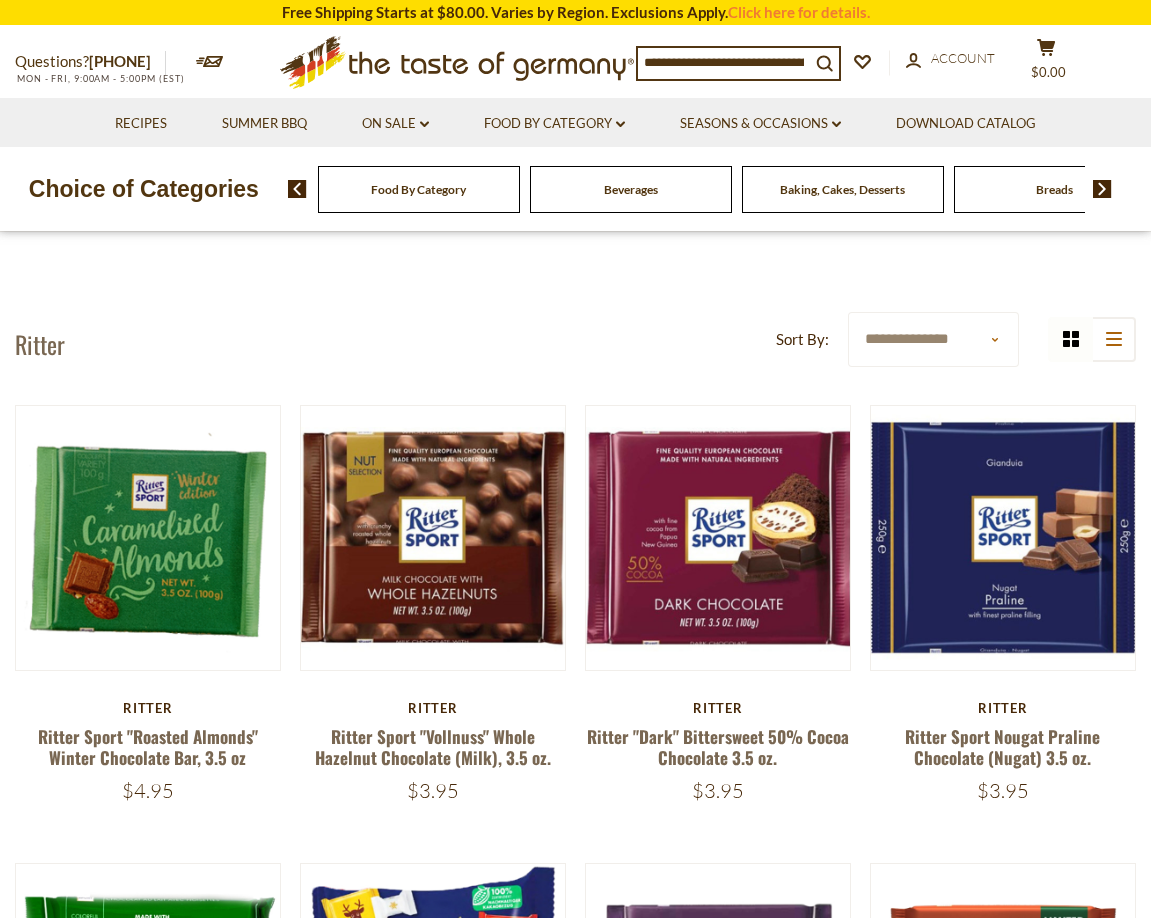 scroll, scrollTop: 0, scrollLeft: 0, axis: both 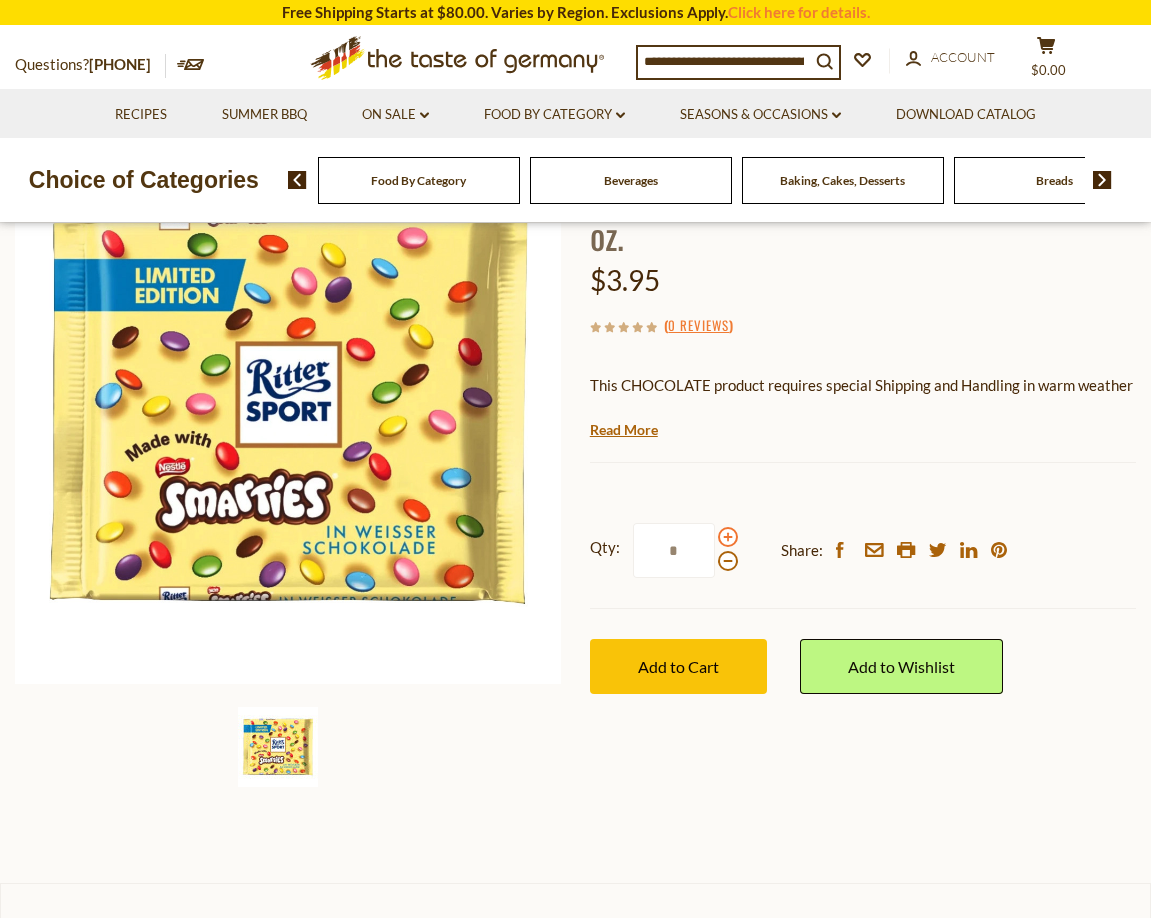 click at bounding box center [728, 537] 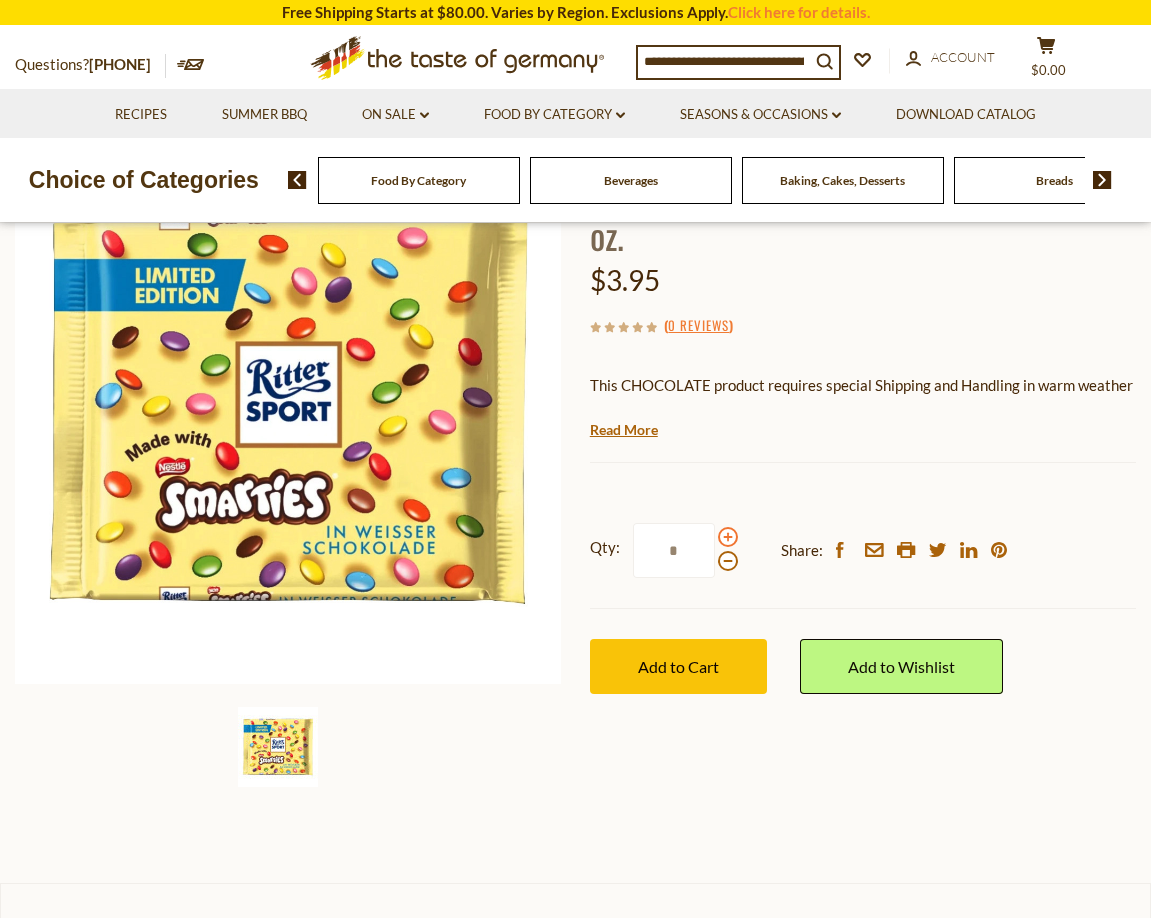 click at bounding box center [728, 537] 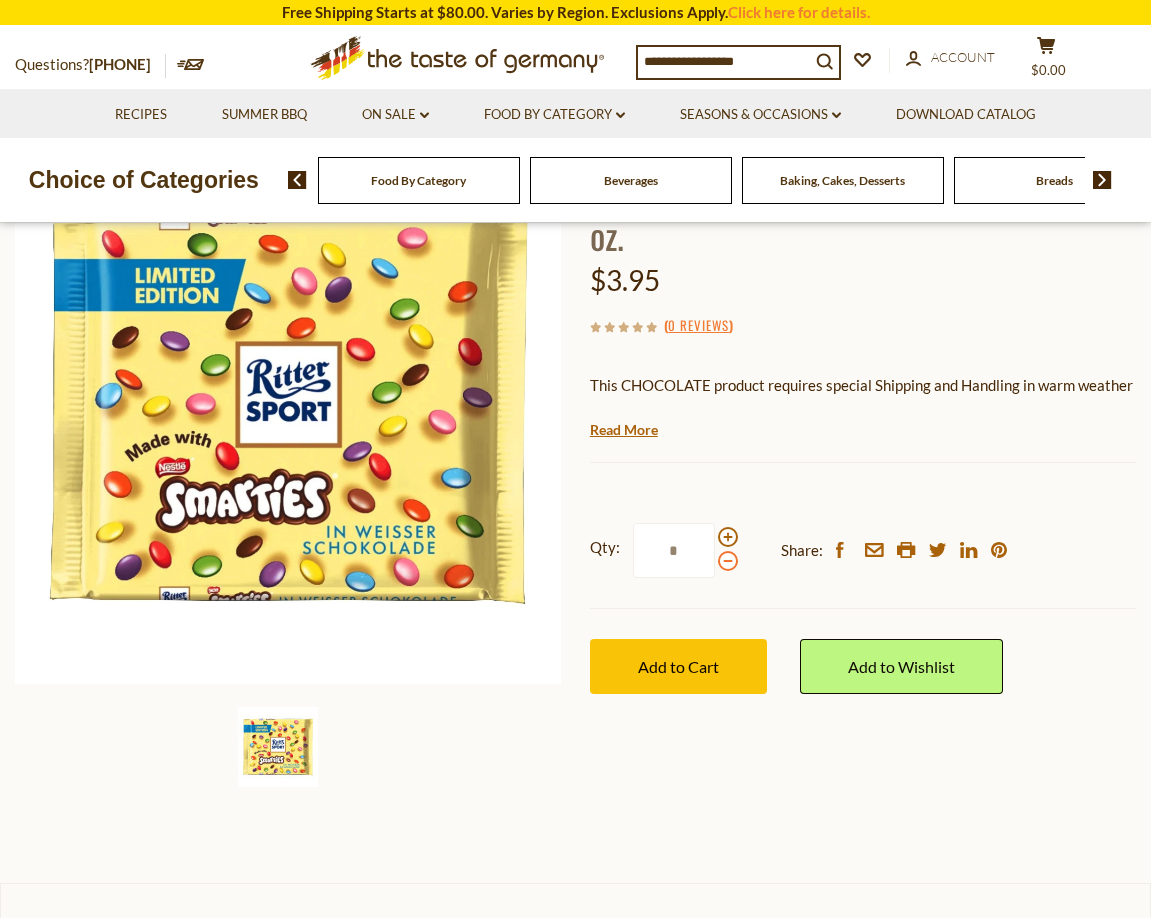click at bounding box center (728, 561) 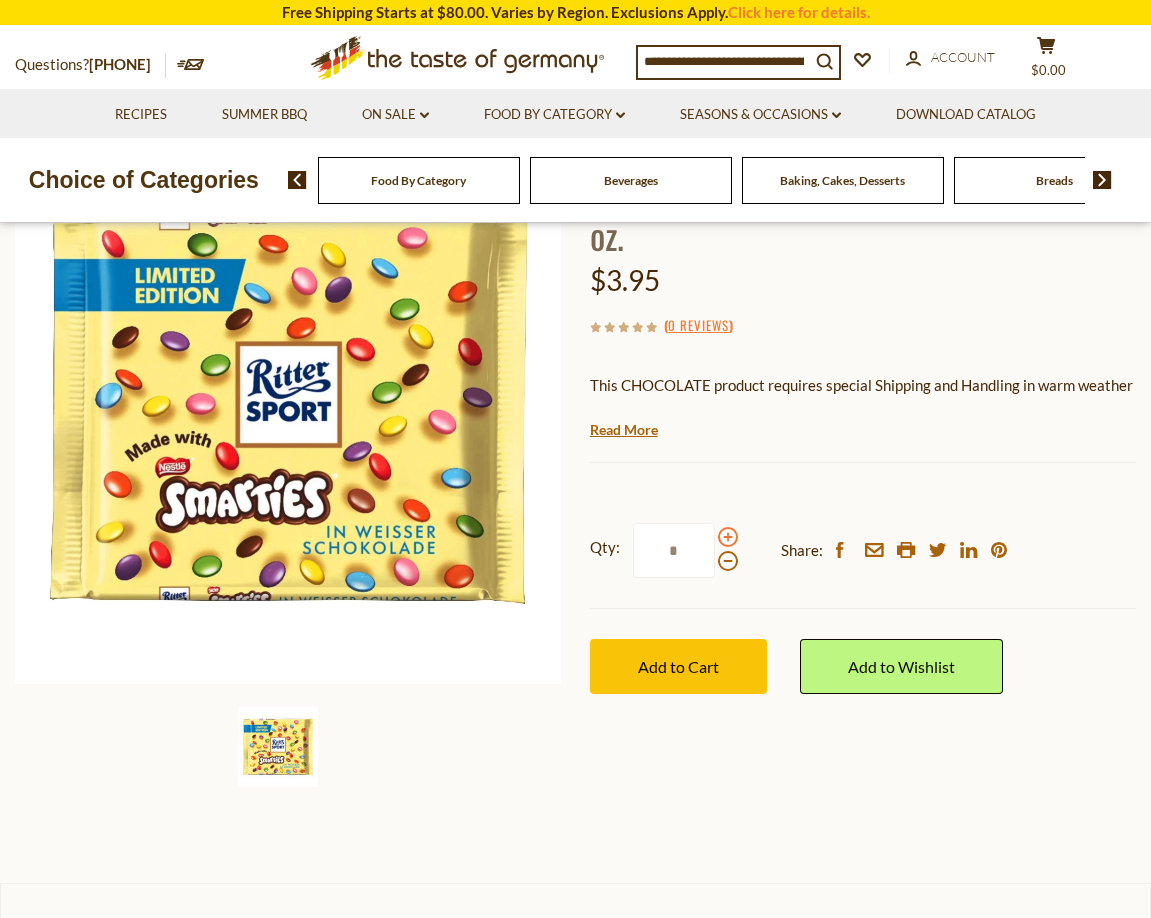 click at bounding box center [728, 537] 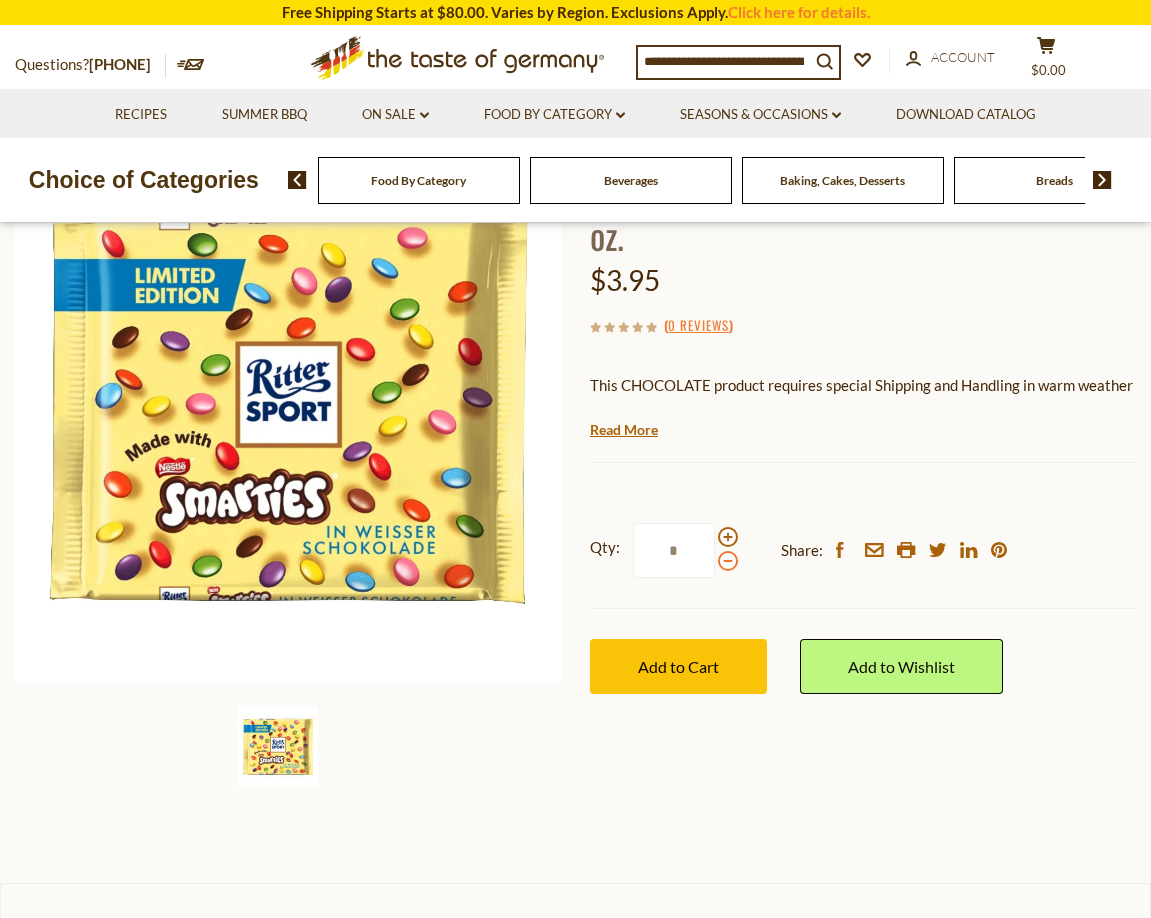 click at bounding box center [728, 561] 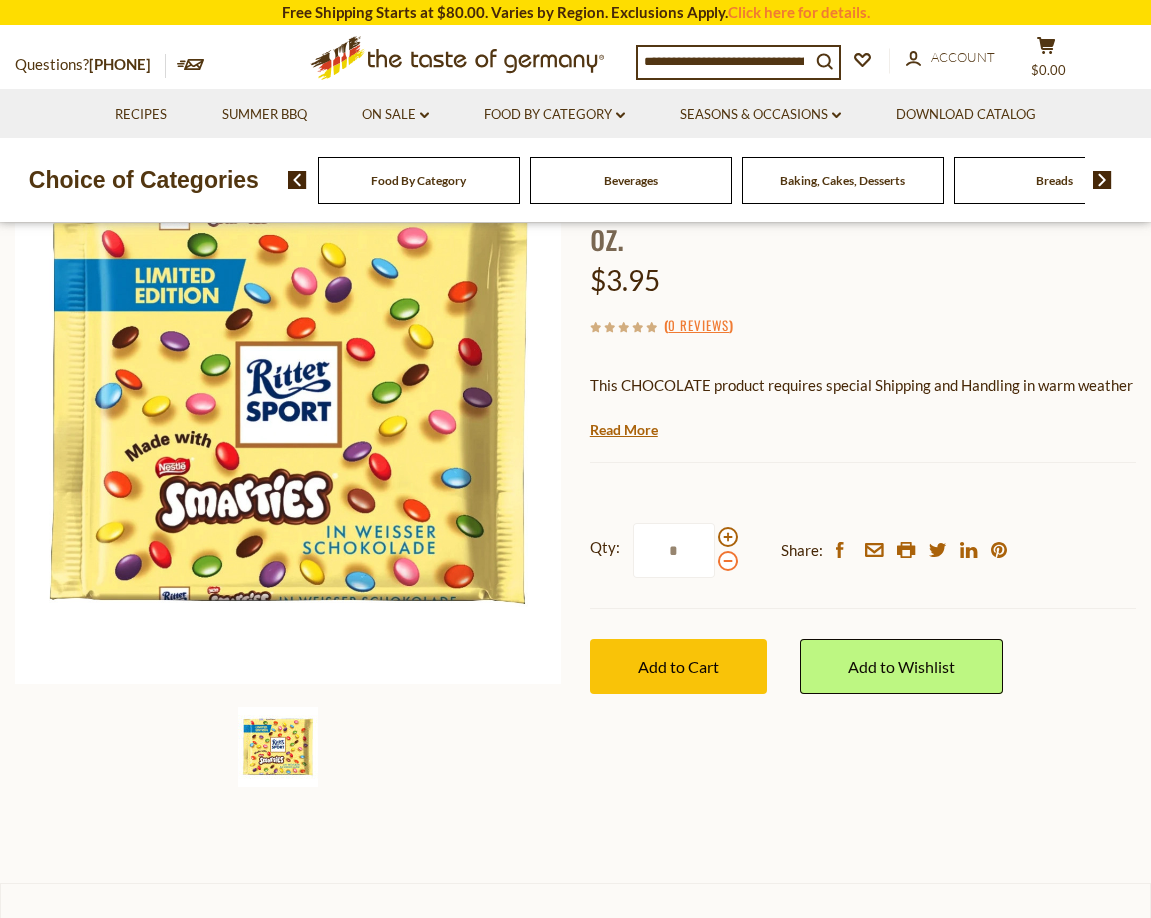 click at bounding box center [728, 561] 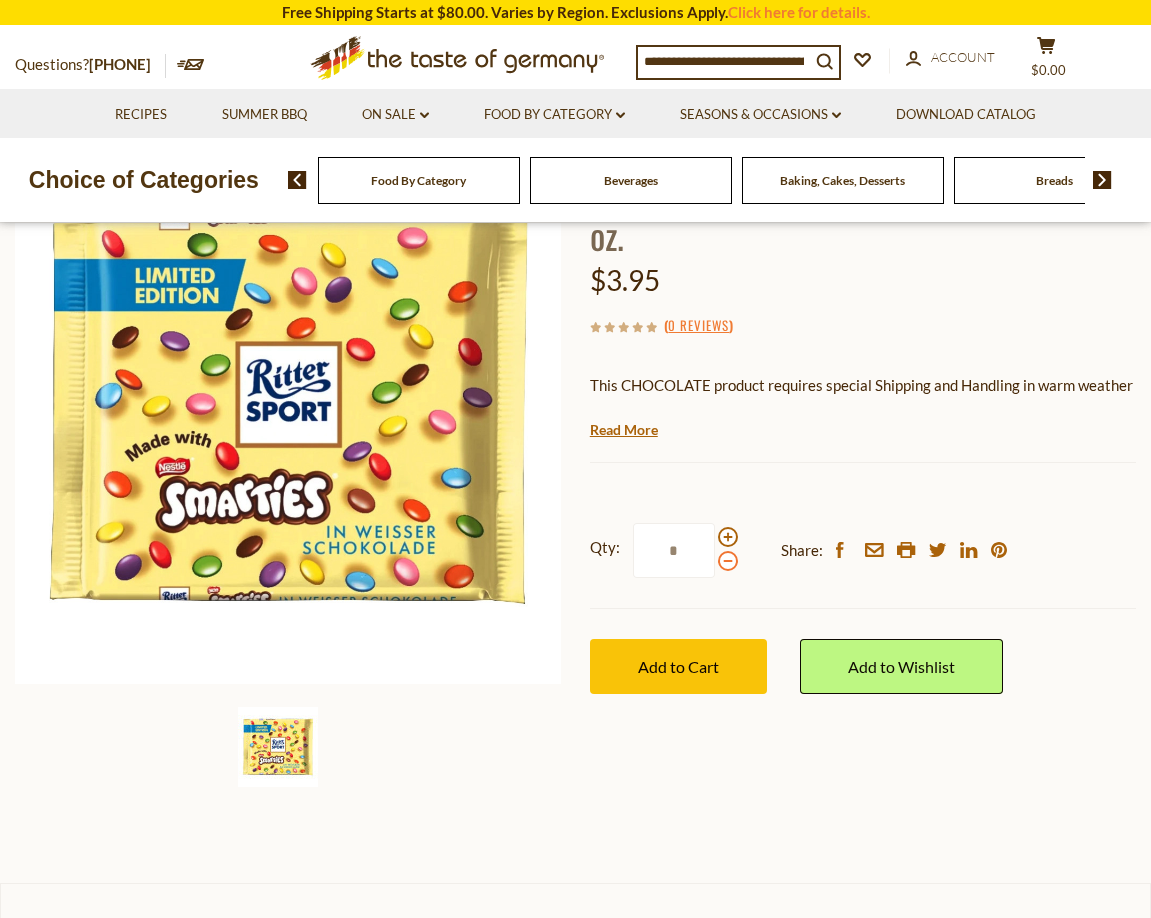 click on "*" at bounding box center (674, 550) 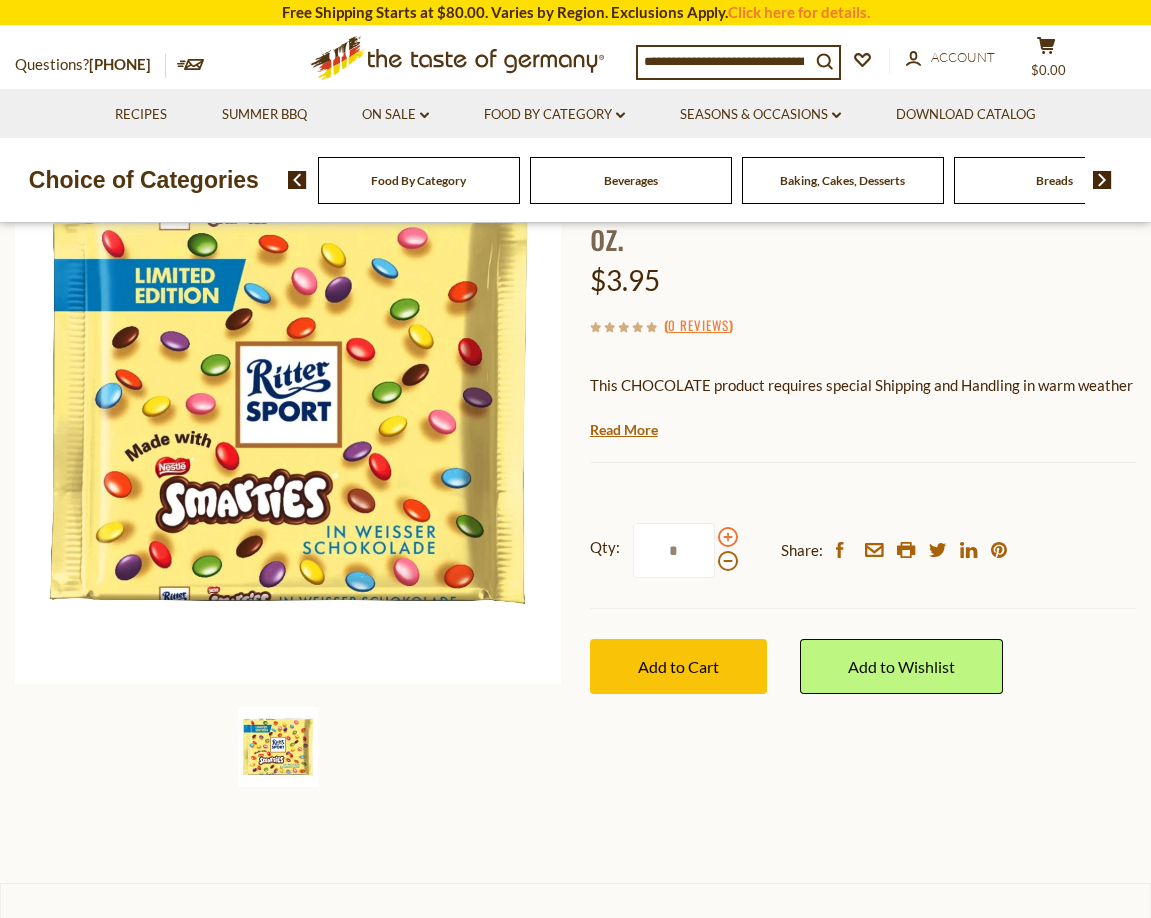 click at bounding box center (728, 537) 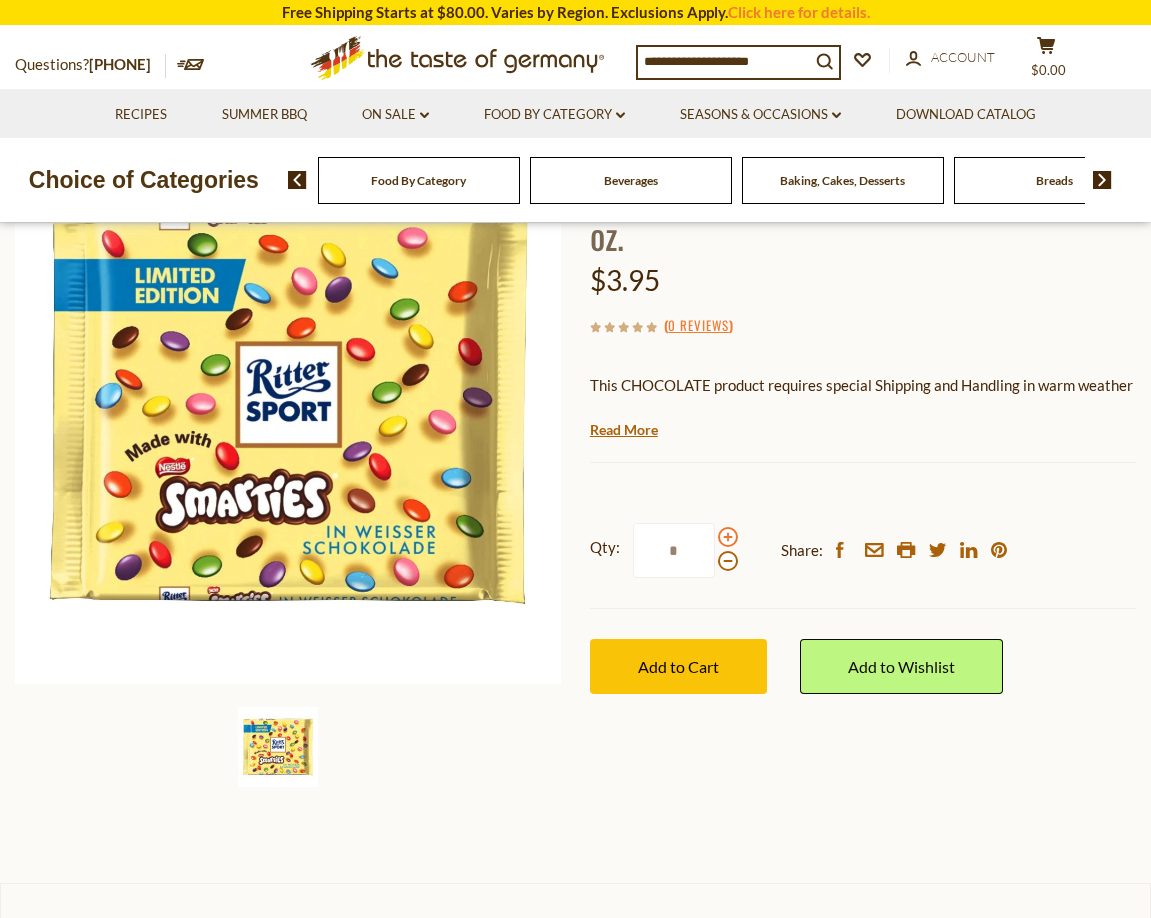 click at bounding box center (728, 537) 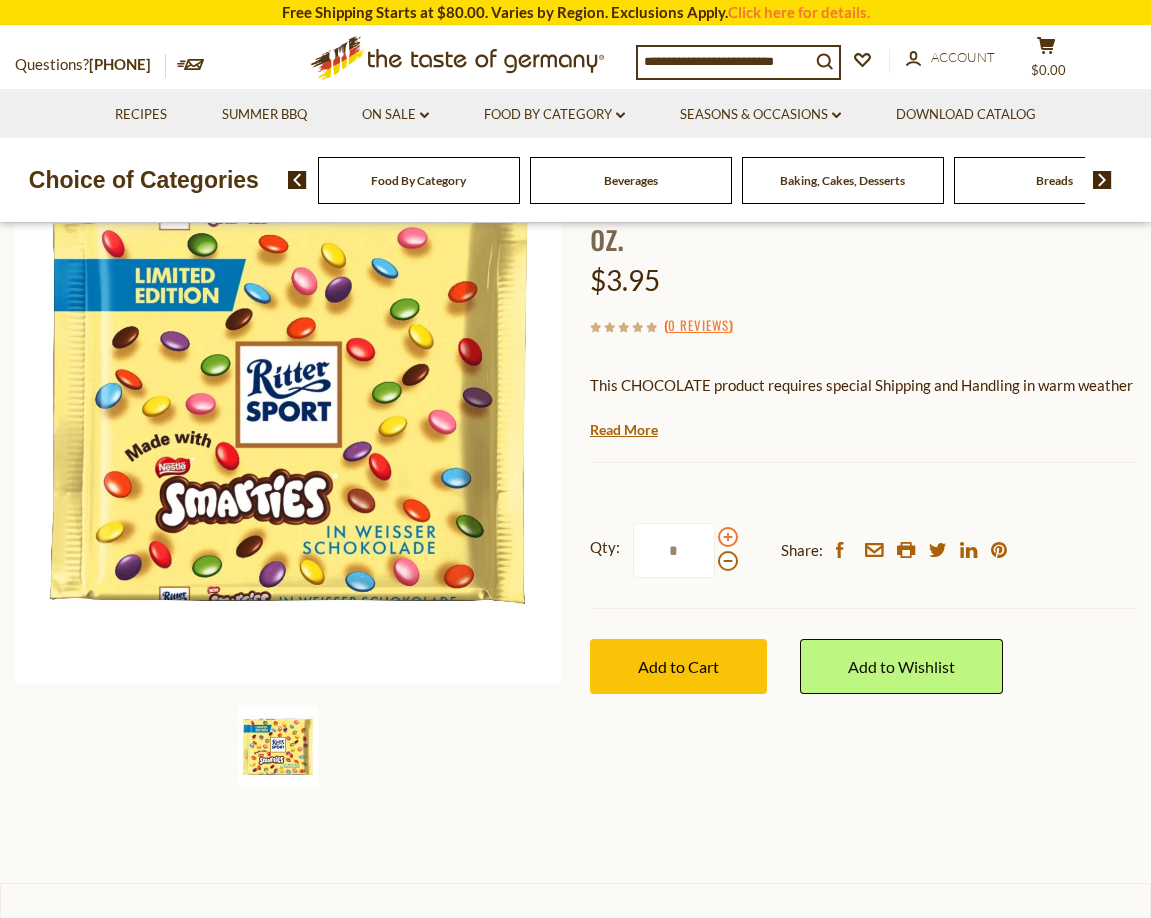 click at bounding box center [728, 537] 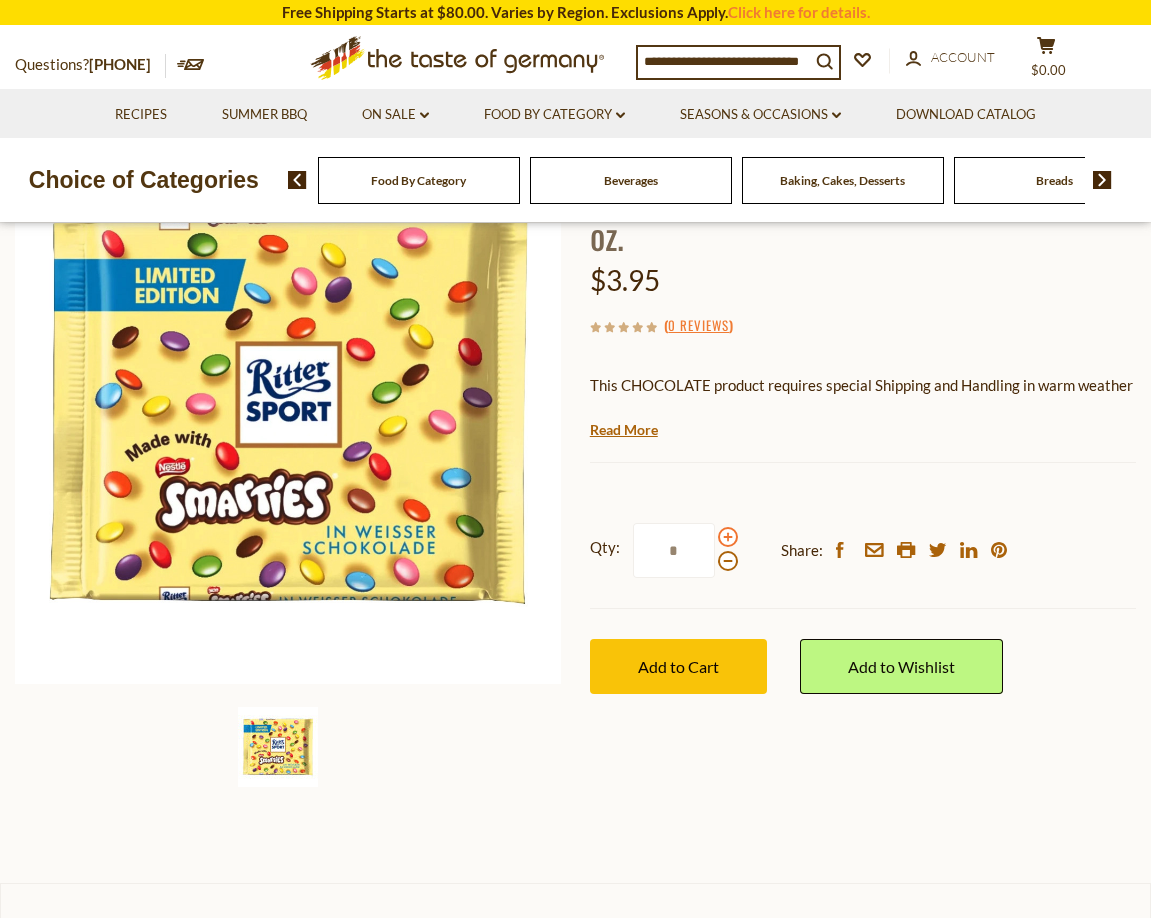 click at bounding box center (728, 537) 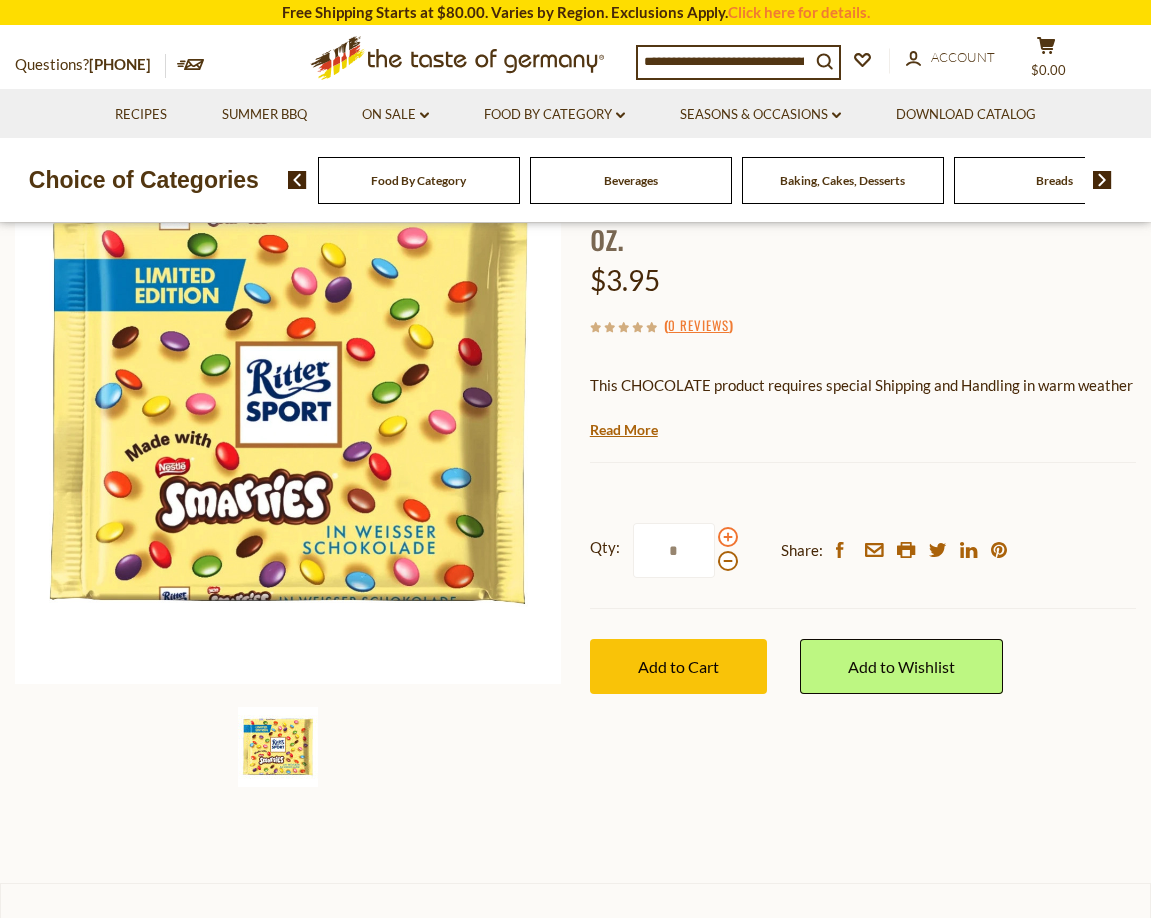 click at bounding box center (728, 537) 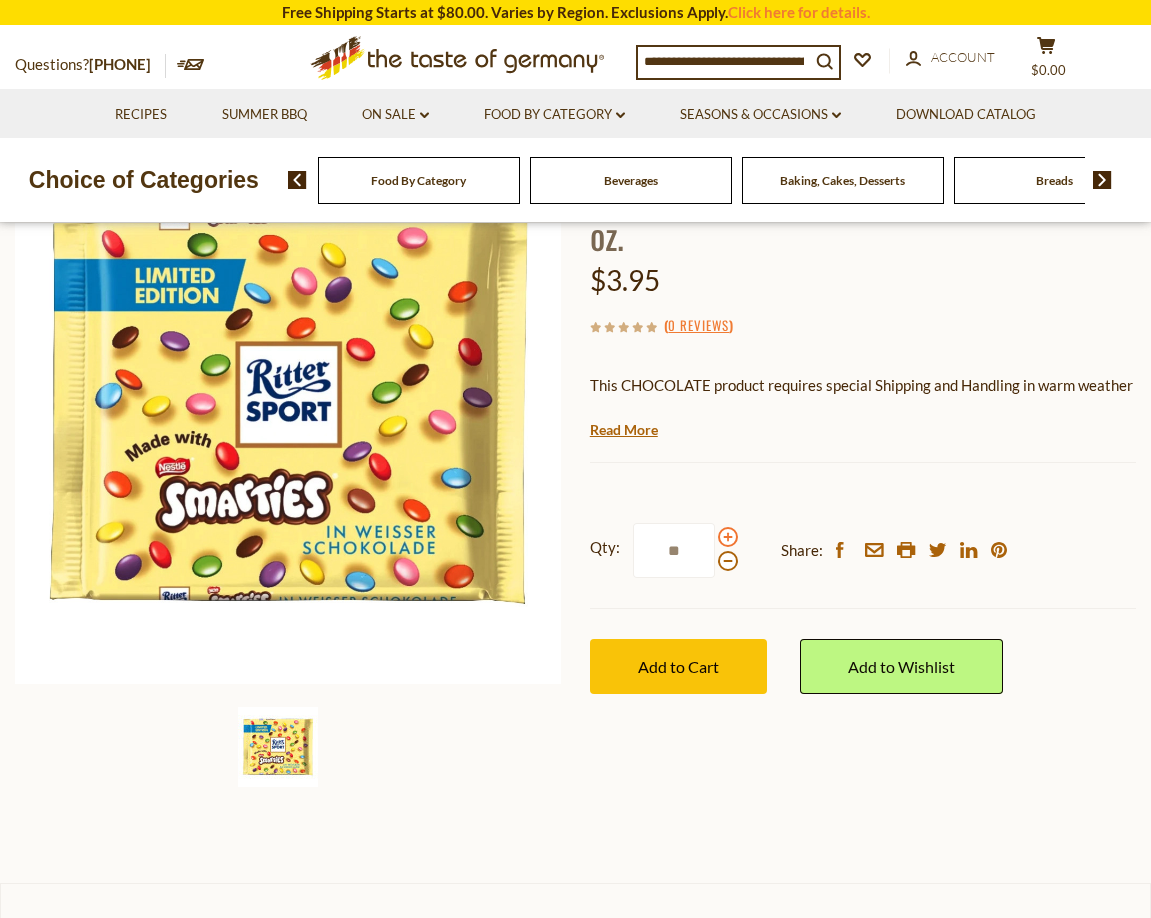 click at bounding box center (728, 537) 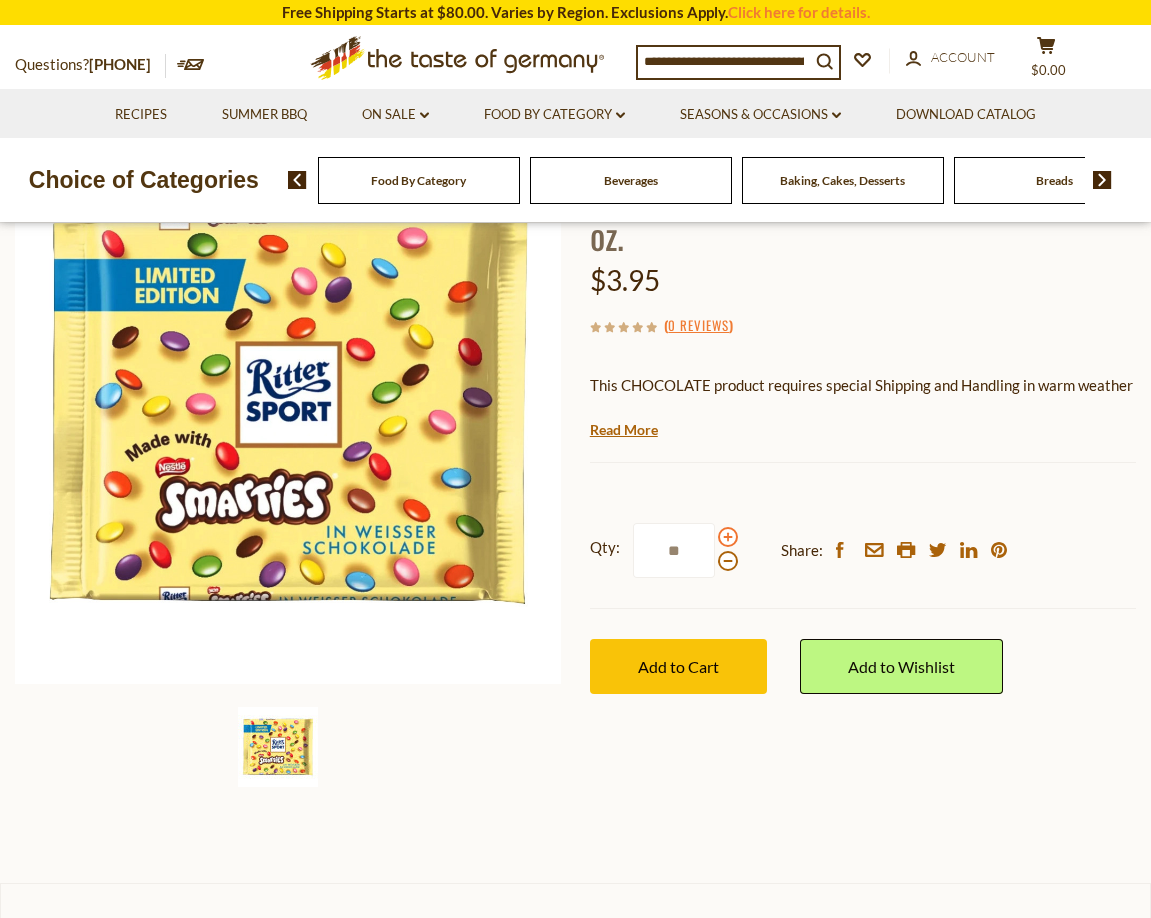 click at bounding box center (728, 537) 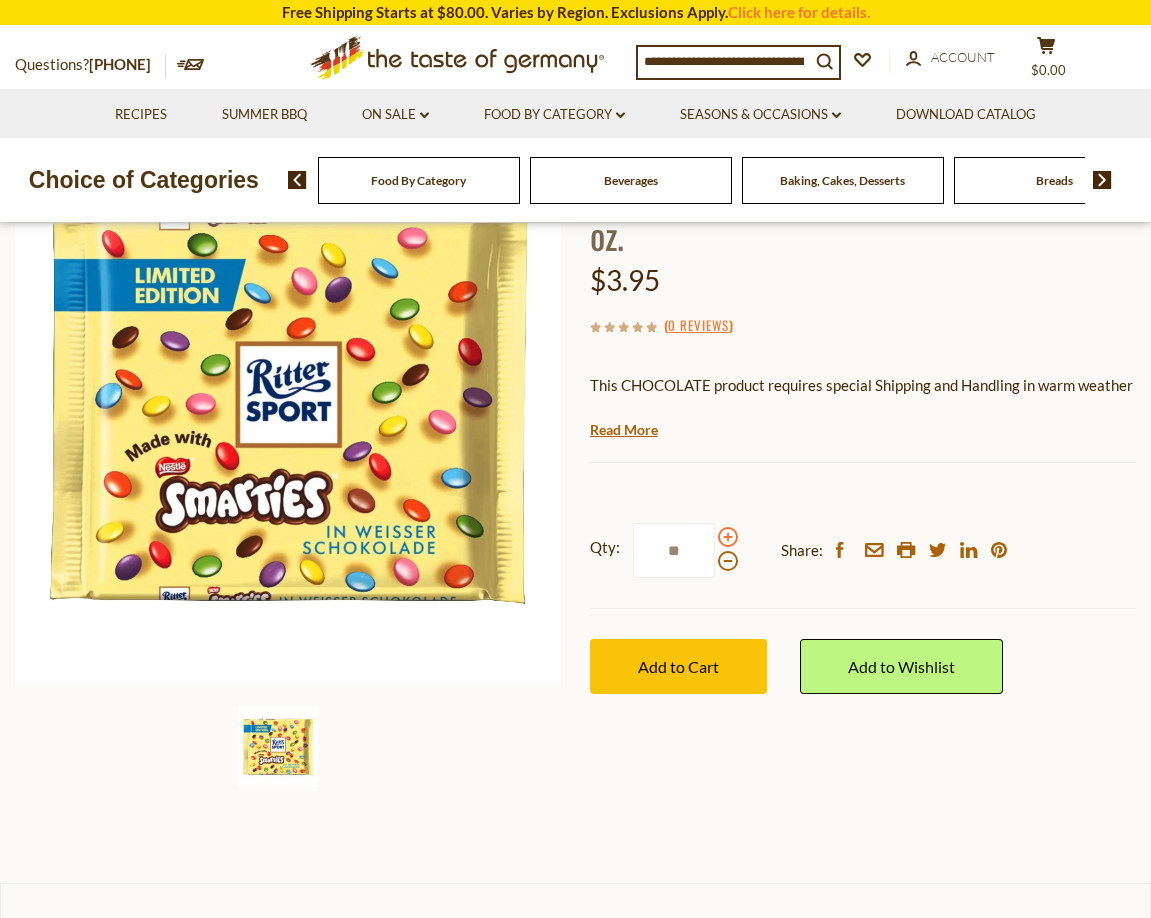click on "**" at bounding box center [674, 550] 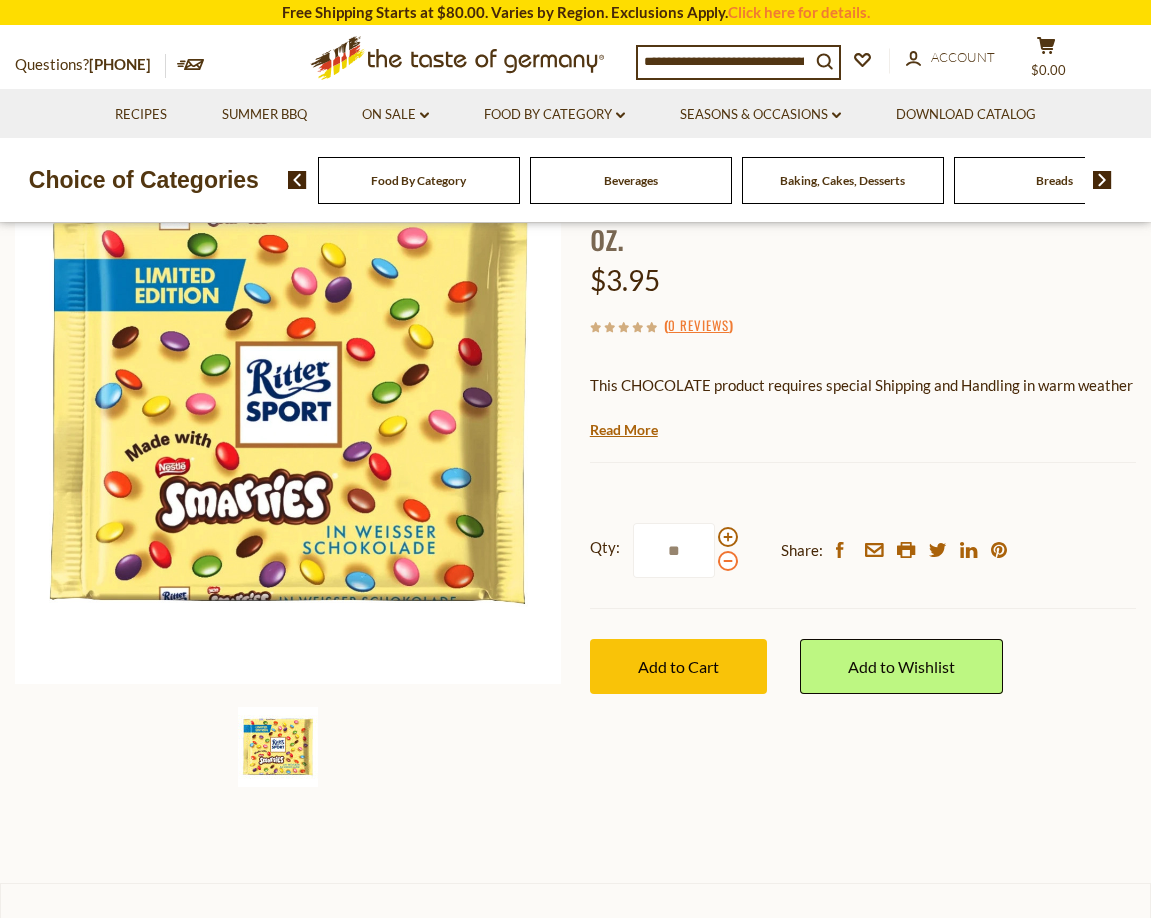 click at bounding box center [728, 561] 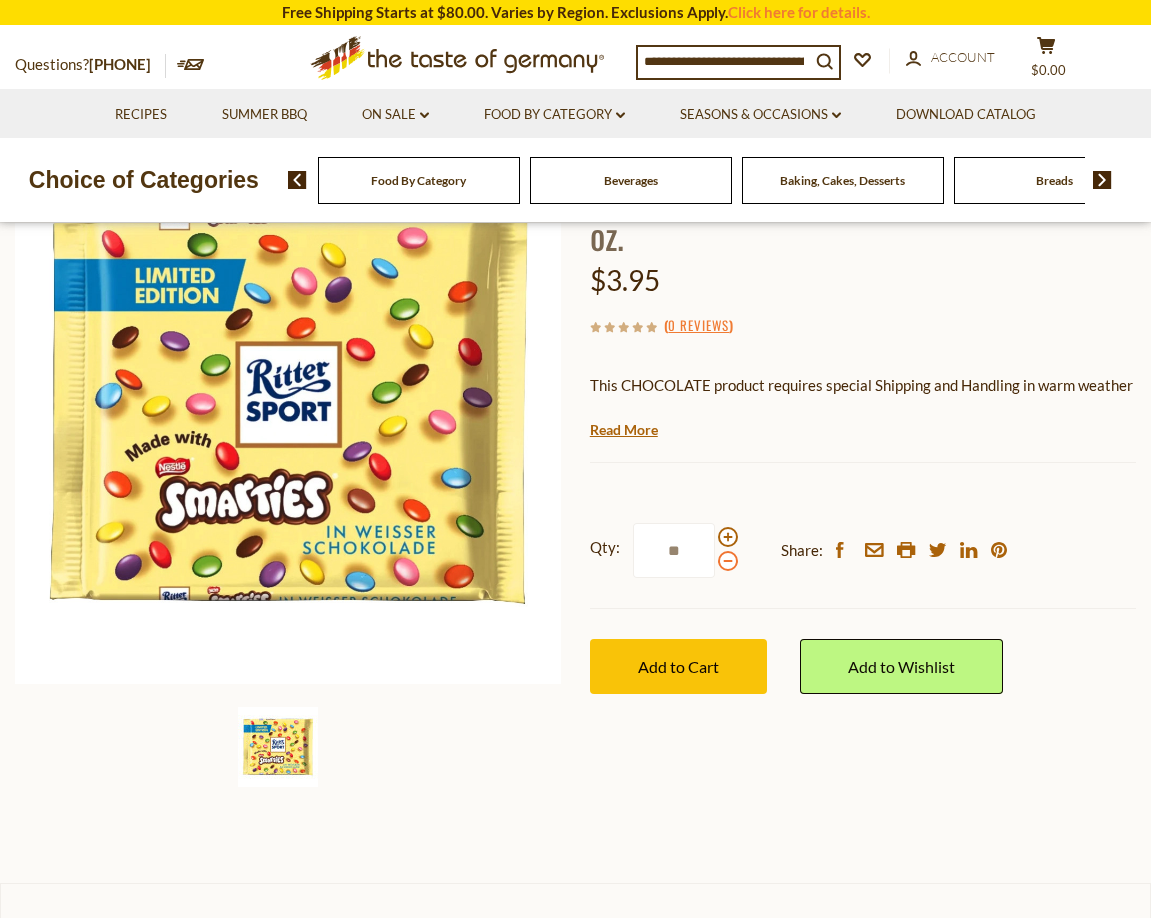 click on "**" at bounding box center (674, 550) 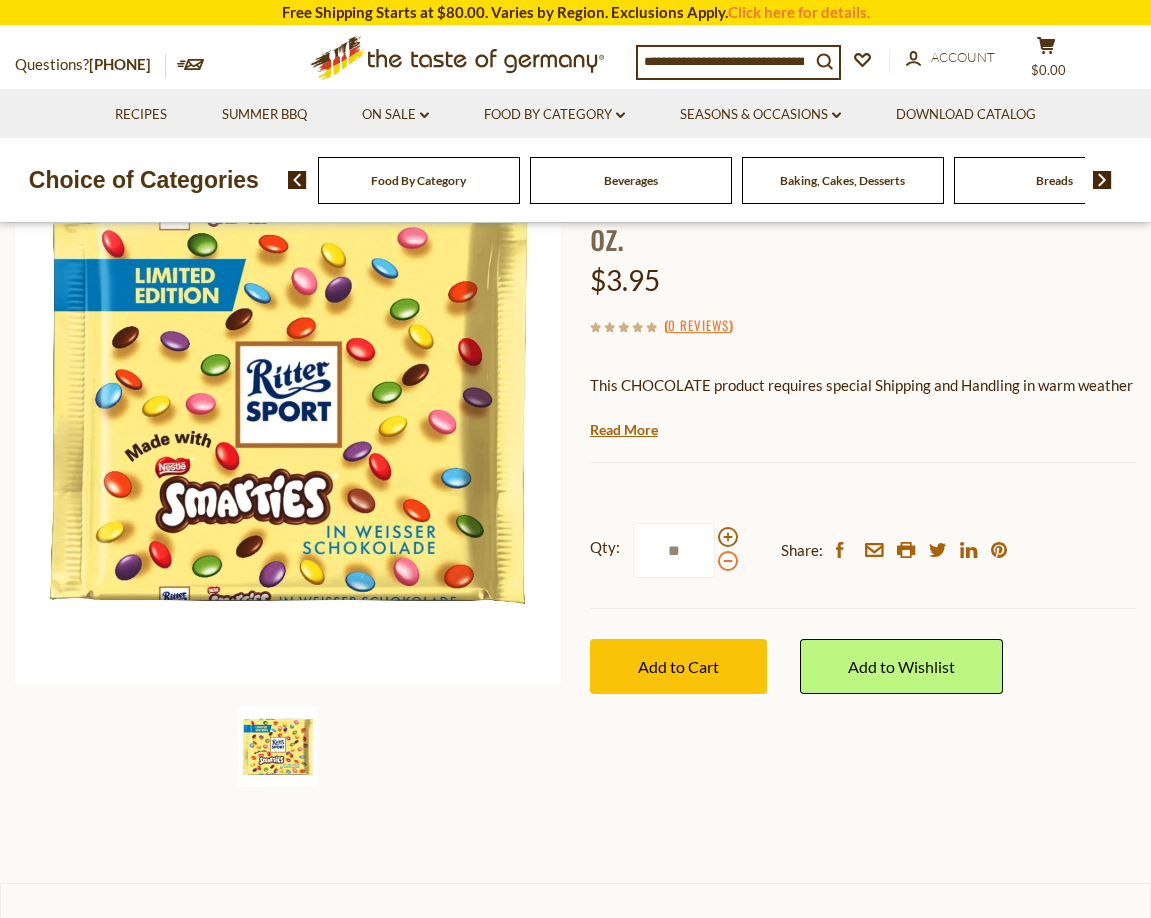click at bounding box center (728, 561) 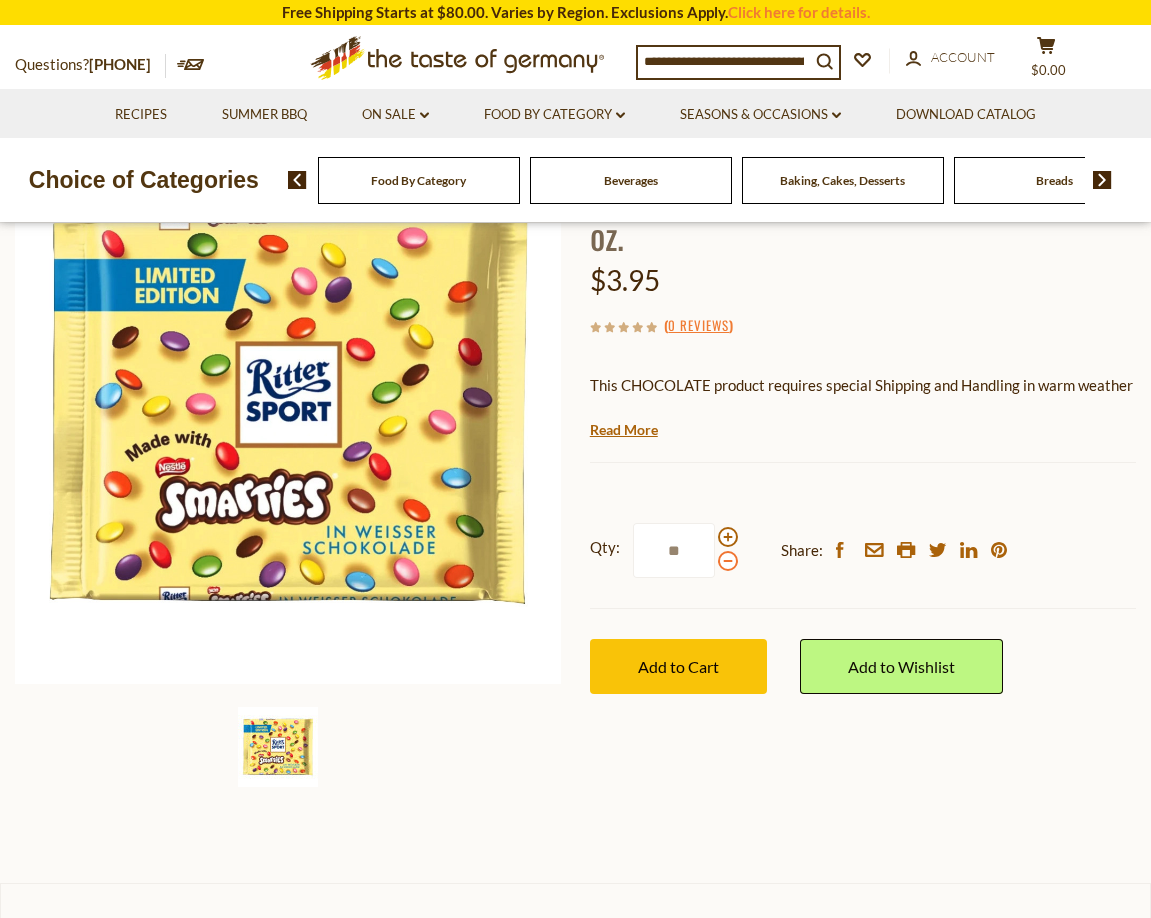 click on "**" at bounding box center [674, 550] 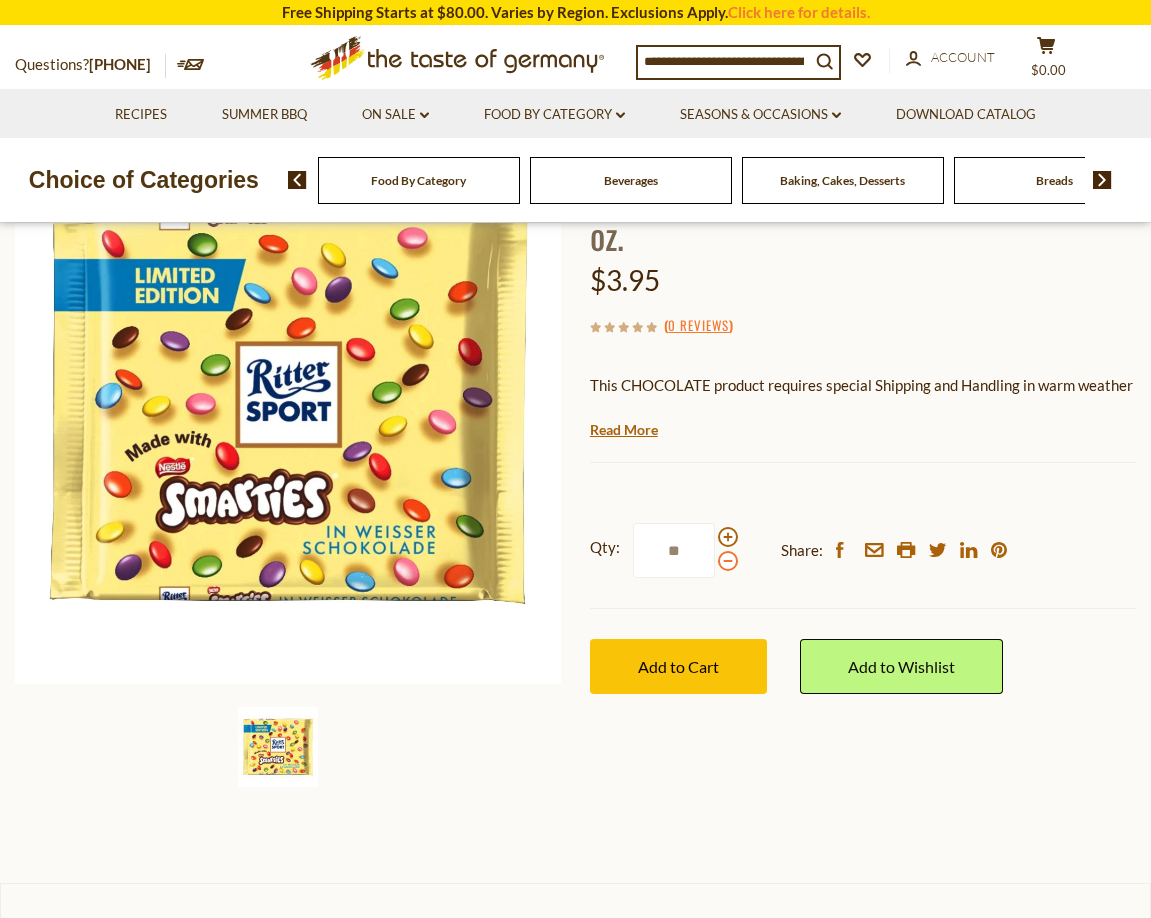 click at bounding box center [728, 561] 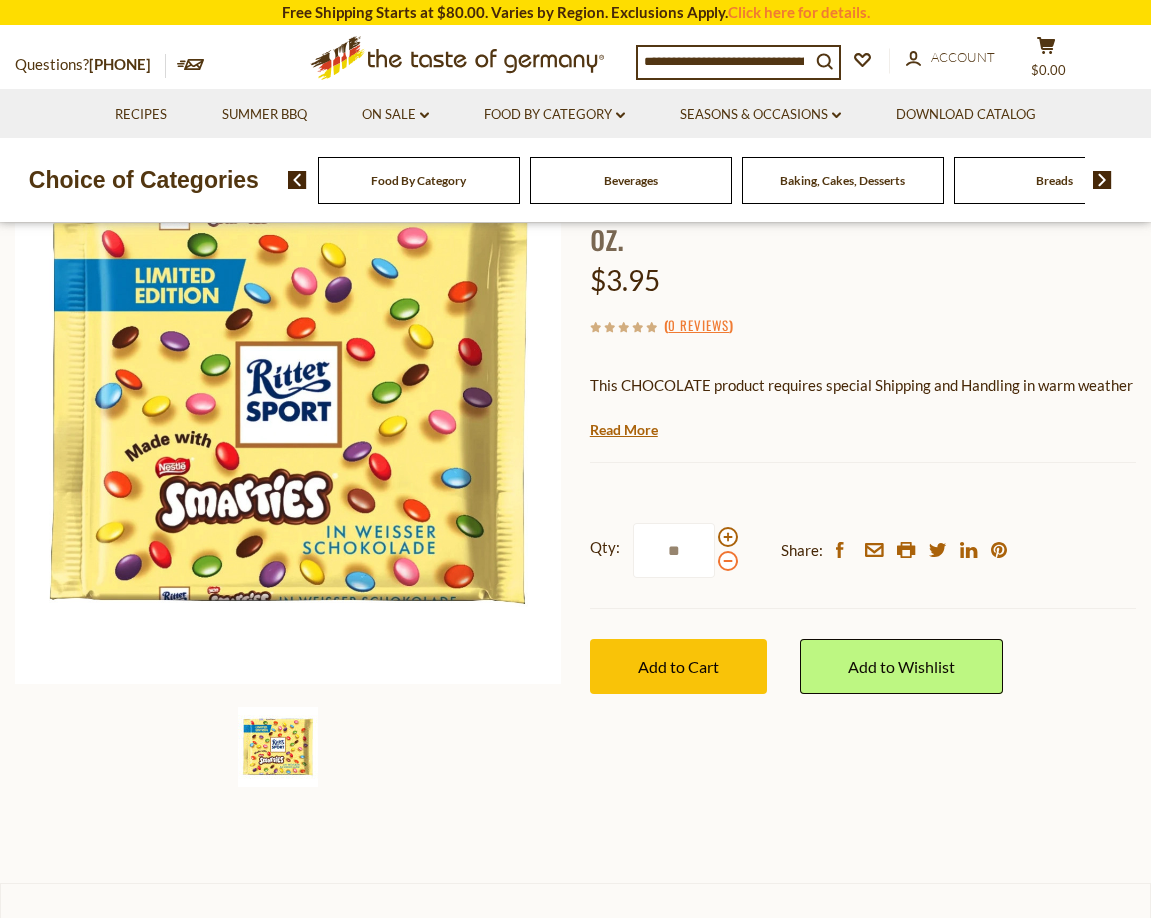 click on "**" at bounding box center [674, 550] 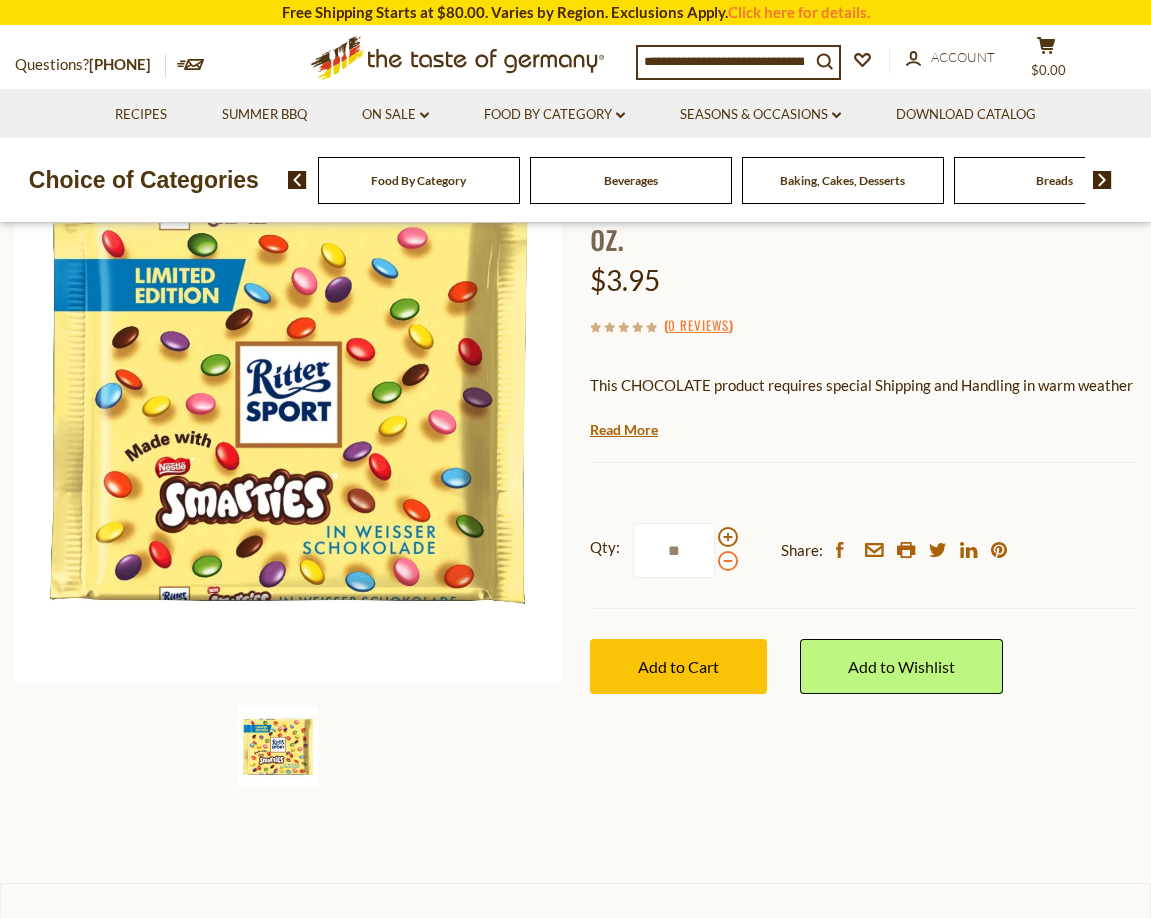 click at bounding box center (728, 561) 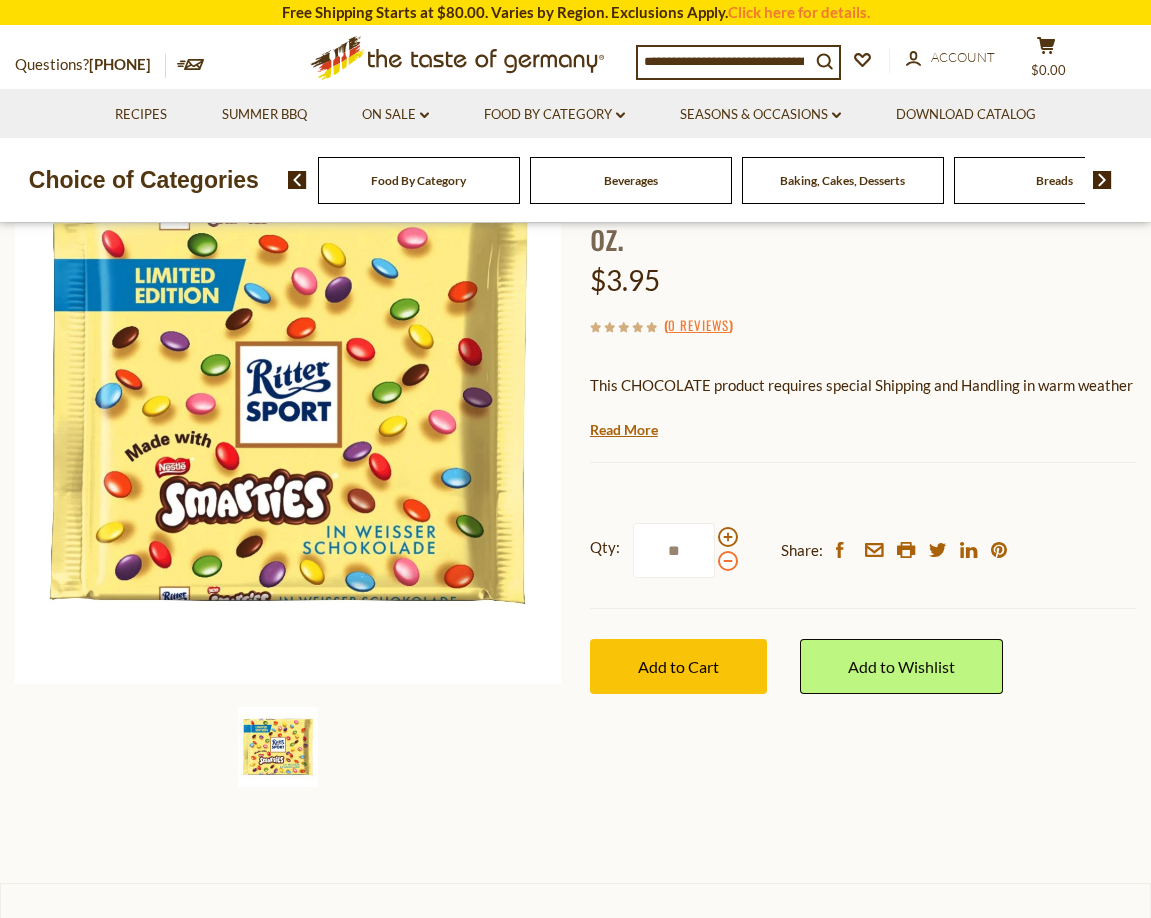 click on "**" at bounding box center (674, 550) 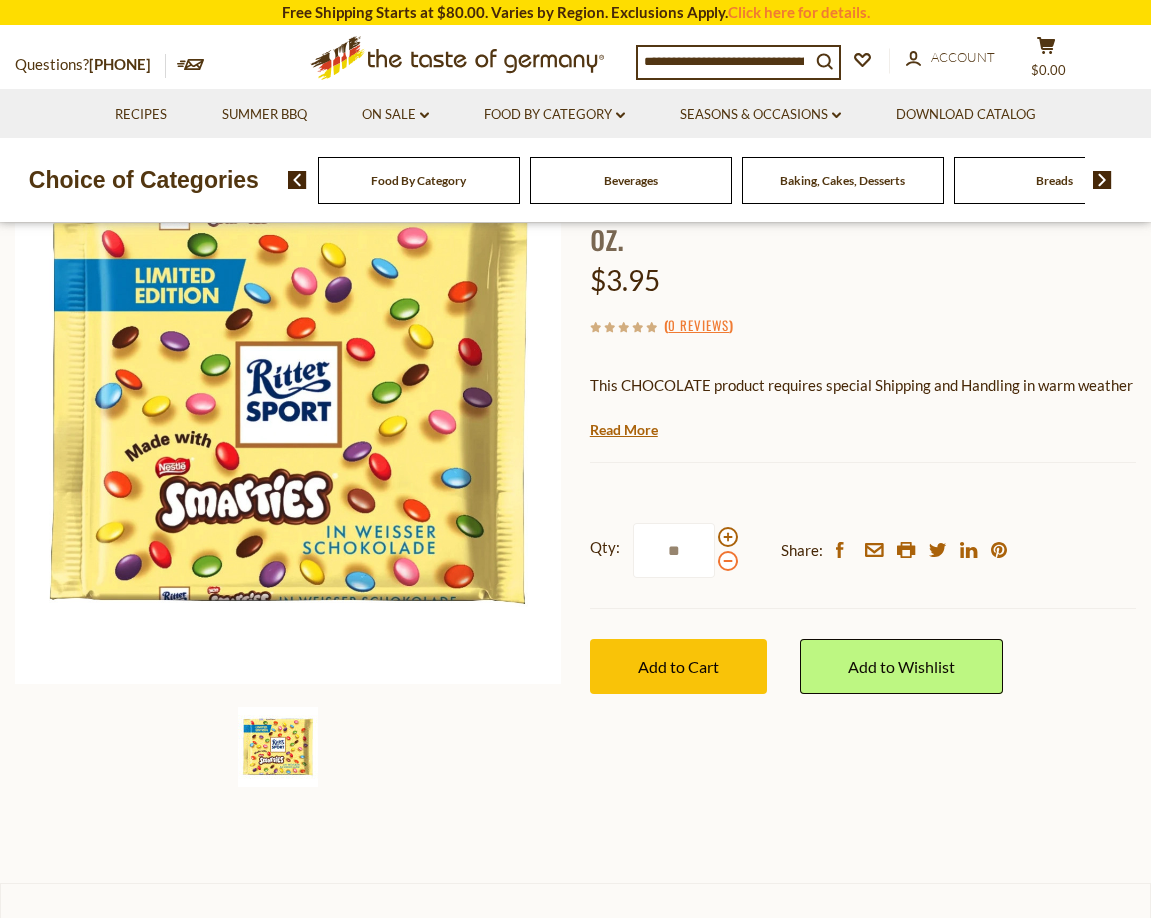 click at bounding box center [728, 561] 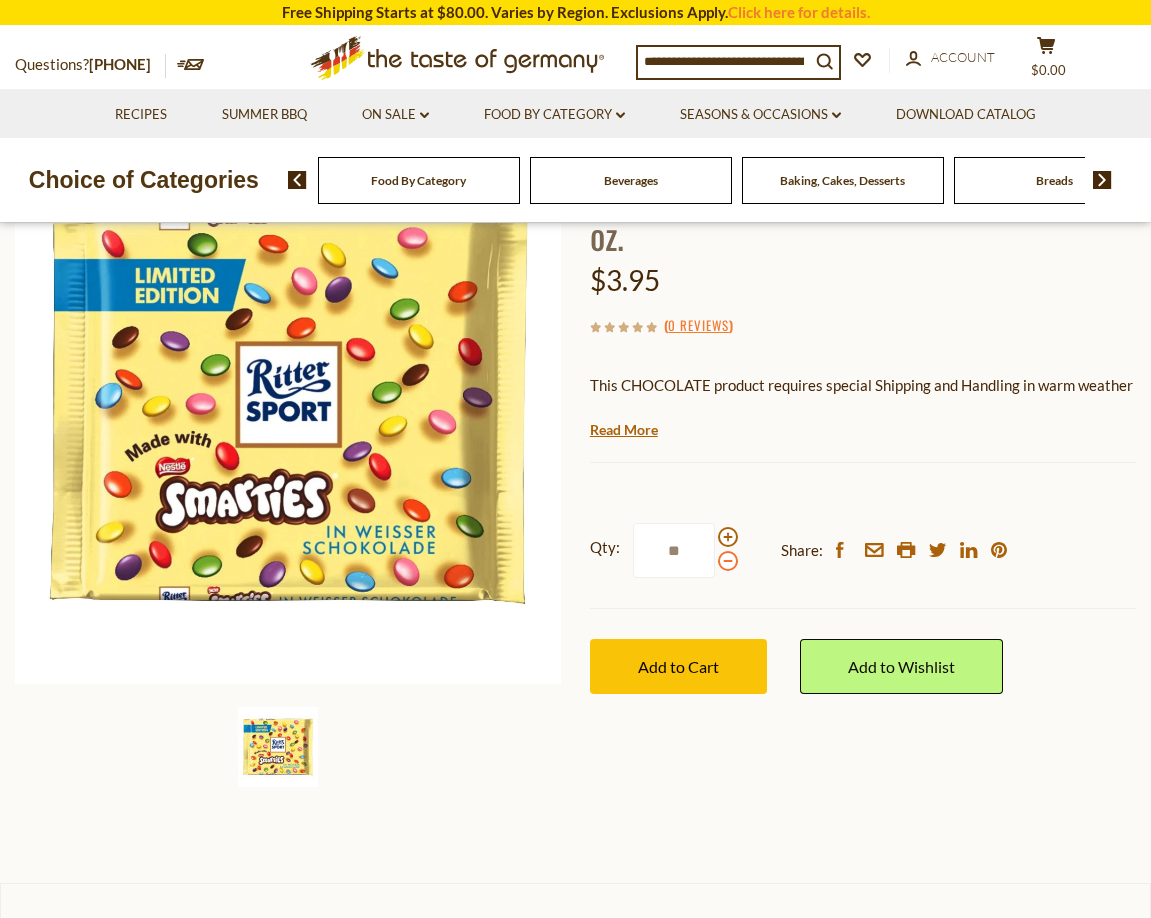 click on "**" at bounding box center [674, 550] 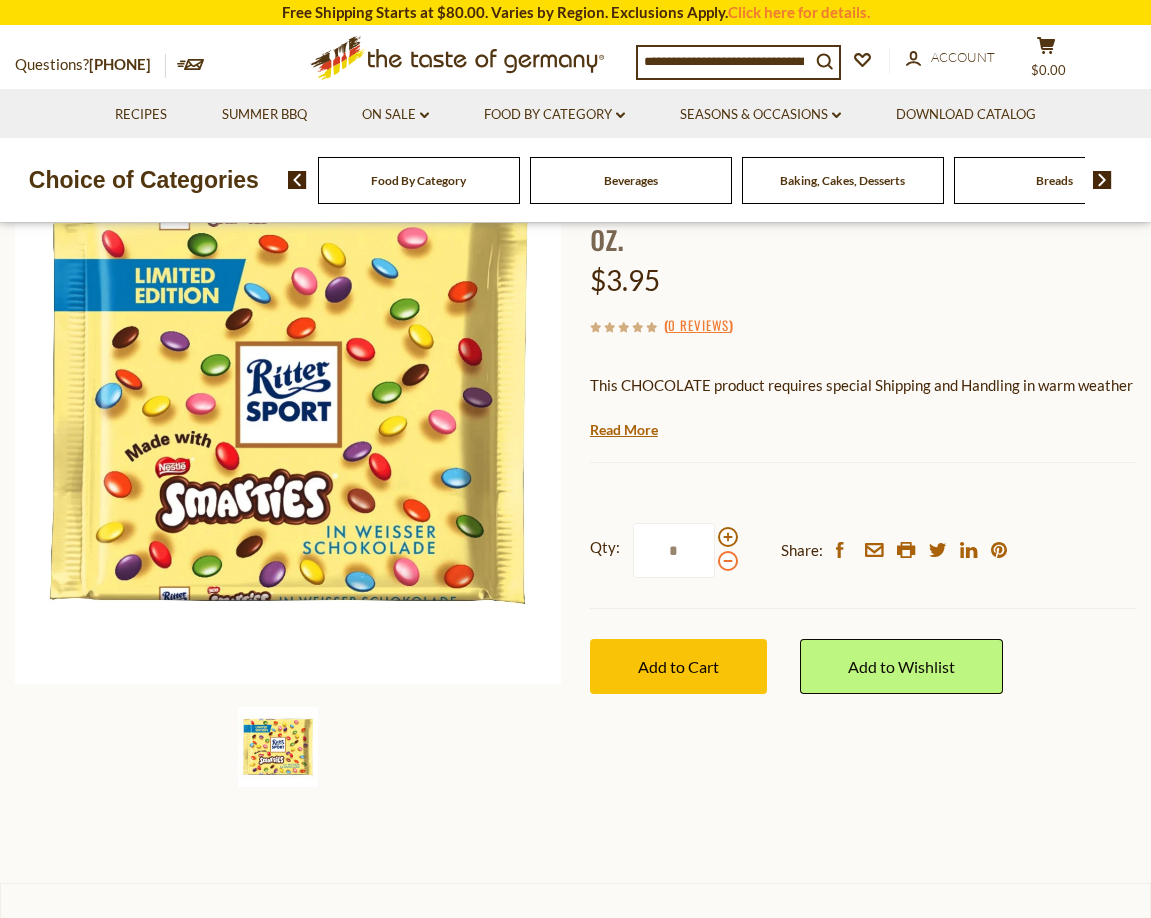 click at bounding box center [728, 561] 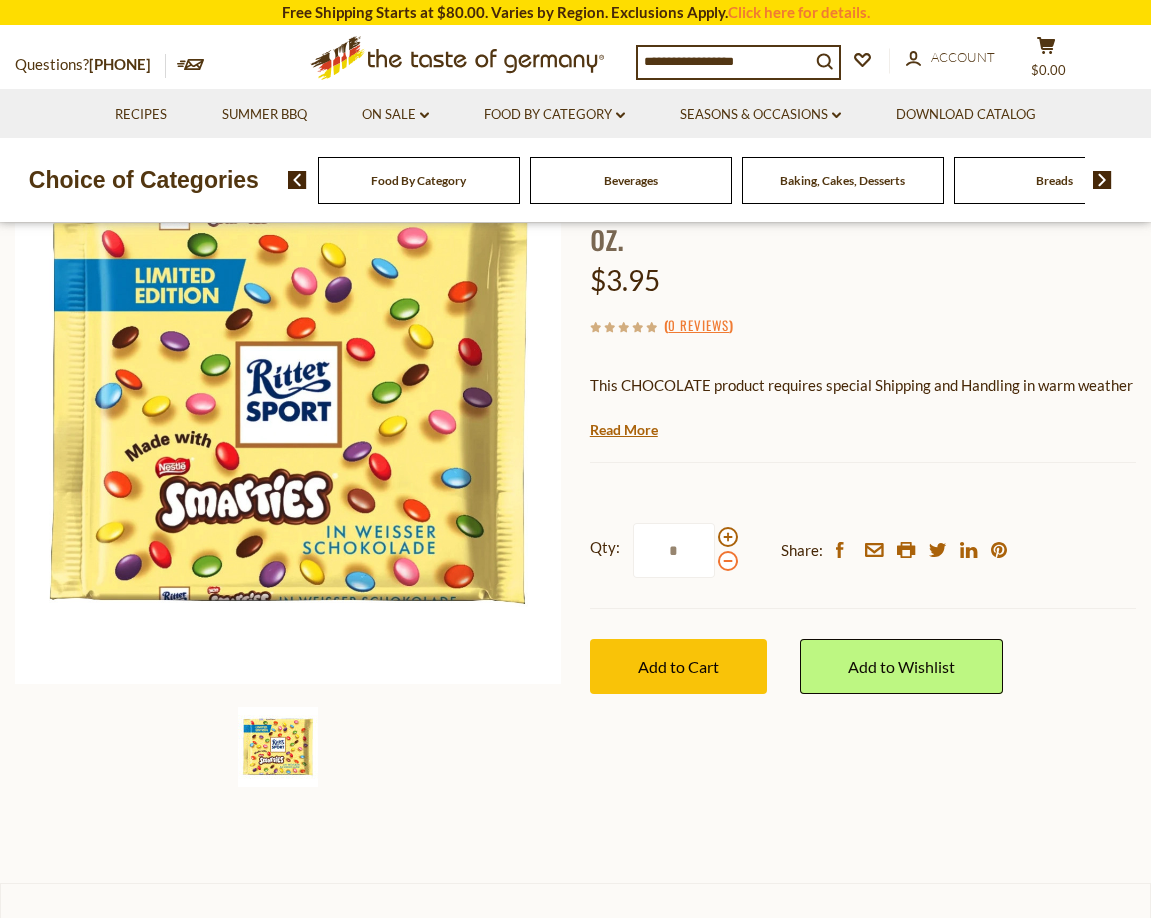 click at bounding box center (728, 561) 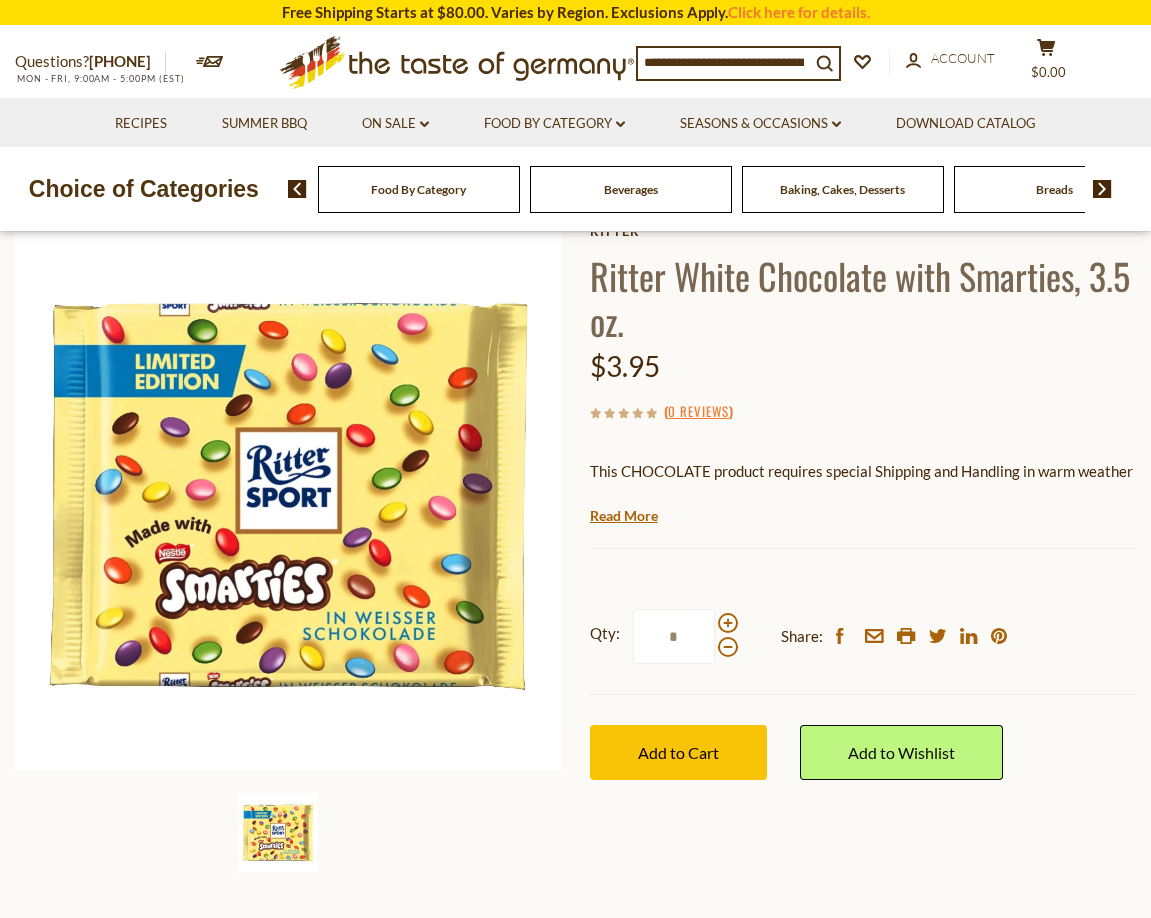 scroll, scrollTop: 0, scrollLeft: 0, axis: both 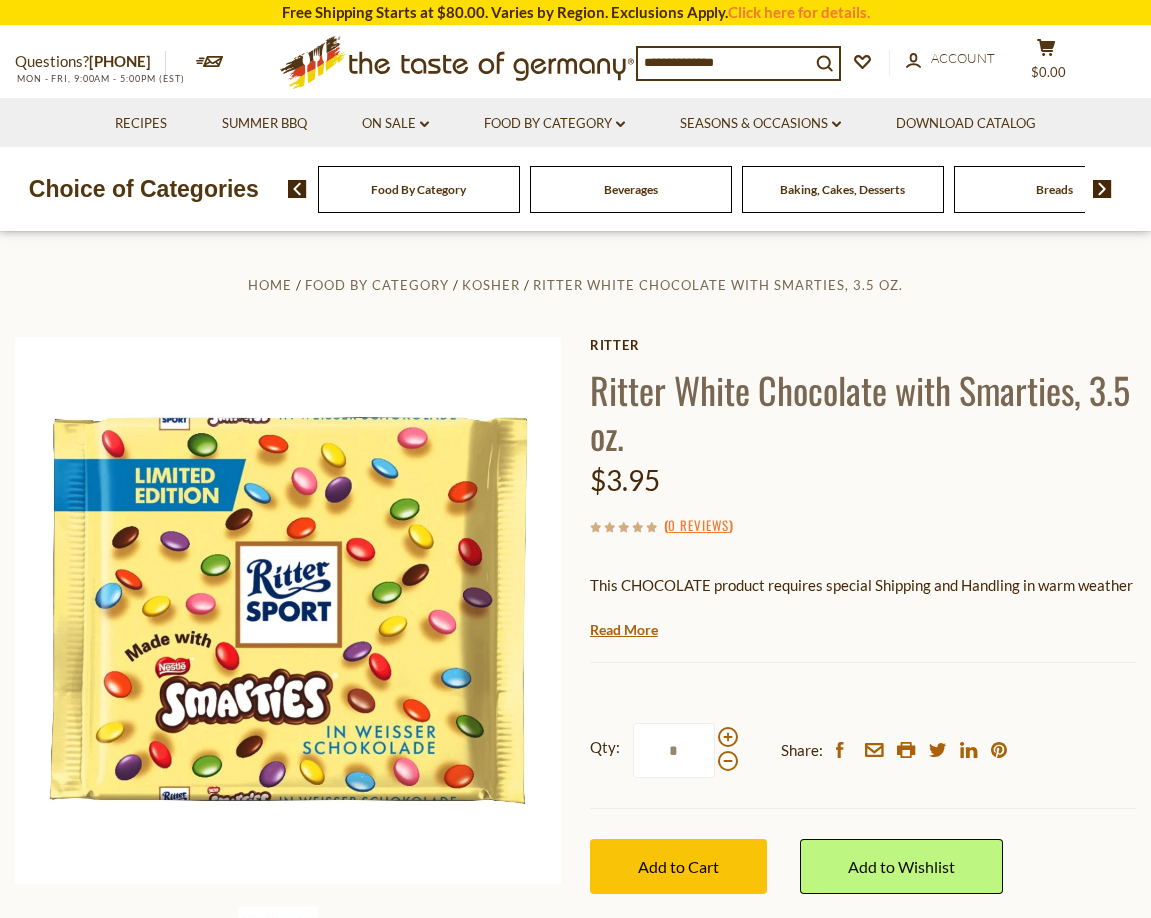drag, startPoint x: 686, startPoint y: 746, endPoint x: 637, endPoint y: 759, distance: 50.695168 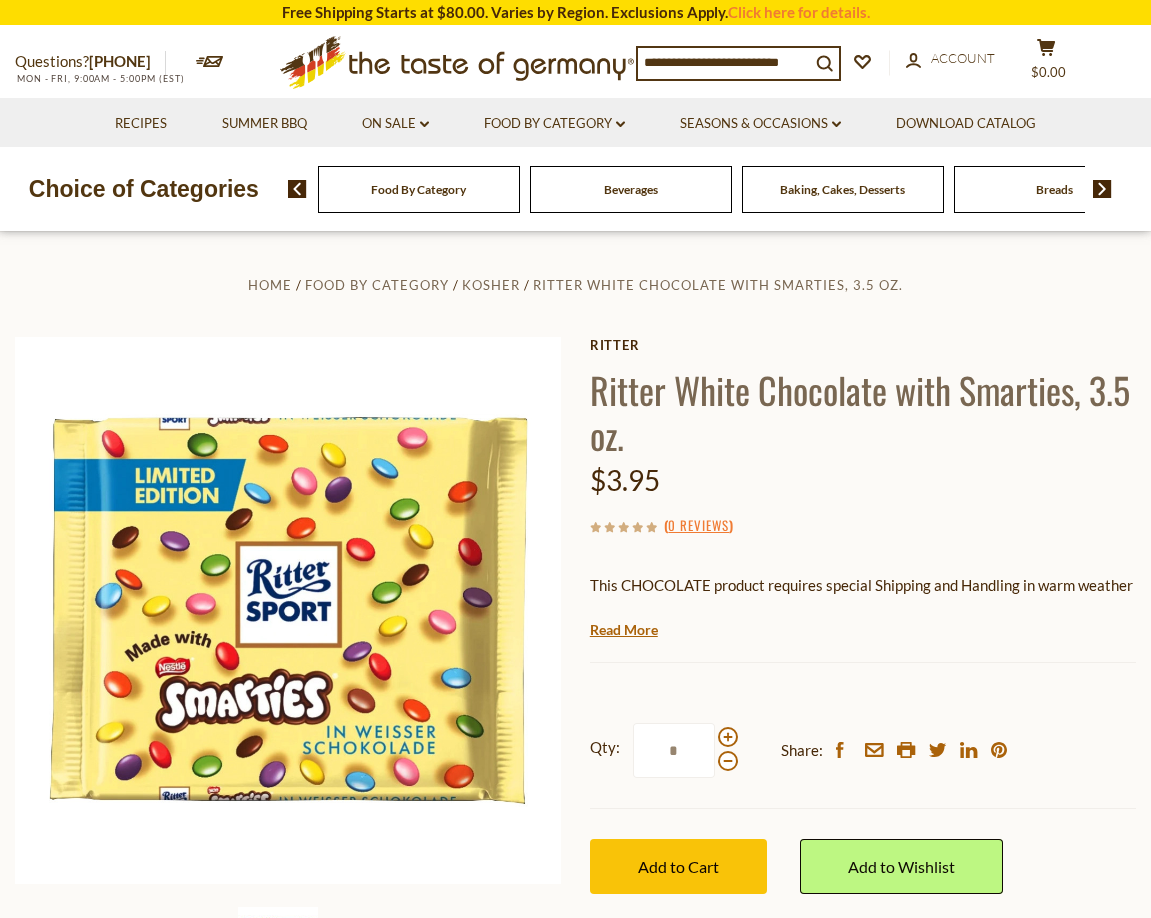 type on "*" 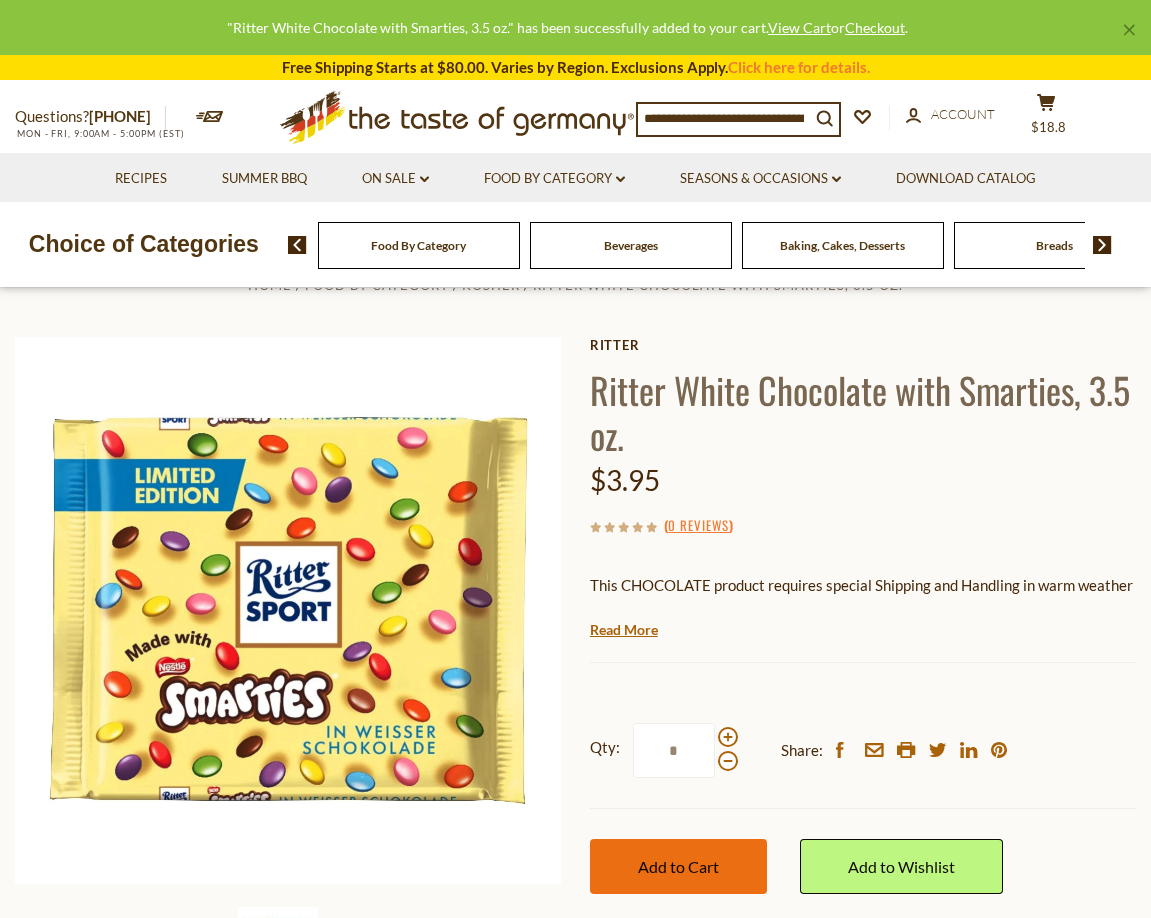 click on "Add to Cart" at bounding box center (678, 866) 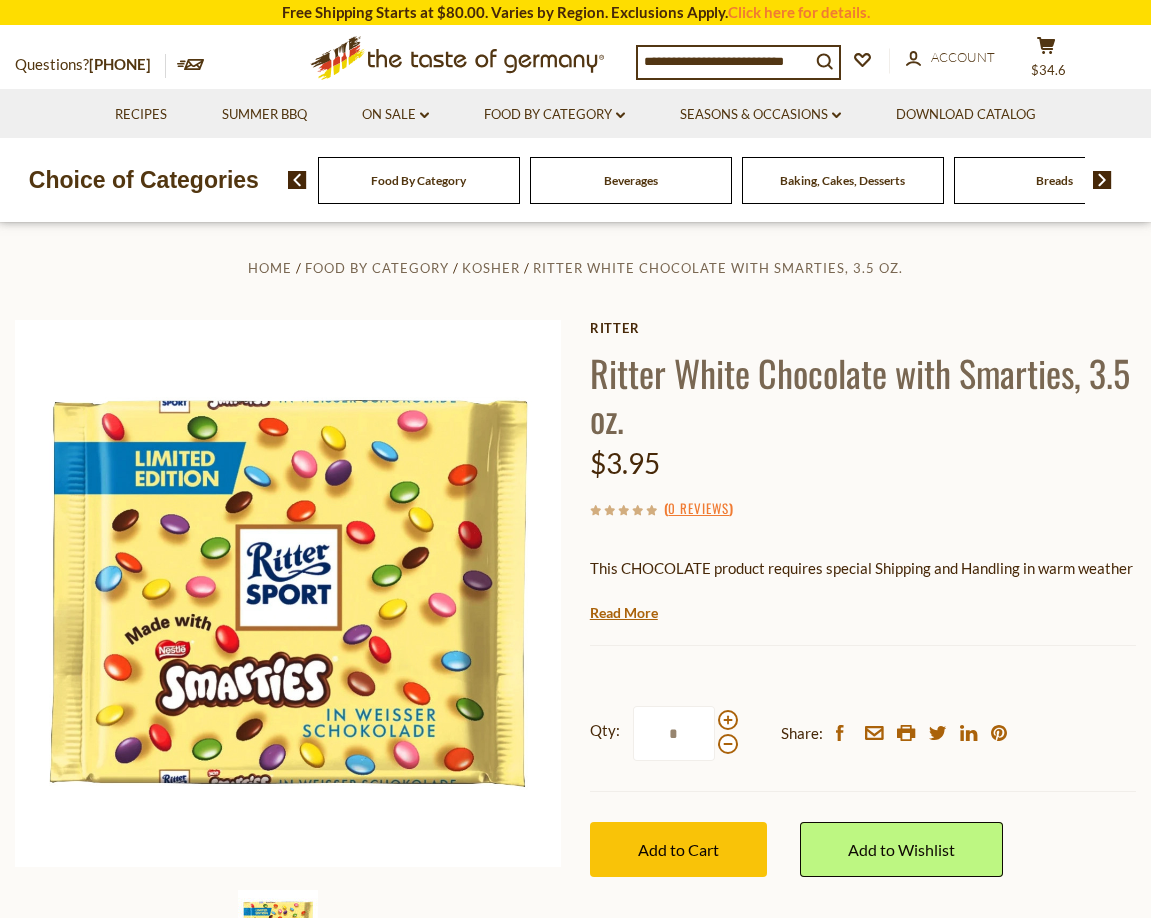 scroll, scrollTop: 0, scrollLeft: 0, axis: both 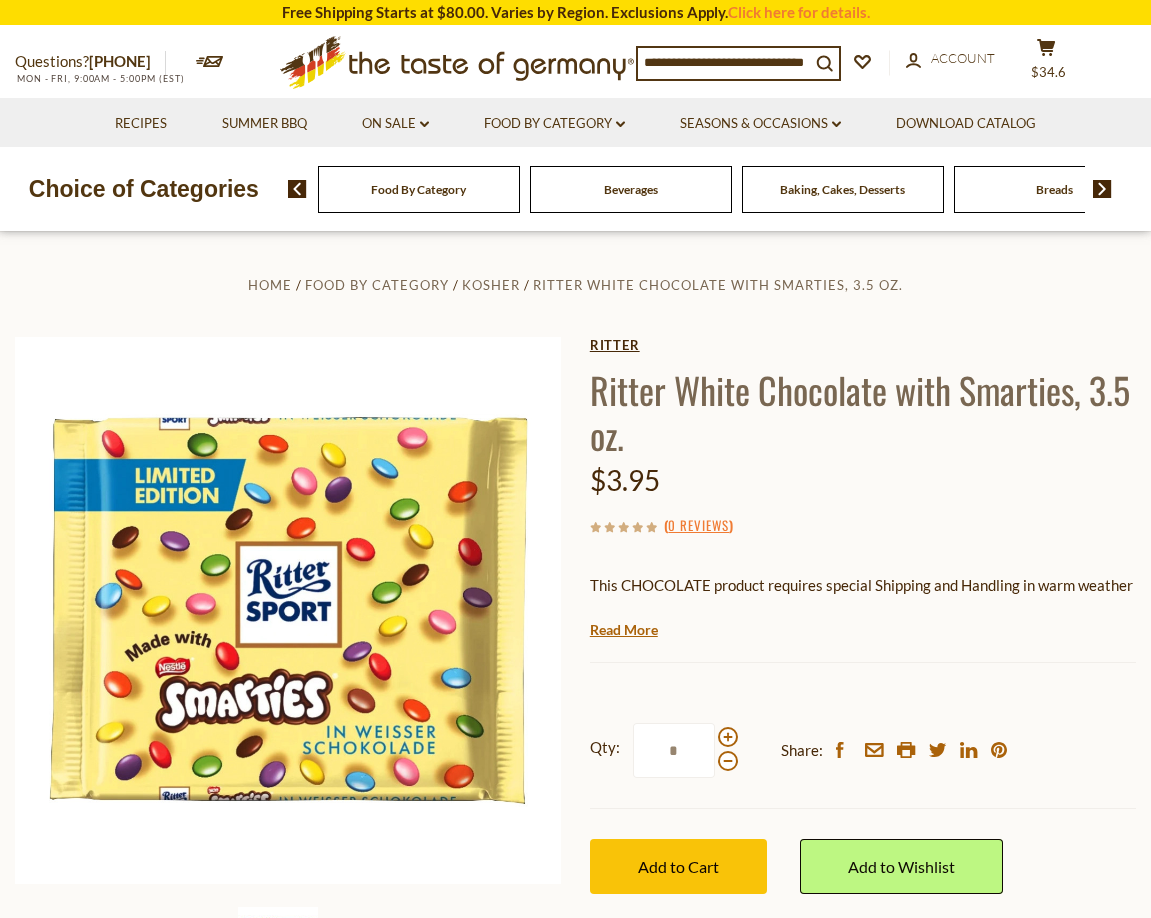 click on "Ritter" at bounding box center (863, 345) 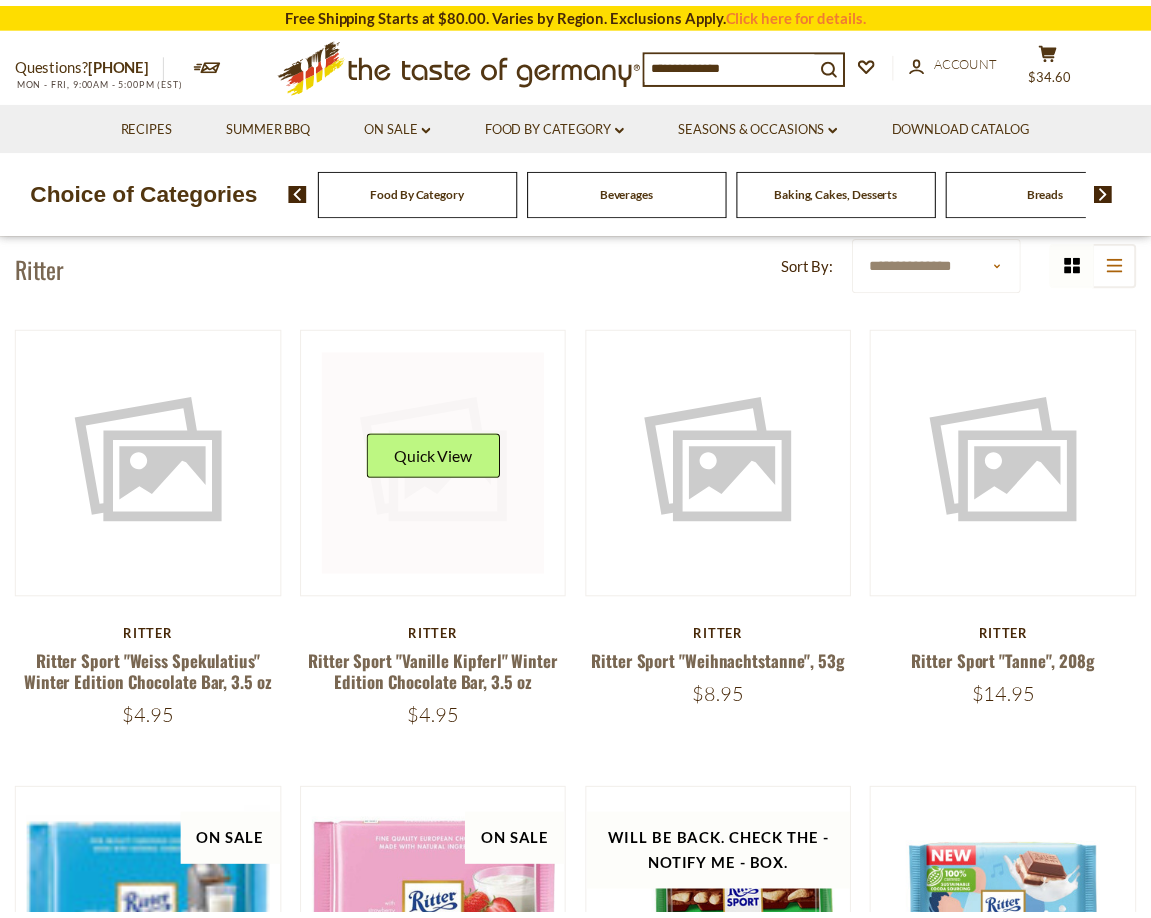 scroll, scrollTop: 0, scrollLeft: 0, axis: both 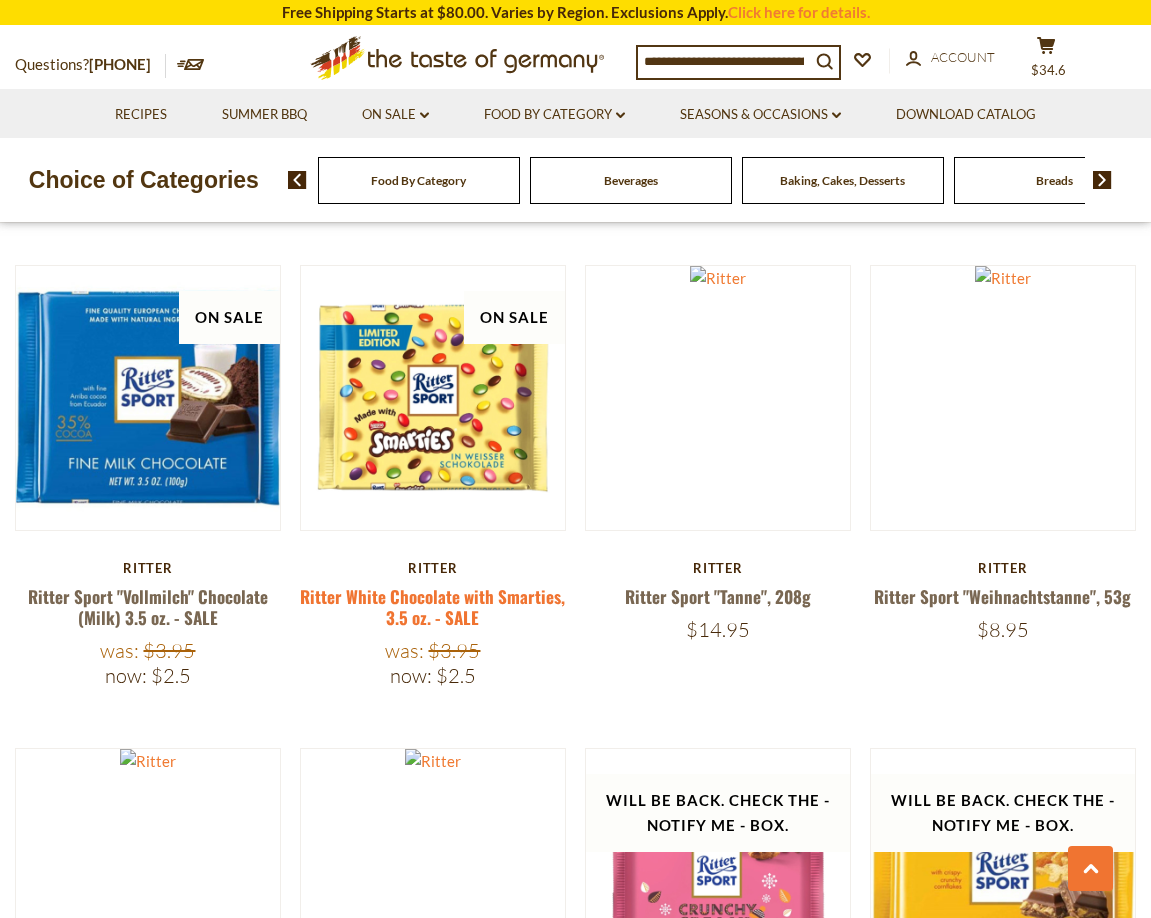 click on "Ritter White Chocolate with Smarties, 3.5 oz. - SALE" at bounding box center [432, 607] 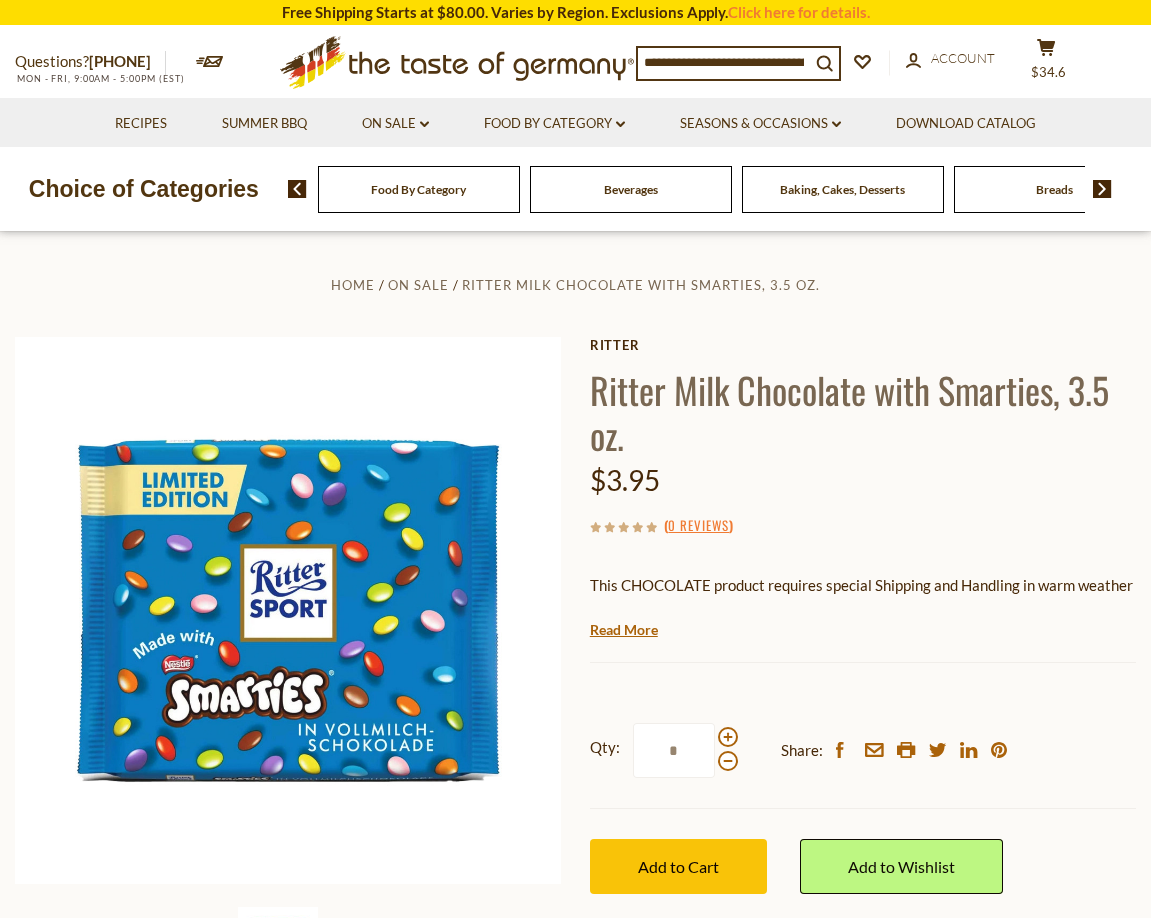 scroll, scrollTop: 0, scrollLeft: 0, axis: both 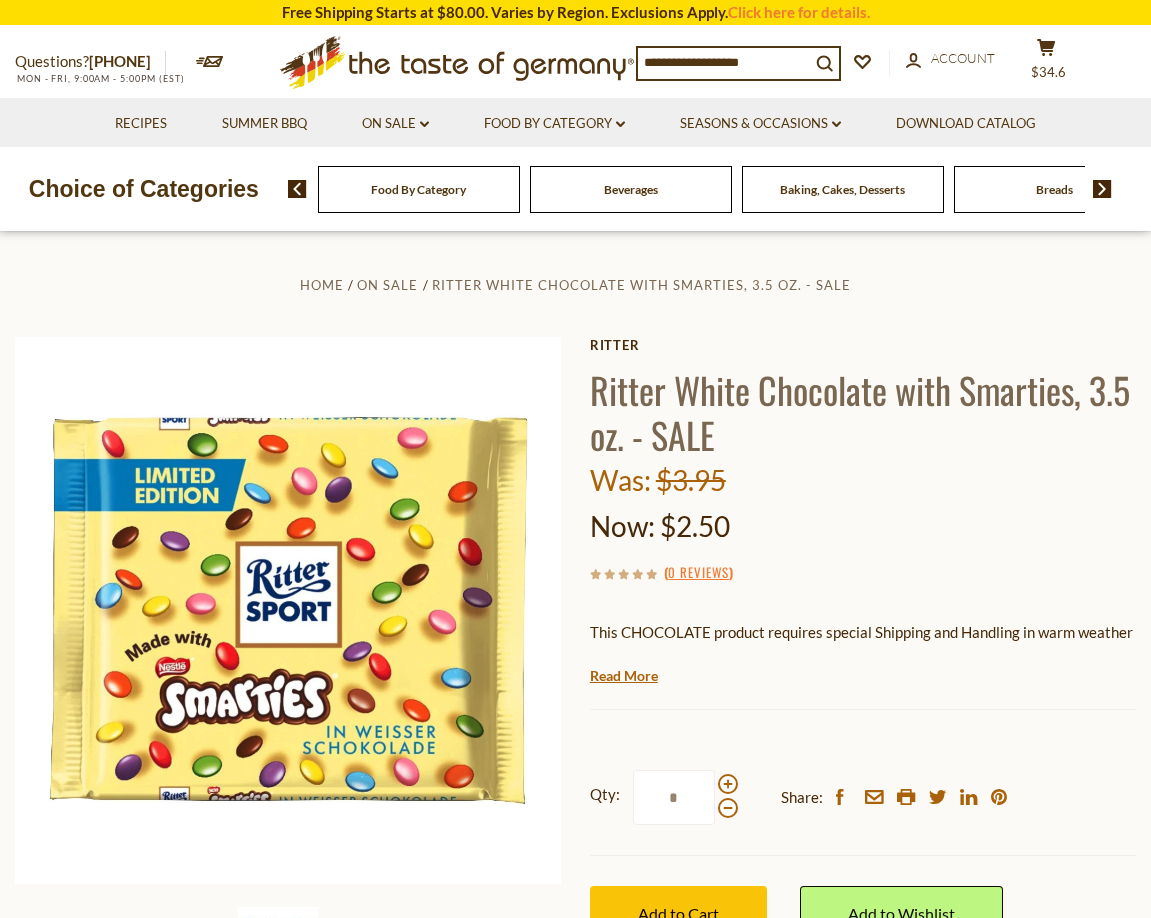 click on "Was:
$3.95" at bounding box center [863, 480] 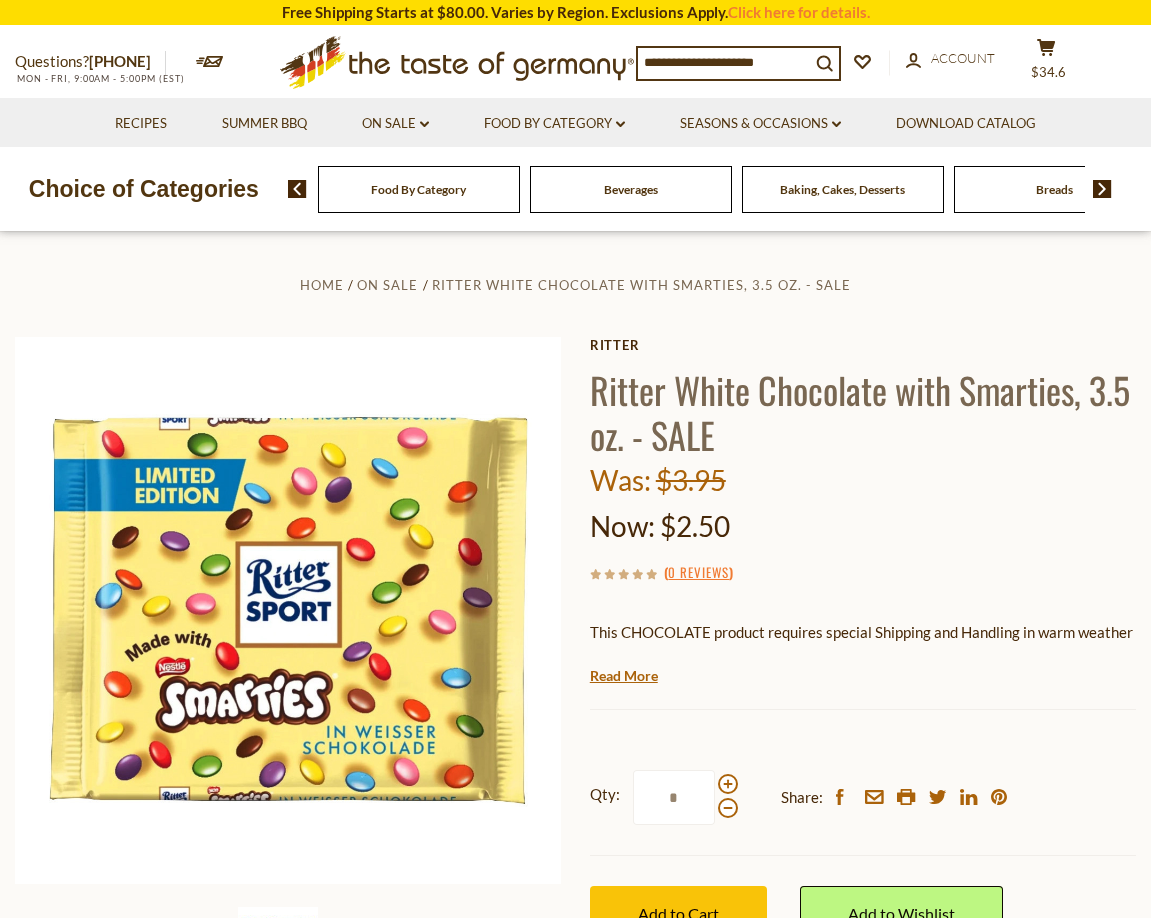 click on "Now:
$2.50" at bounding box center (863, 526) 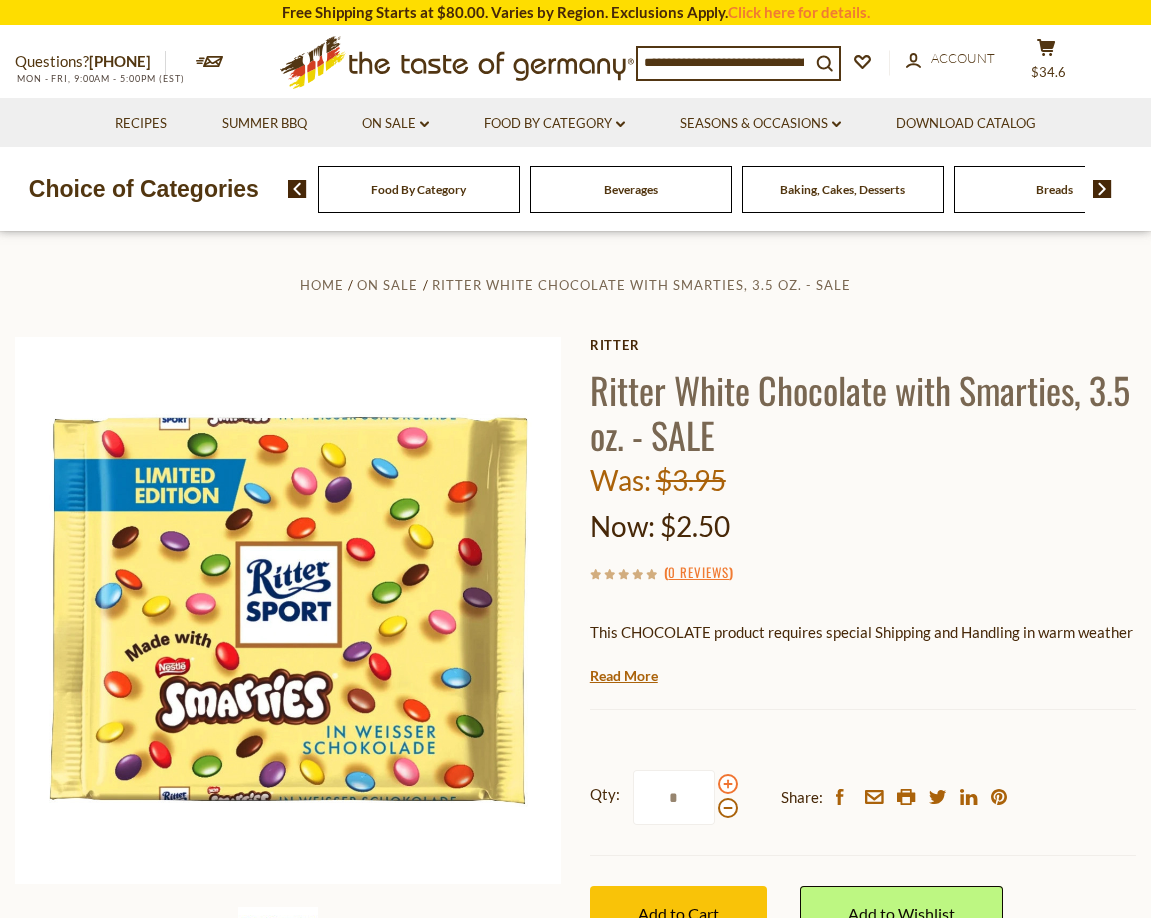 click at bounding box center (728, 784) 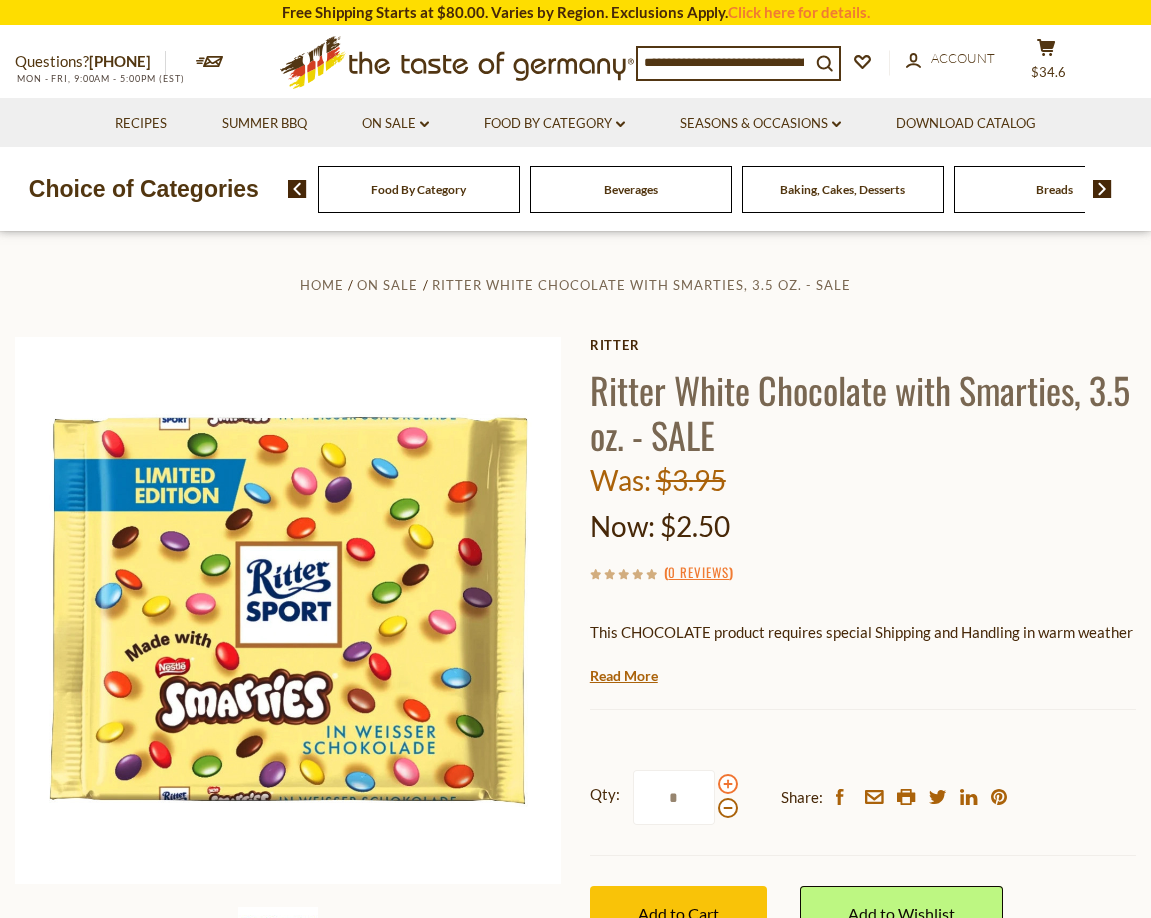 click at bounding box center (728, 784) 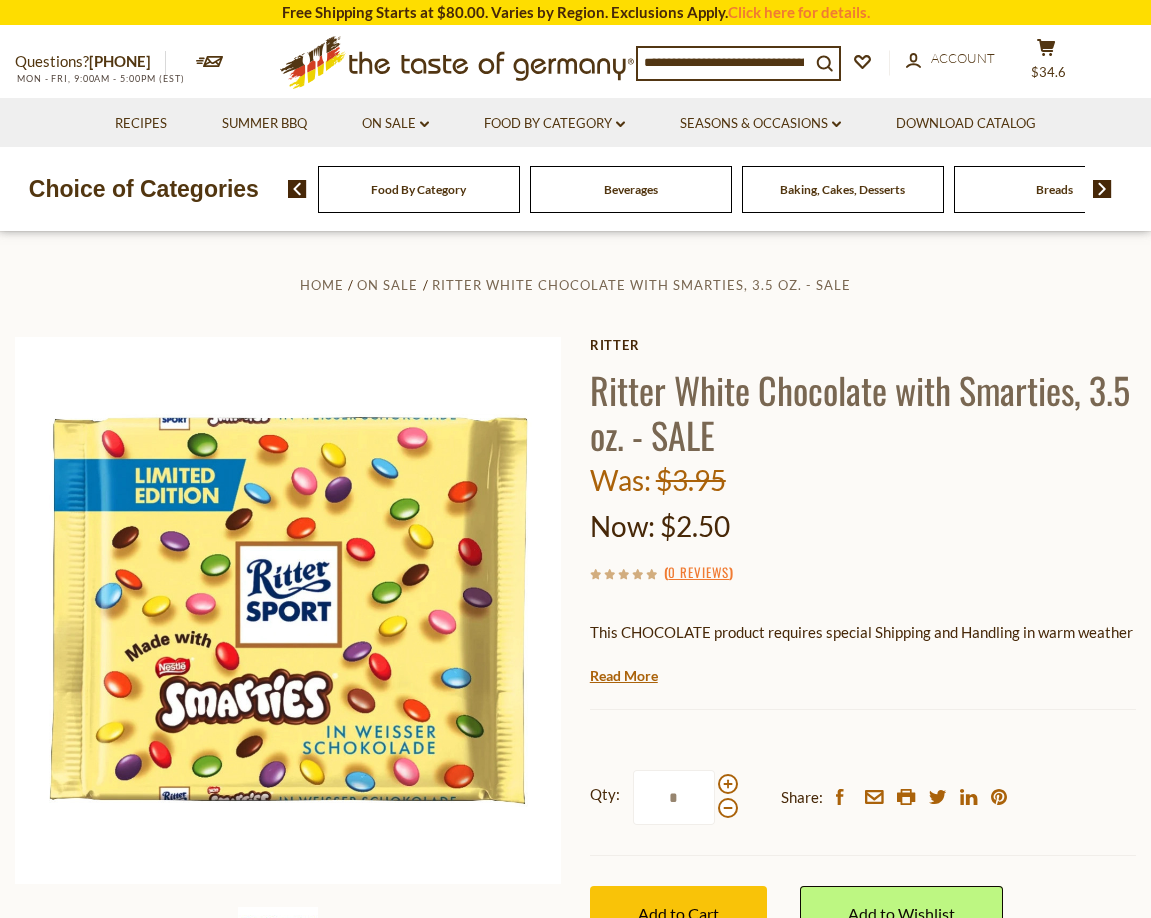 drag, startPoint x: 676, startPoint y: 805, endPoint x: 659, endPoint y: 797, distance: 18.788294 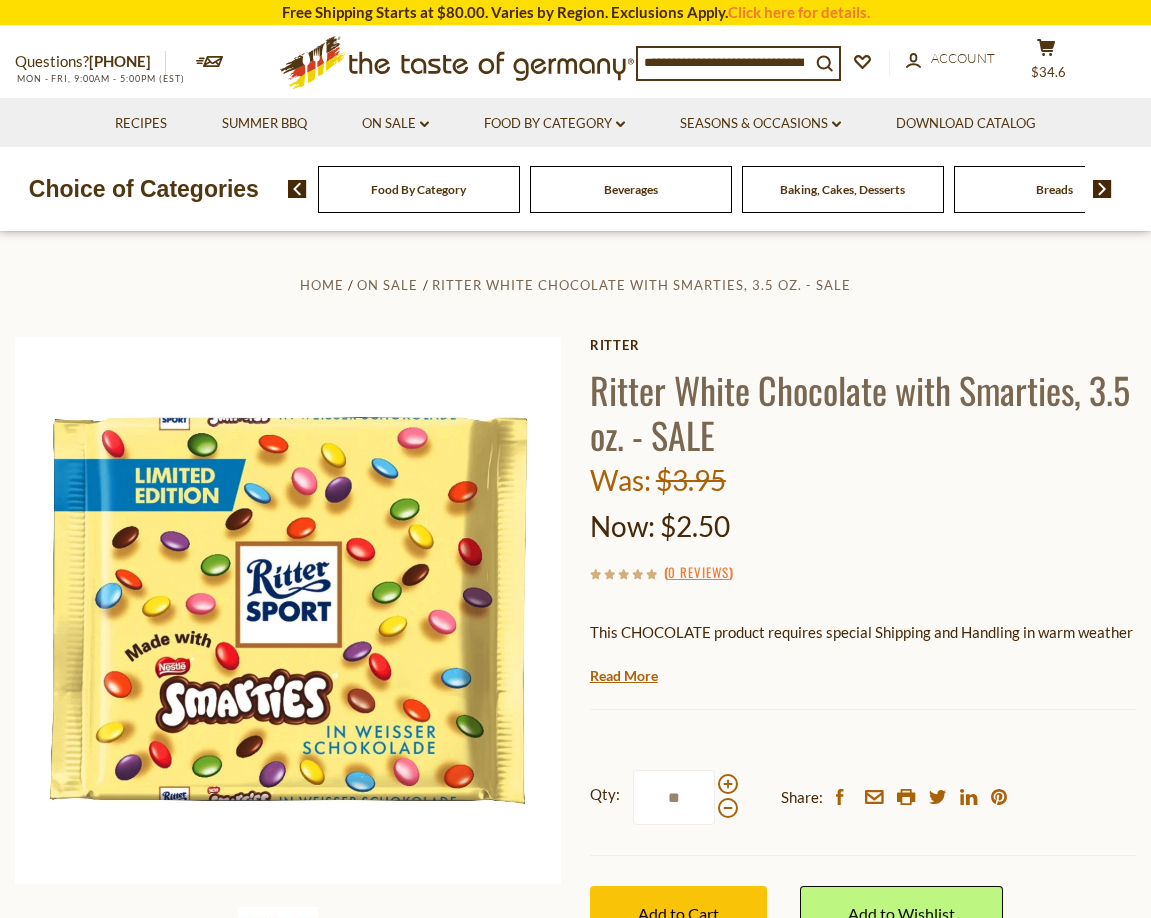 click on "Now:
$2.50" at bounding box center [863, 526] 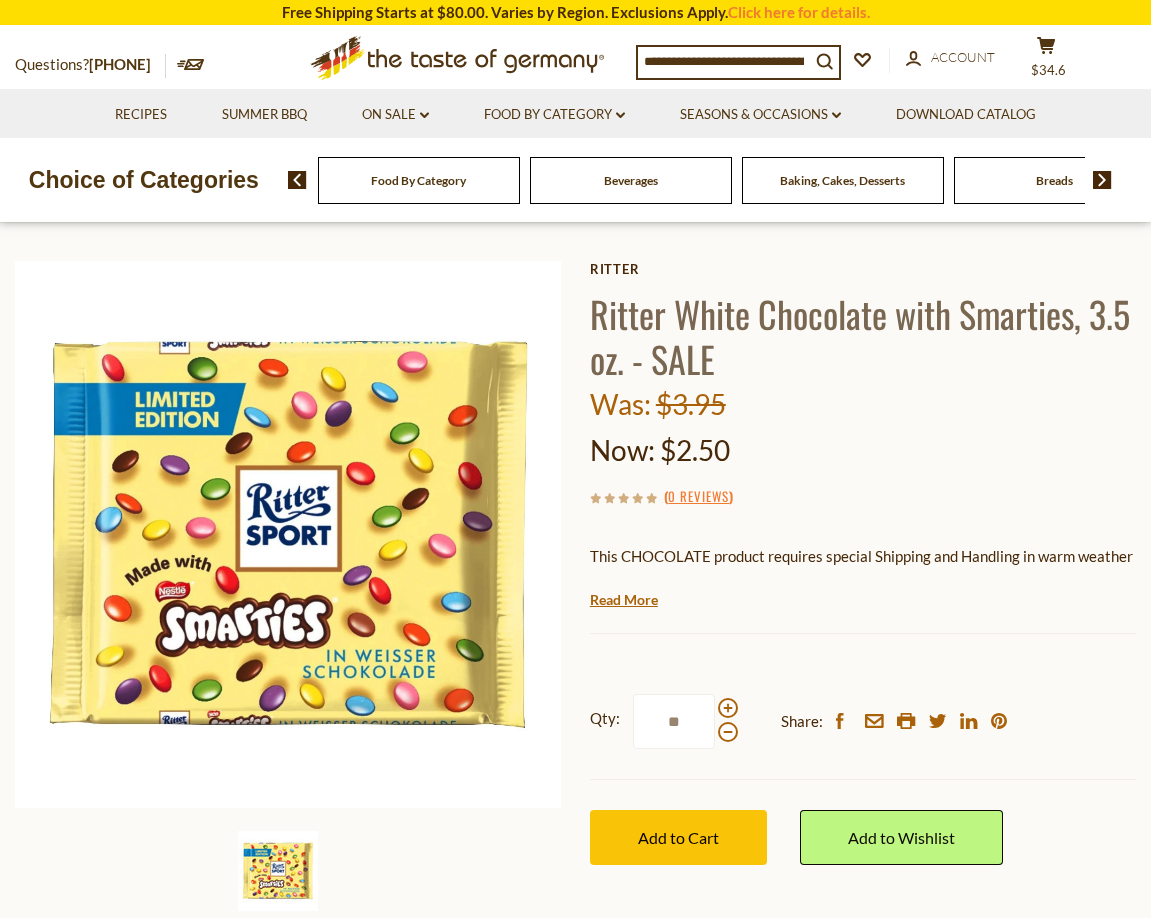 scroll, scrollTop: 200, scrollLeft: 0, axis: vertical 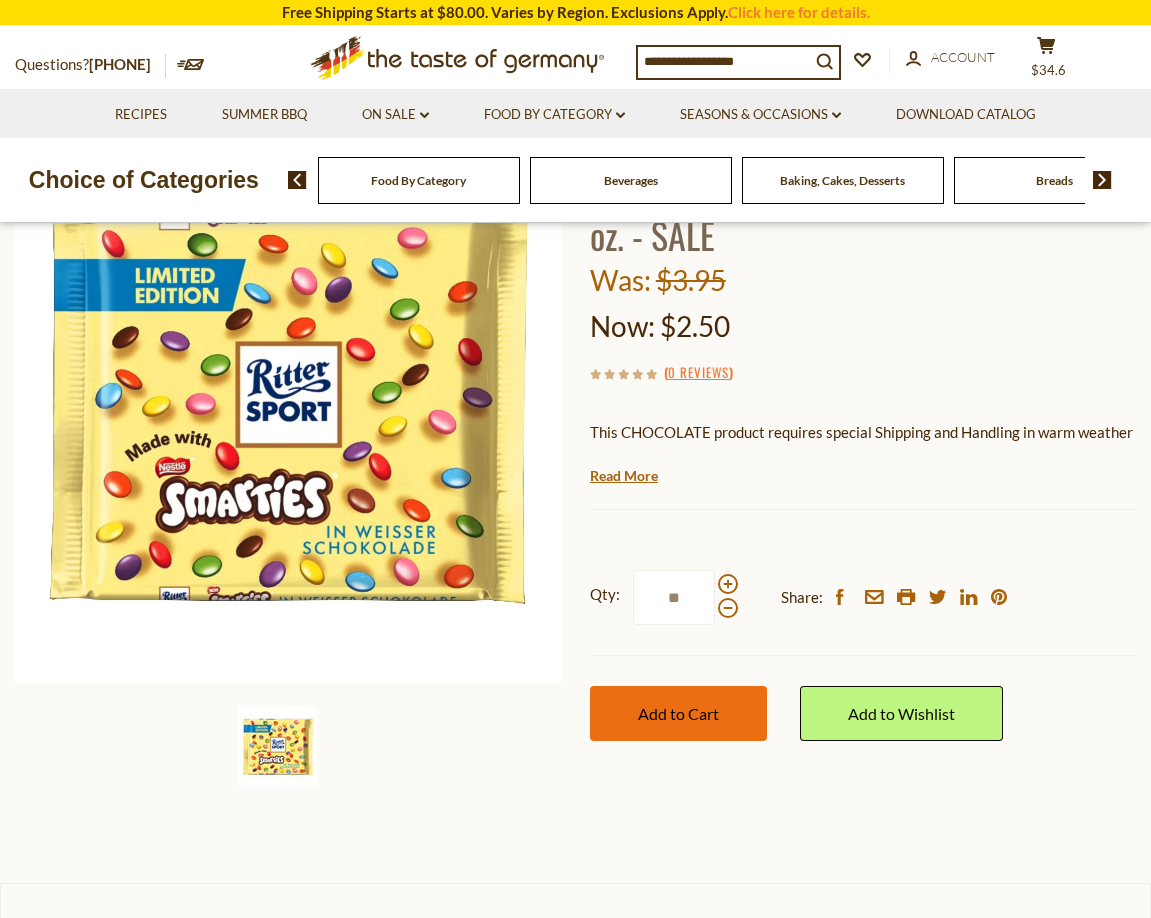 click on "Add to Cart" at bounding box center (678, 713) 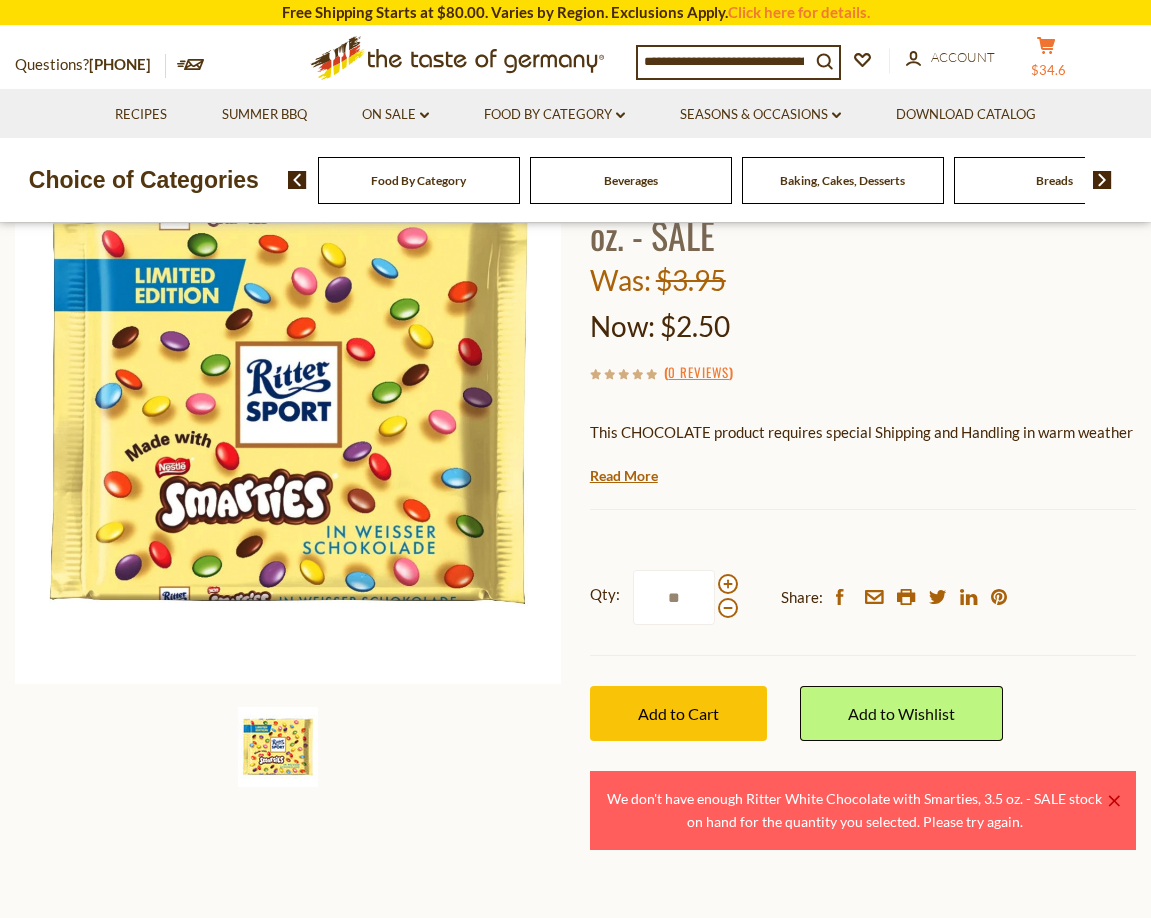click on "cart
$34.6" at bounding box center (1046, 61) 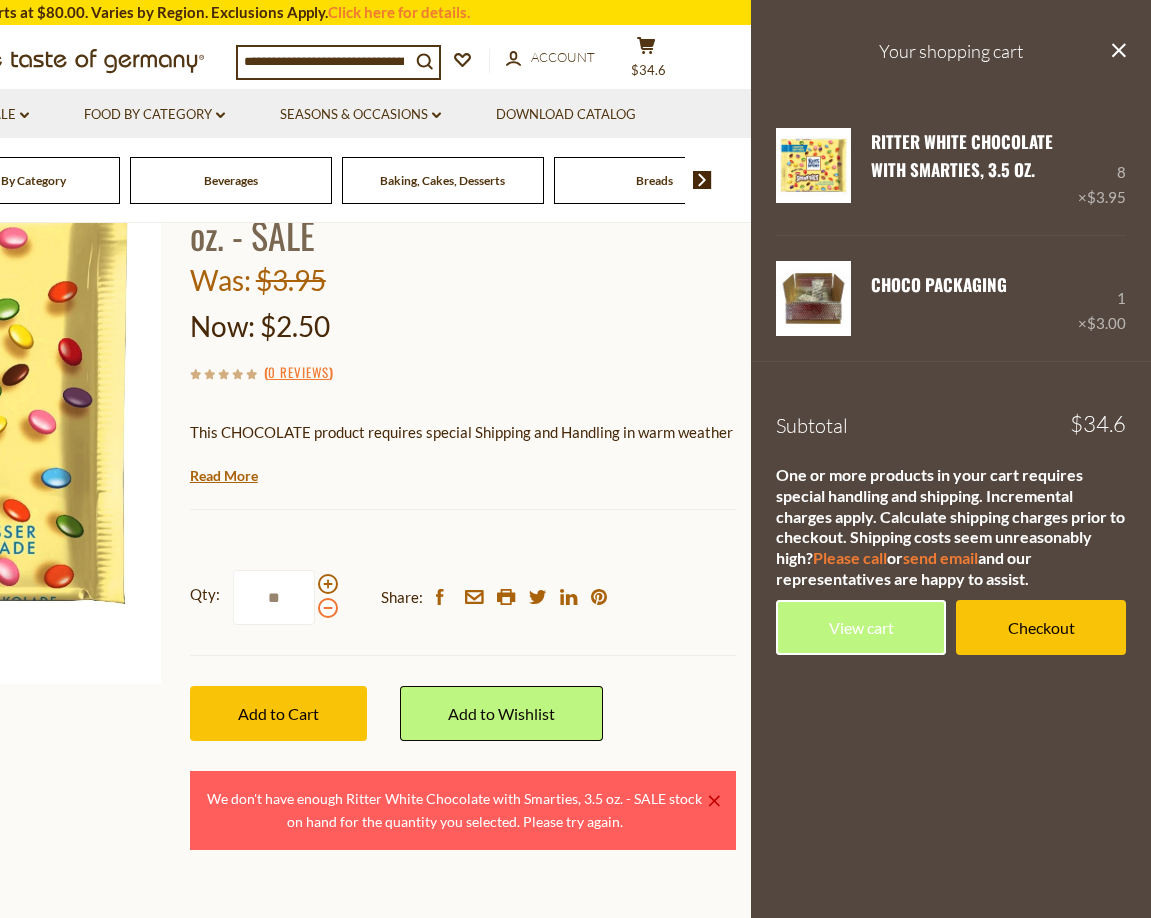 click at bounding box center (328, 608) 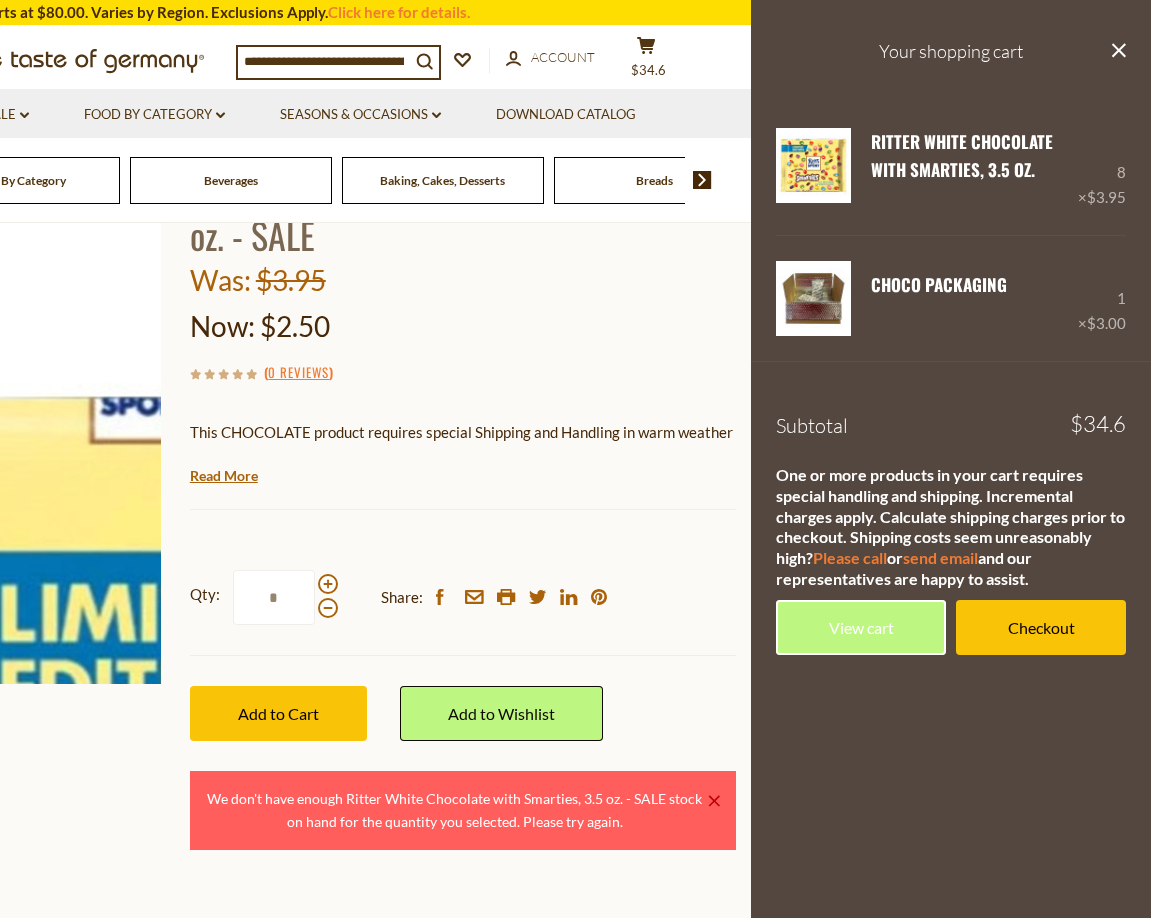 click at bounding box center (-112, 410) 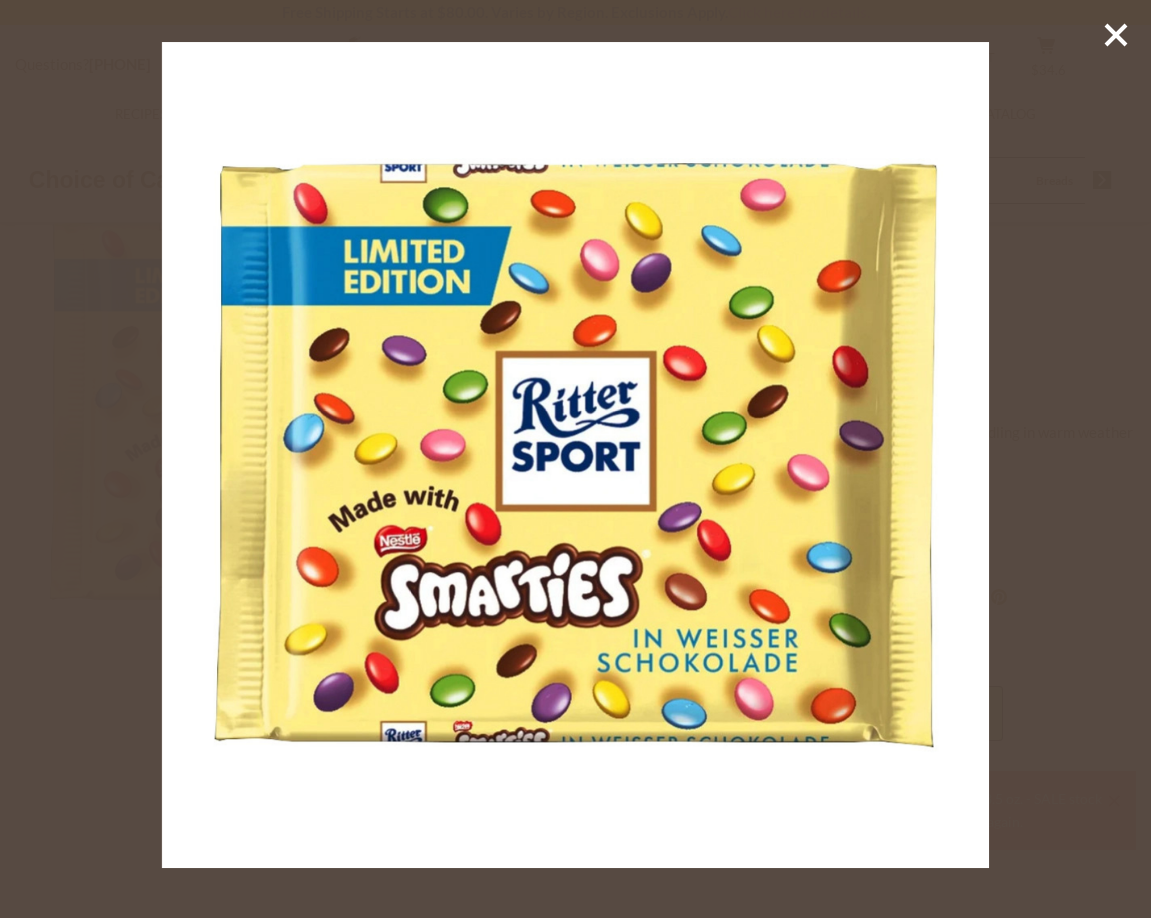 click 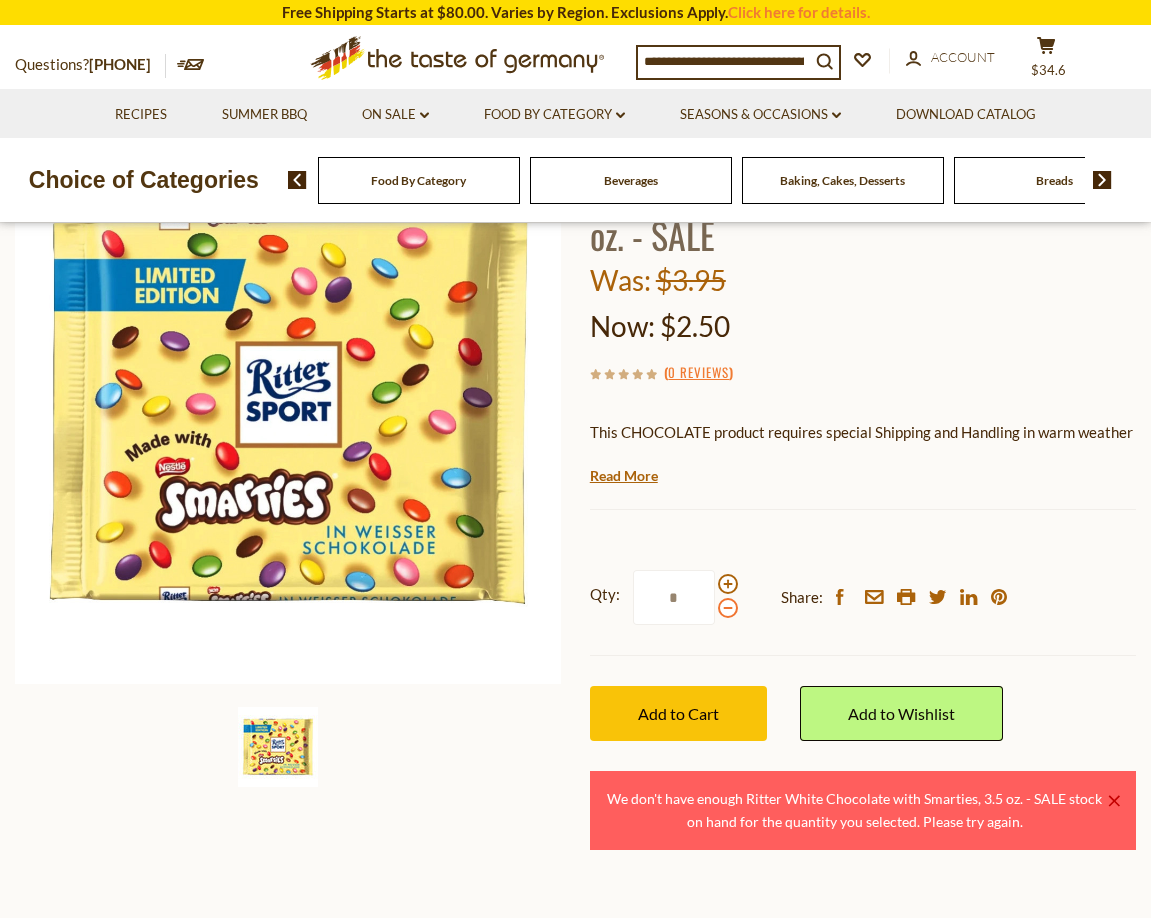 click at bounding box center [728, 608] 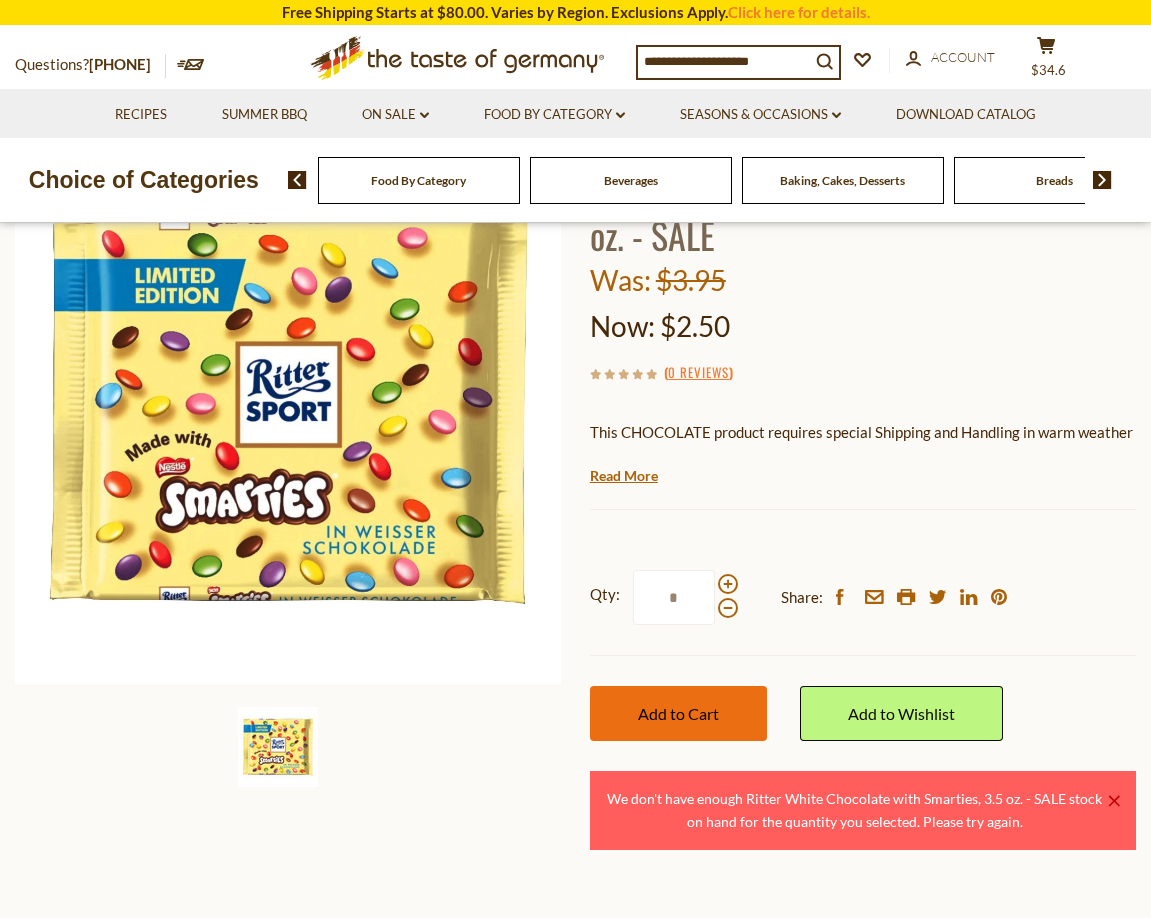 click on "Add to Cart" at bounding box center (678, 713) 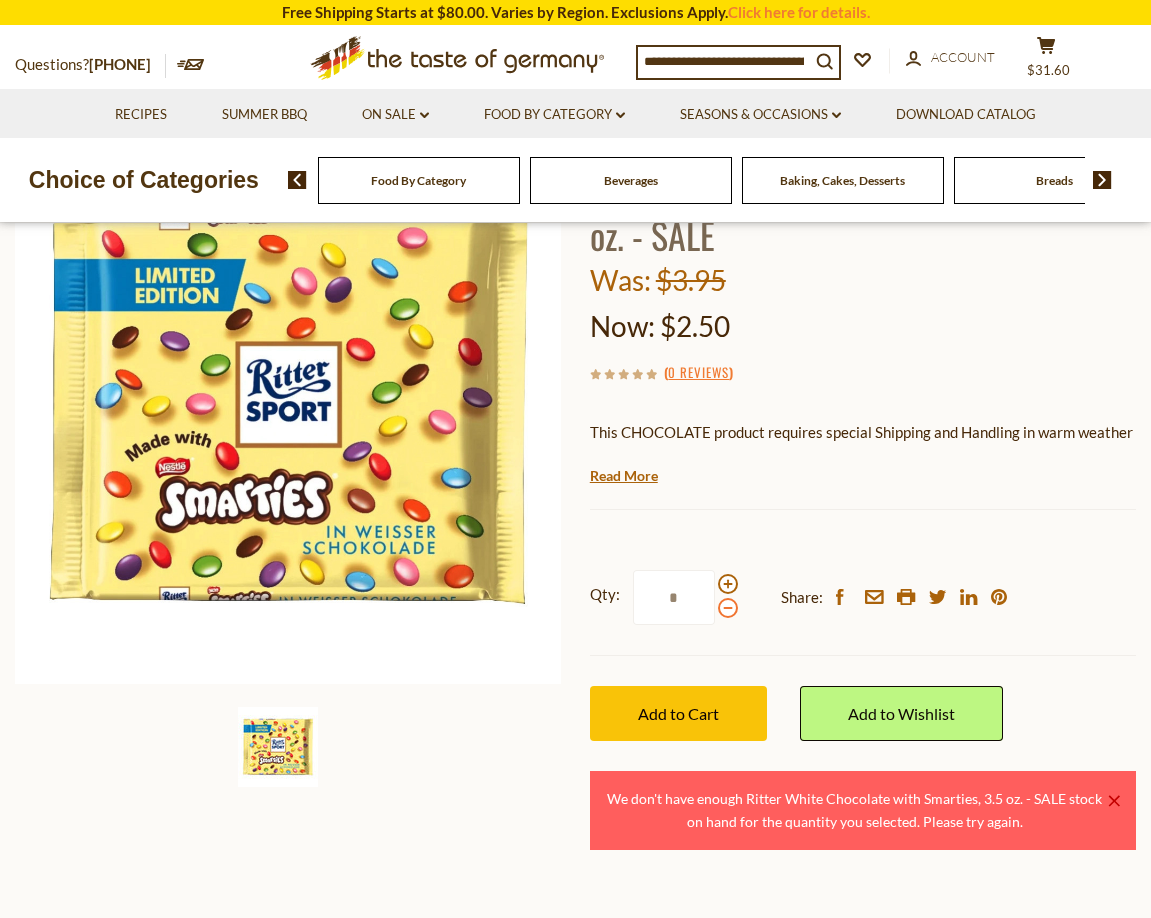 click at bounding box center [728, 608] 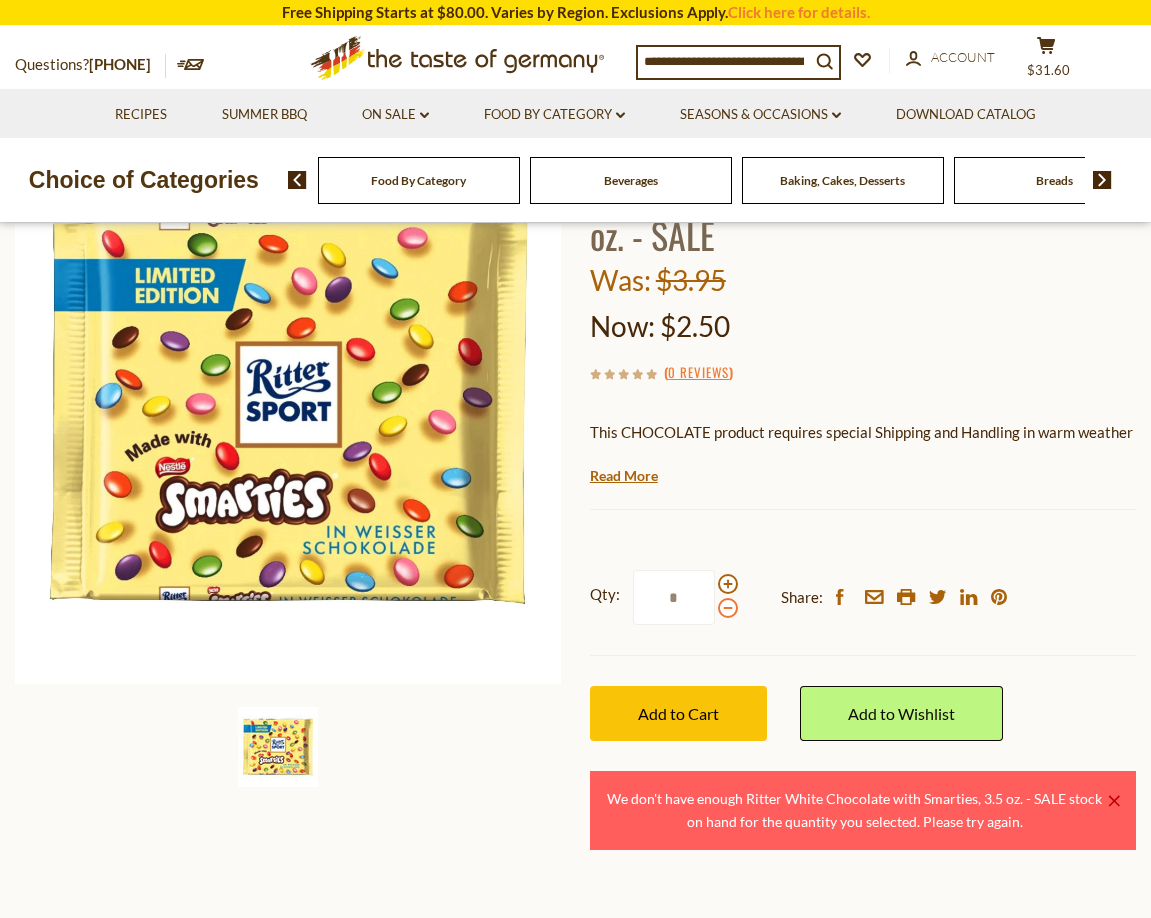 click at bounding box center (728, 608) 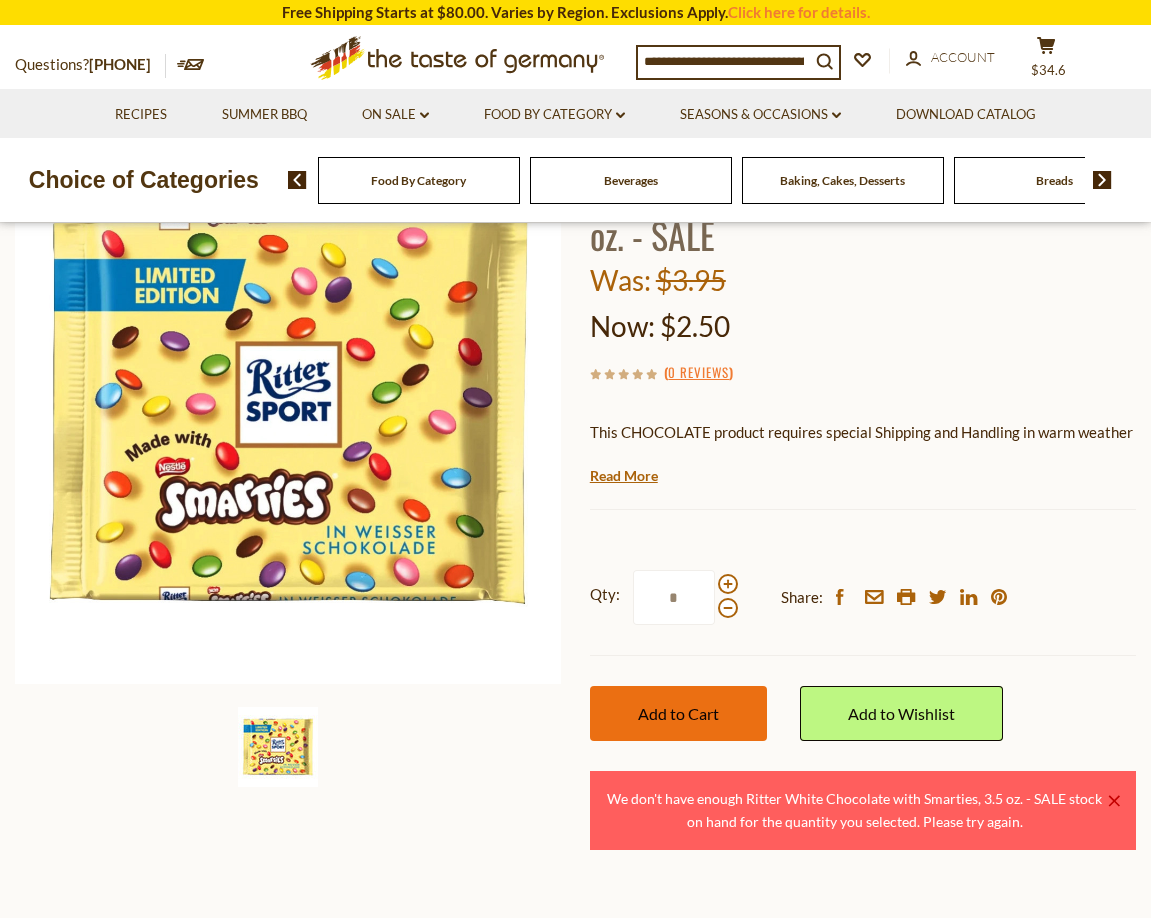 click on "Add to Cart" at bounding box center [678, 713] 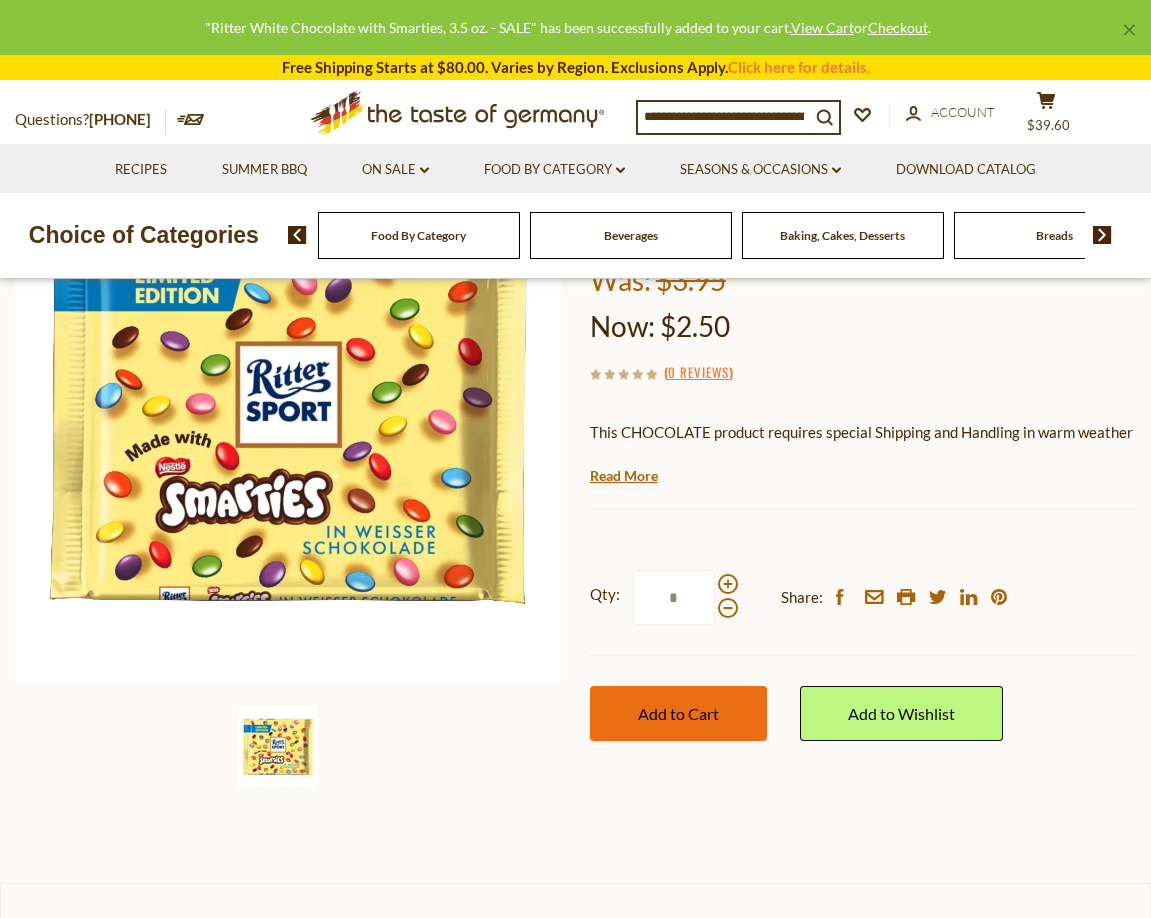 click on "Add to Cart" at bounding box center (678, 713) 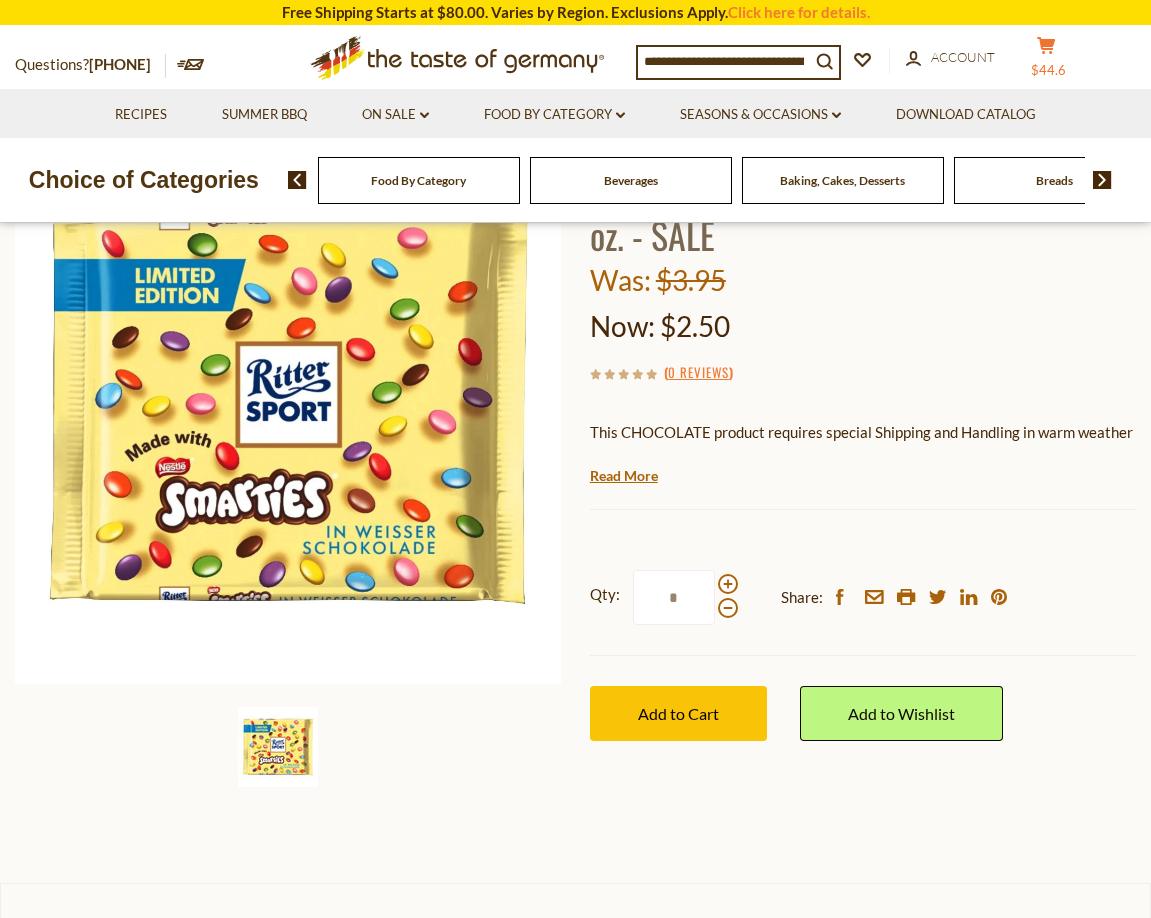 click on "$44.6" at bounding box center [1048, 70] 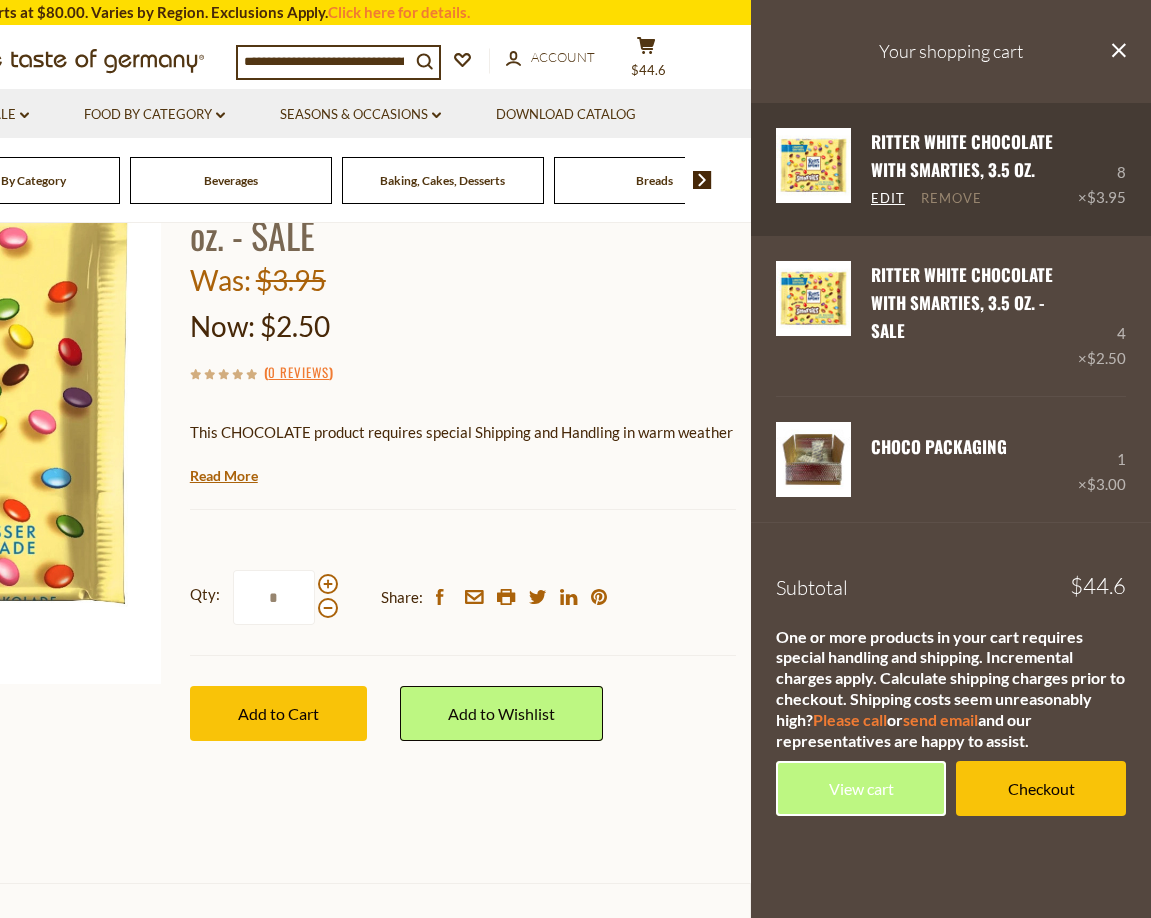 click on "Remove" at bounding box center [951, 199] 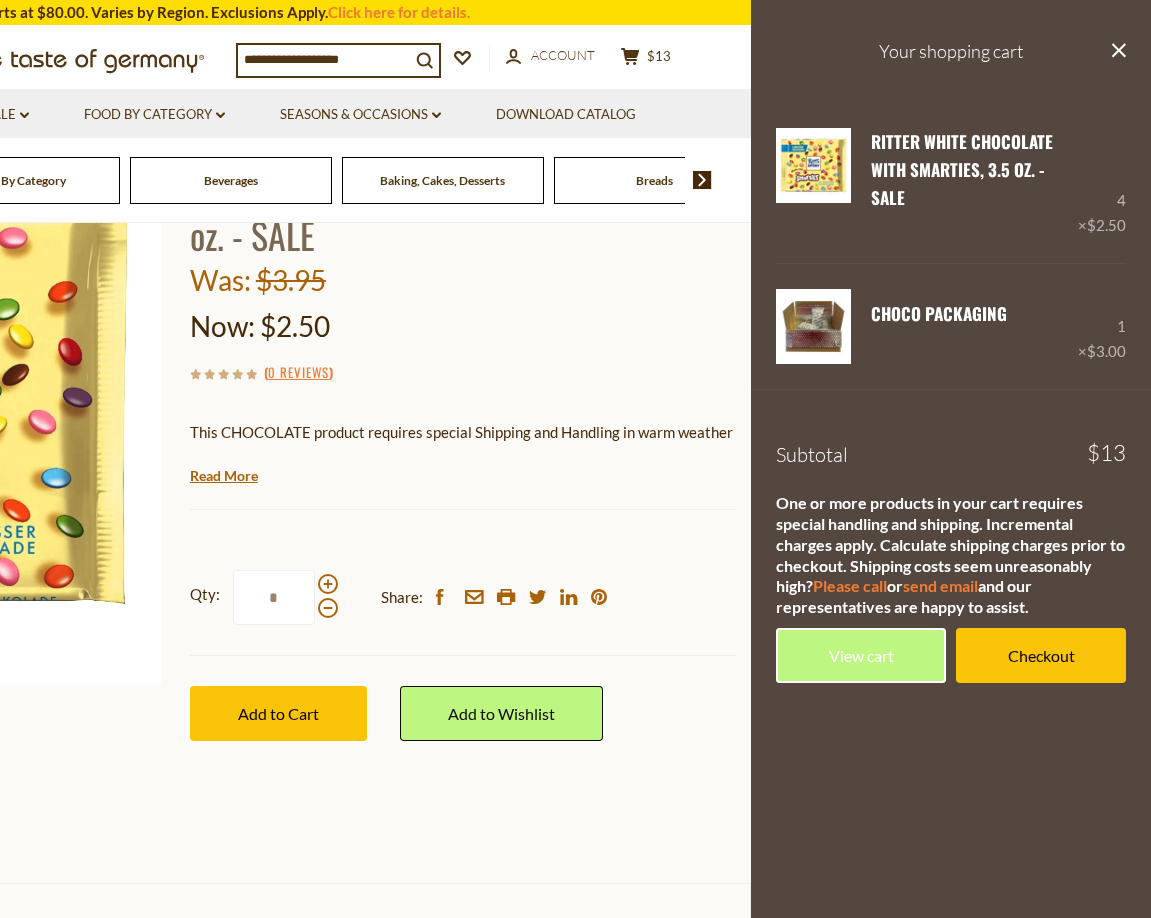 click on "Was:
$3.95" at bounding box center [463, 280] 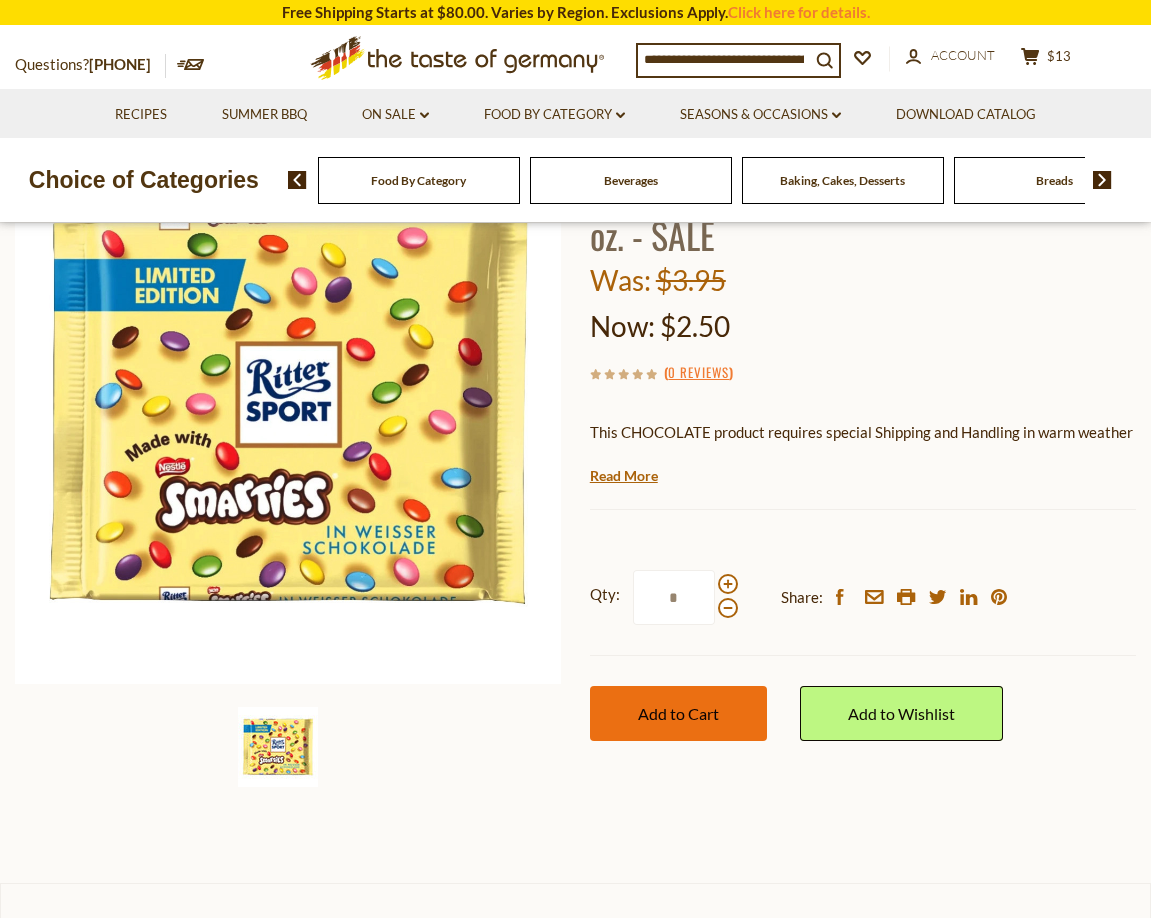 click on "Add to Cart" at bounding box center [678, 713] 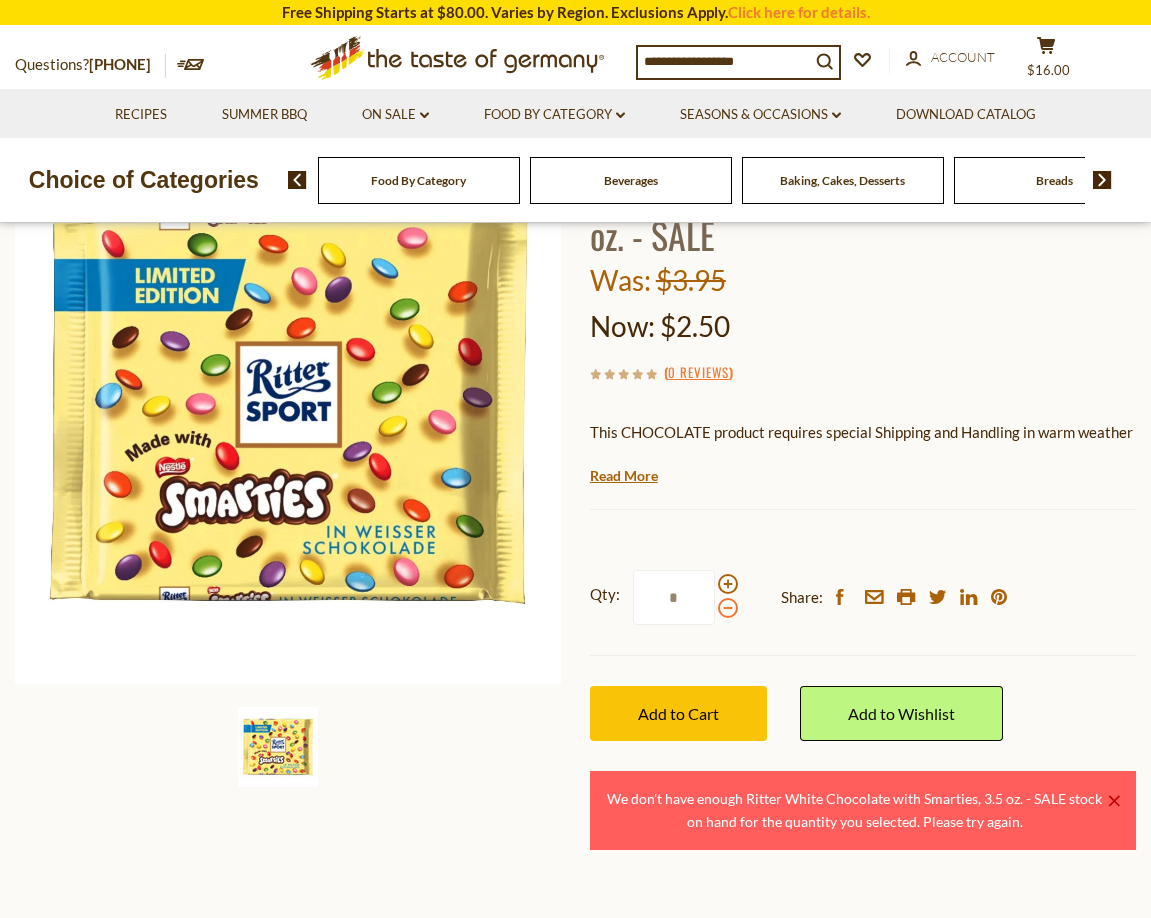 click at bounding box center (728, 608) 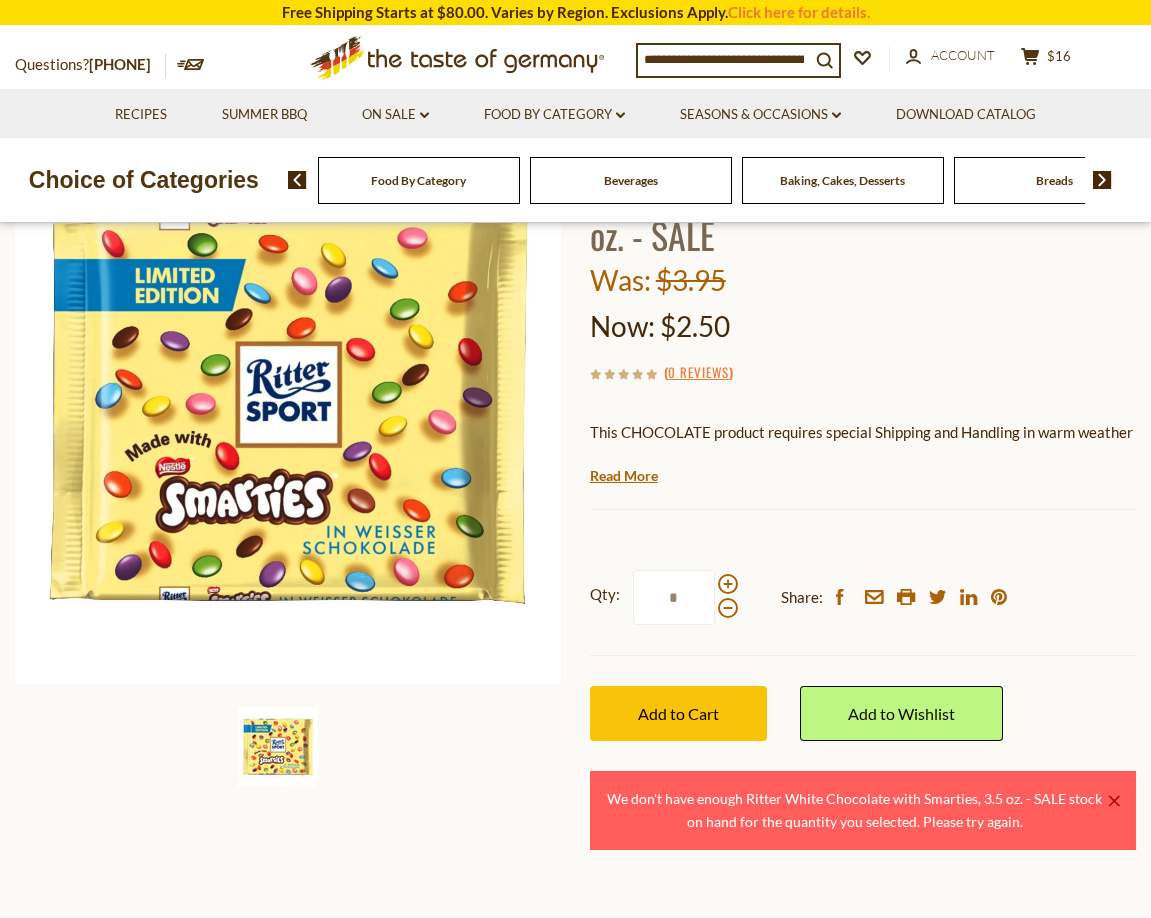 drag, startPoint x: 694, startPoint y: 606, endPoint x: 608, endPoint y: 555, distance: 99.985 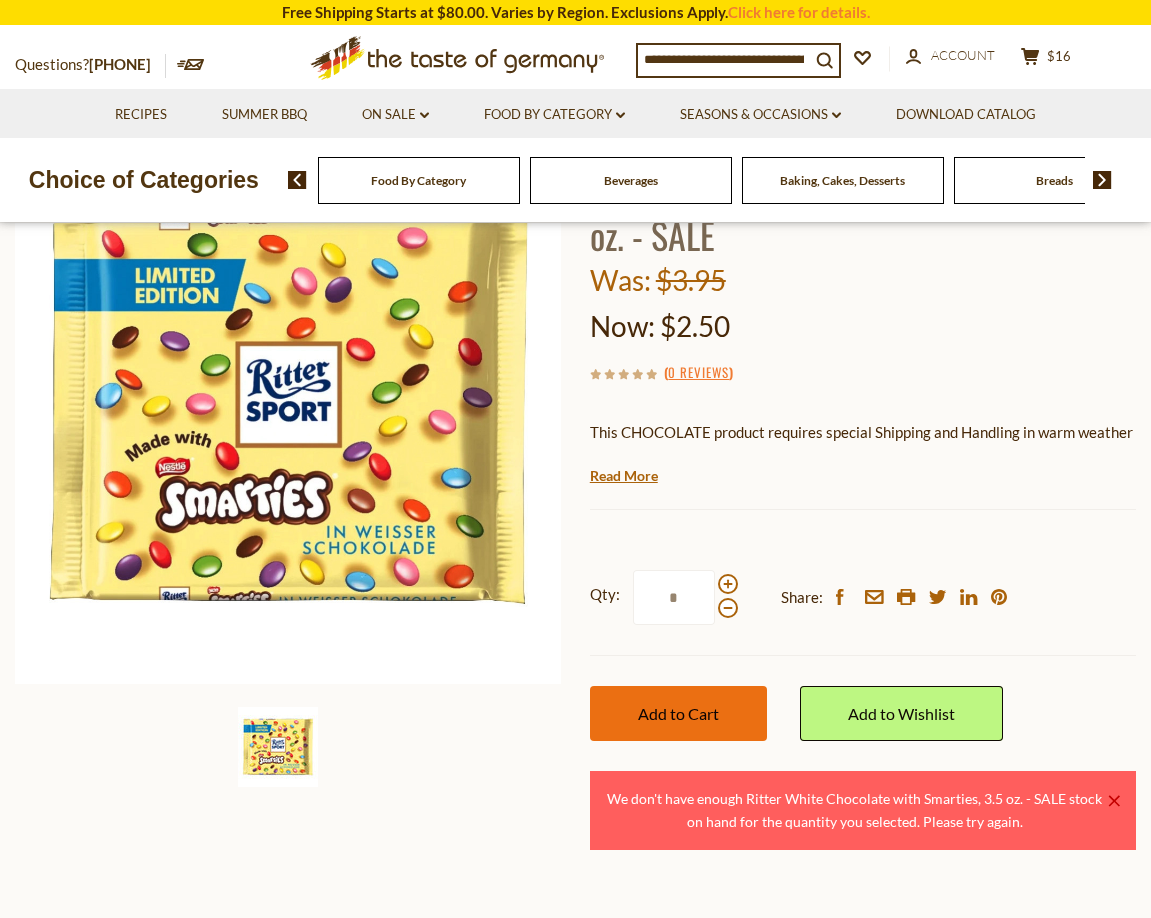 type on "*" 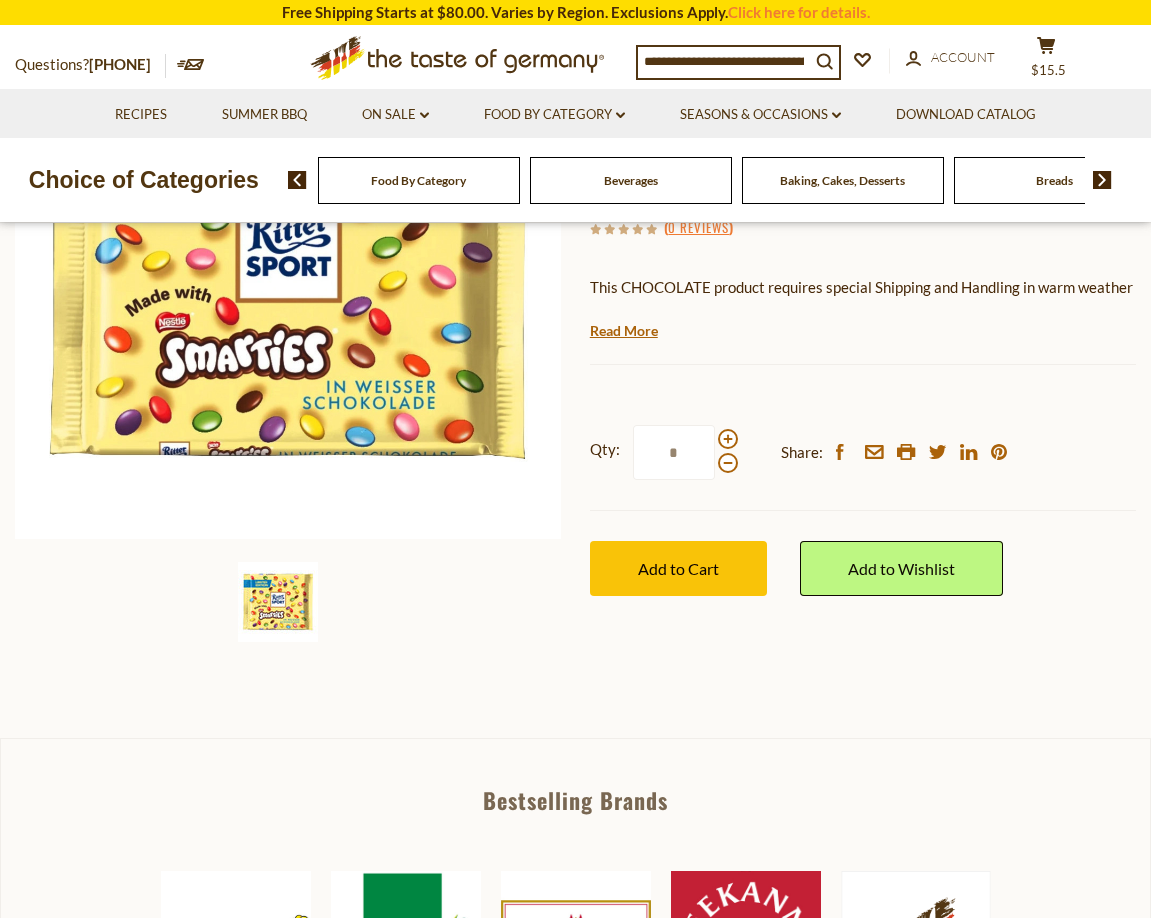 scroll, scrollTop: 0, scrollLeft: 0, axis: both 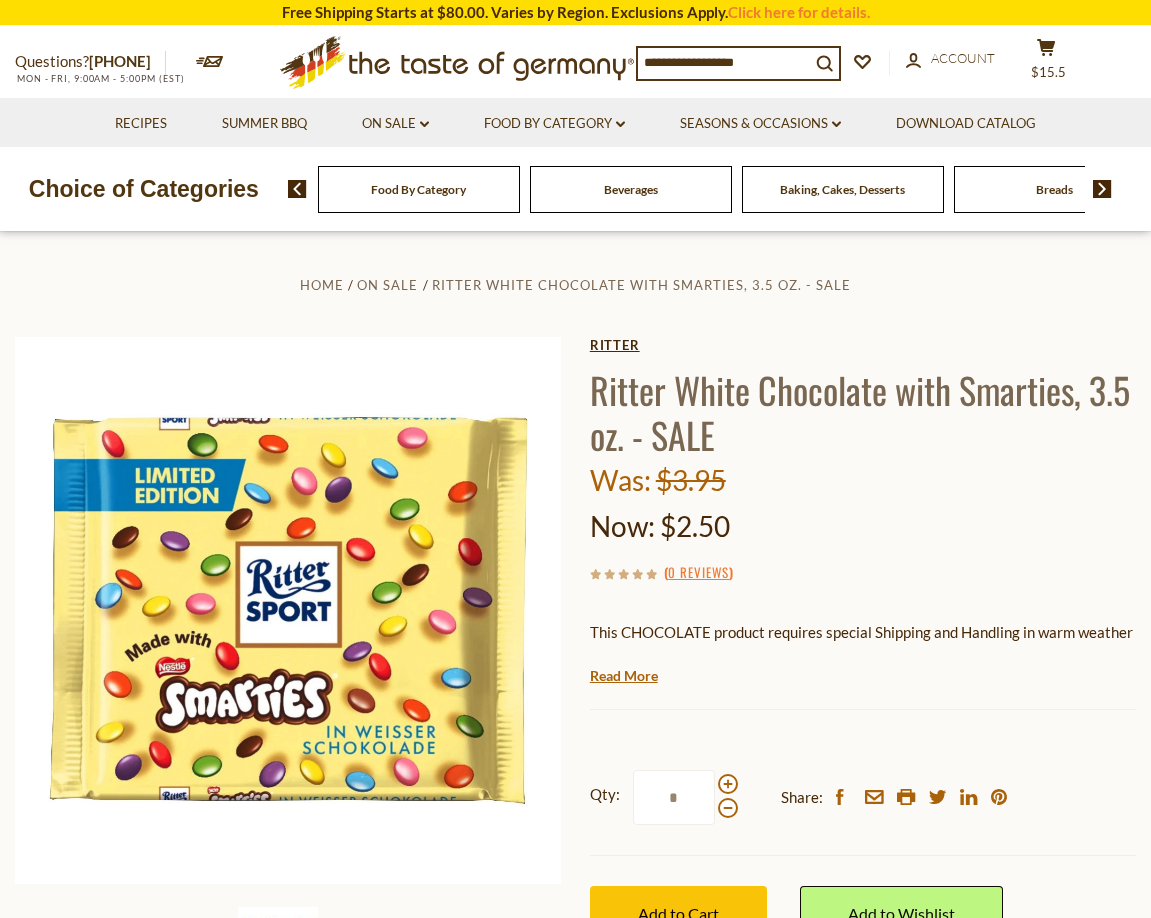 click on "Ritter" at bounding box center (863, 345) 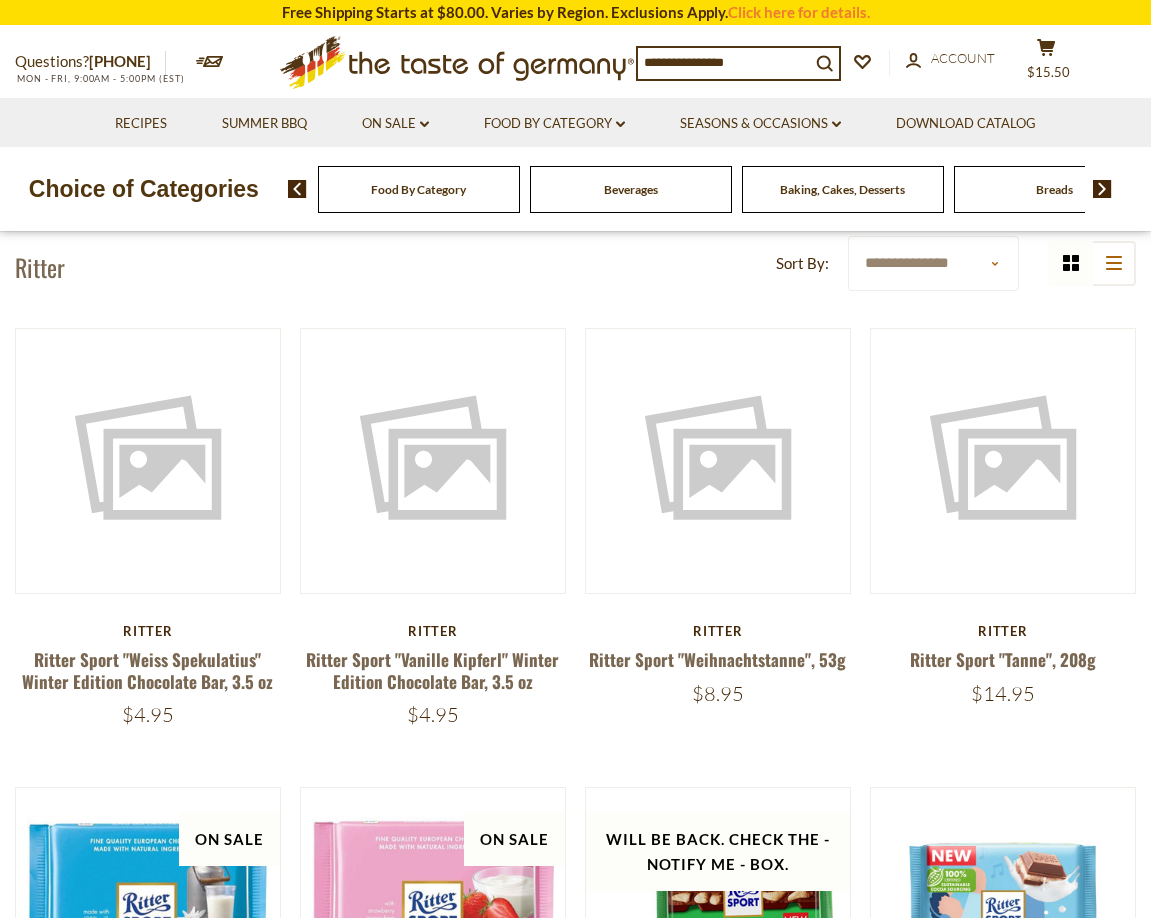 scroll, scrollTop: 0, scrollLeft: 0, axis: both 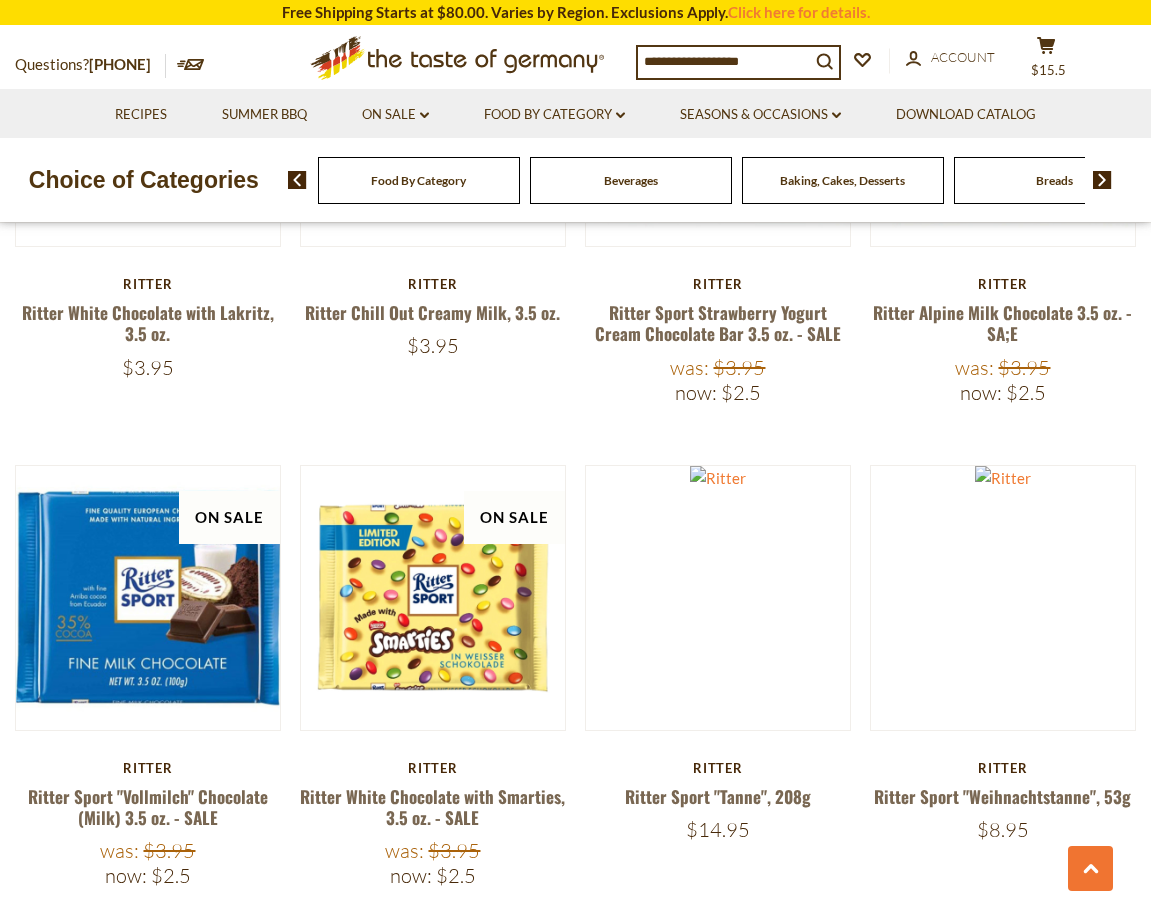 click on "Now:
$2.5" at bounding box center (1003, 392) 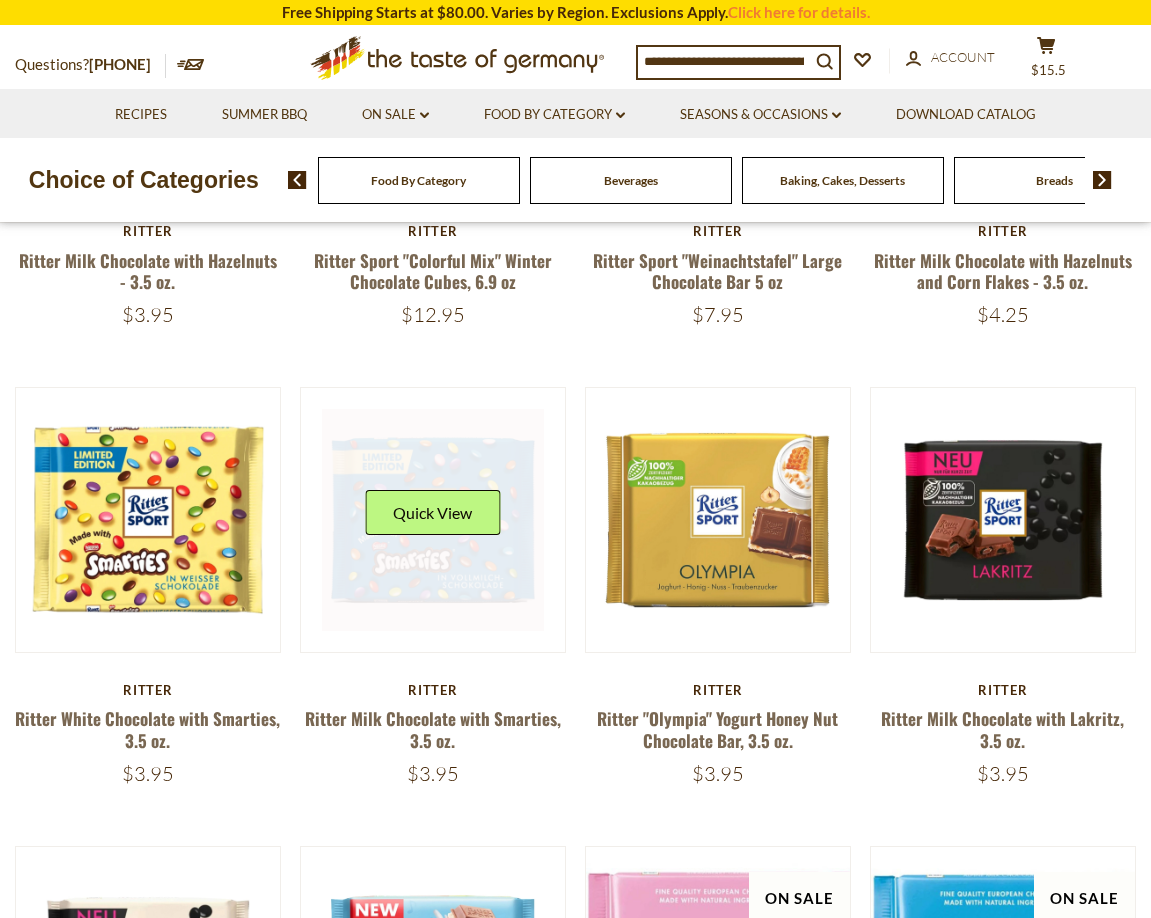 scroll, scrollTop: 900, scrollLeft: 0, axis: vertical 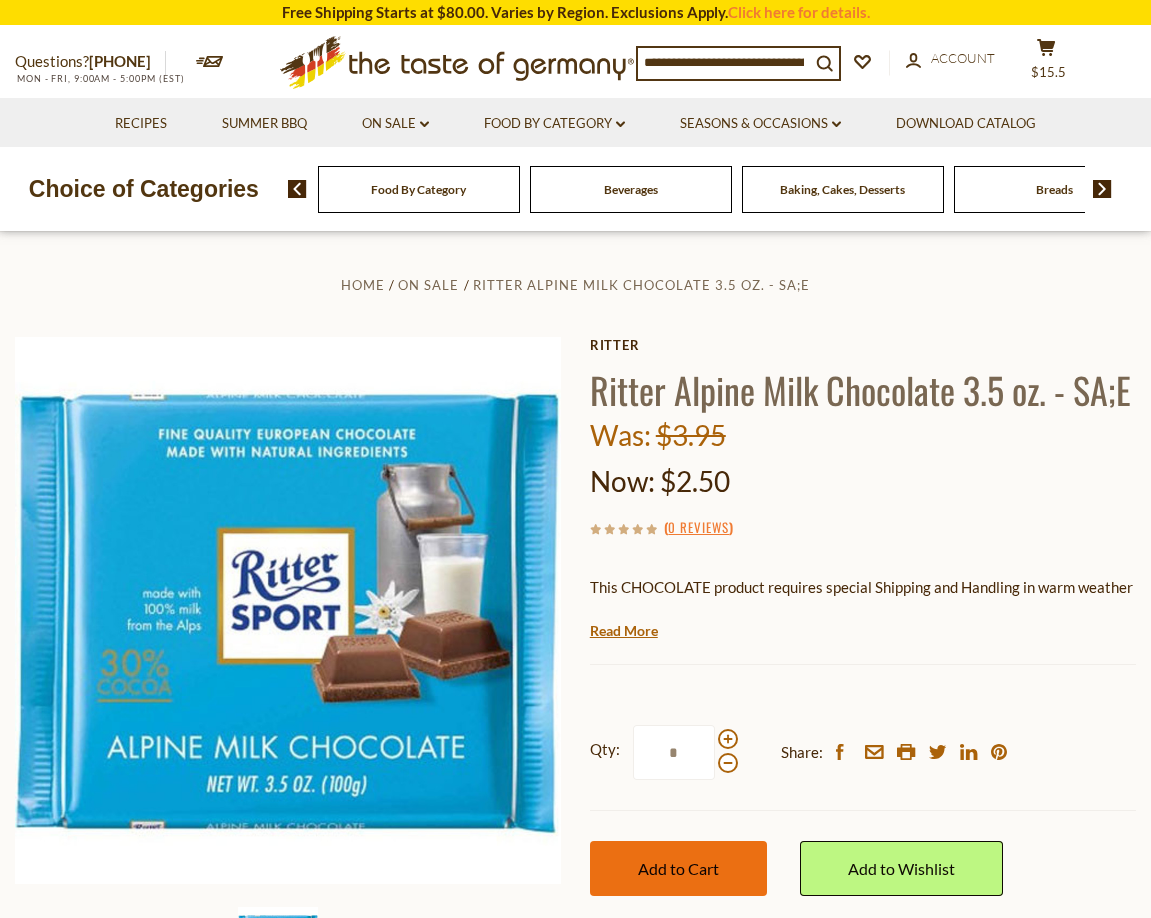 click on "Add to Cart" at bounding box center [678, 868] 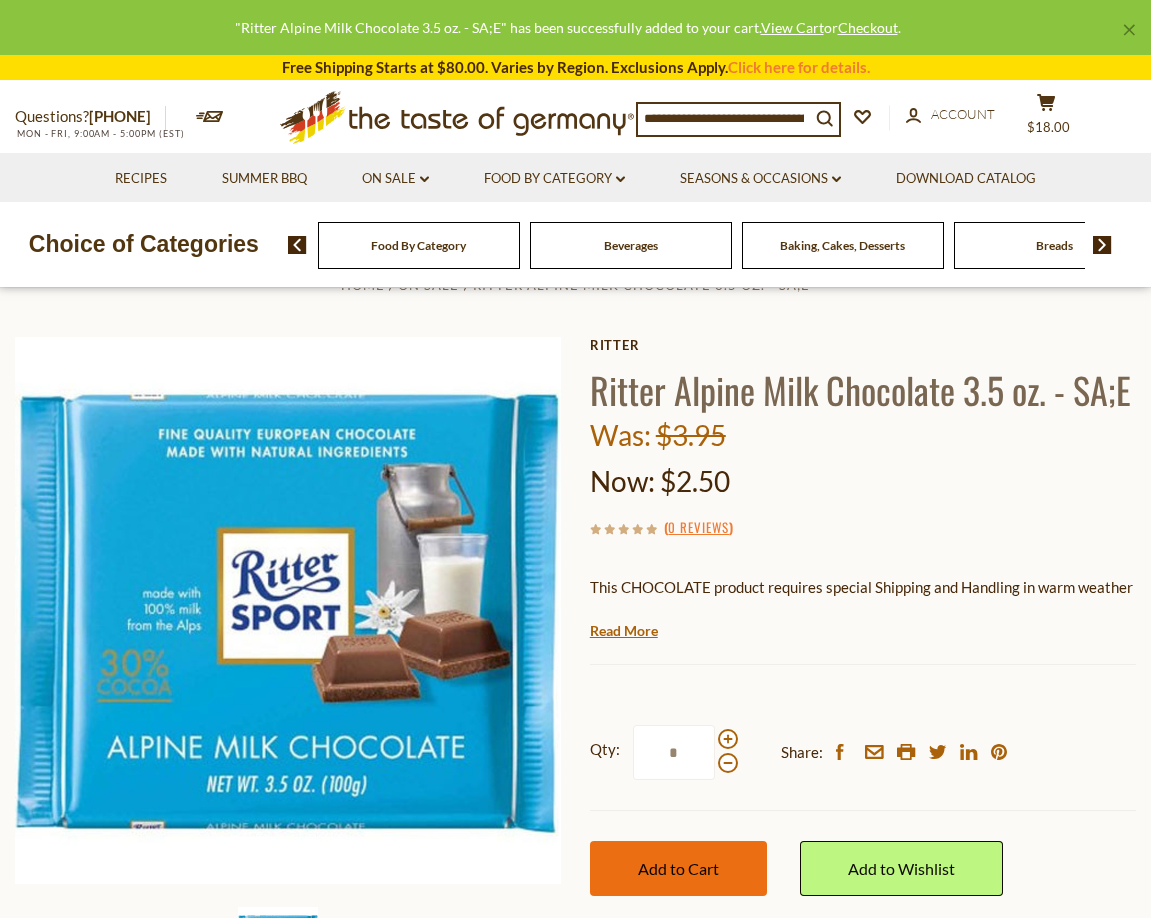 click on "Add to Cart" at bounding box center (678, 868) 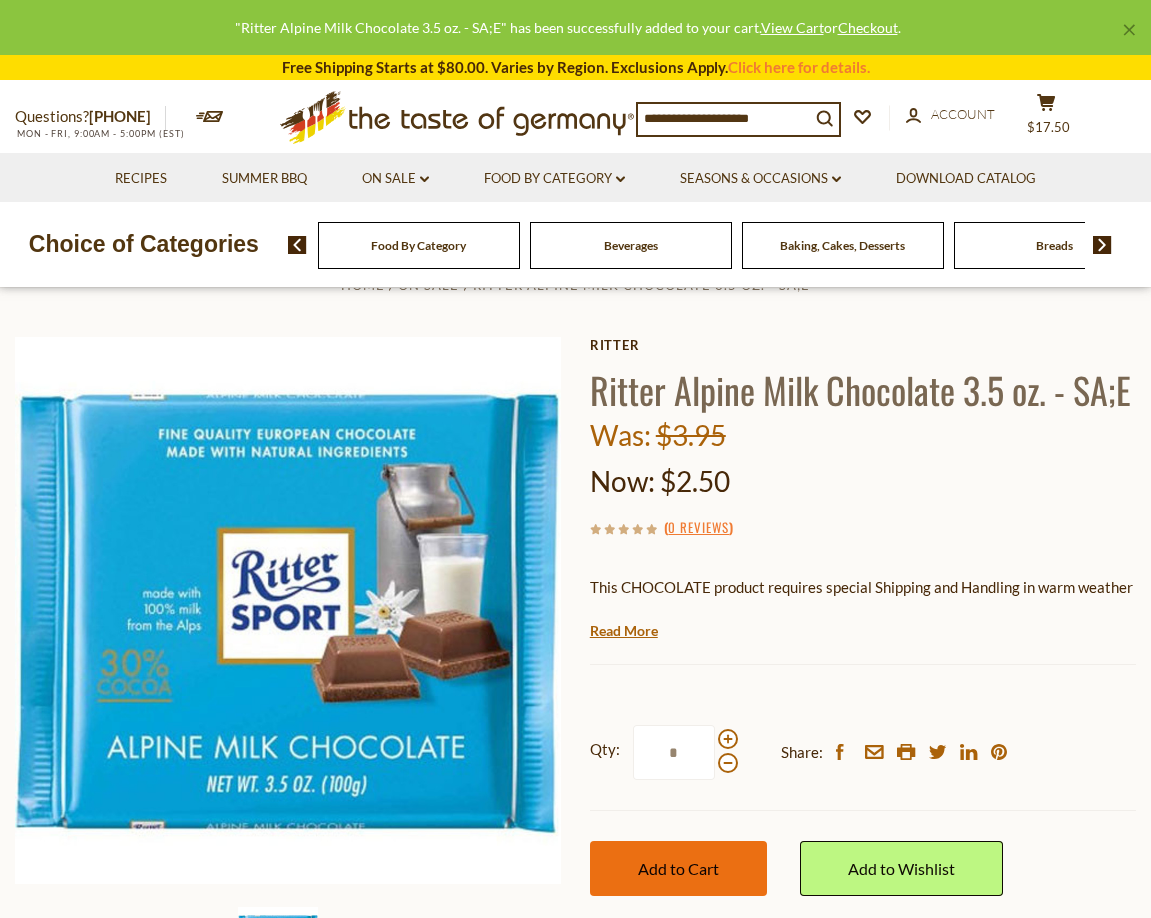 click on "Add to Cart" at bounding box center (678, 868) 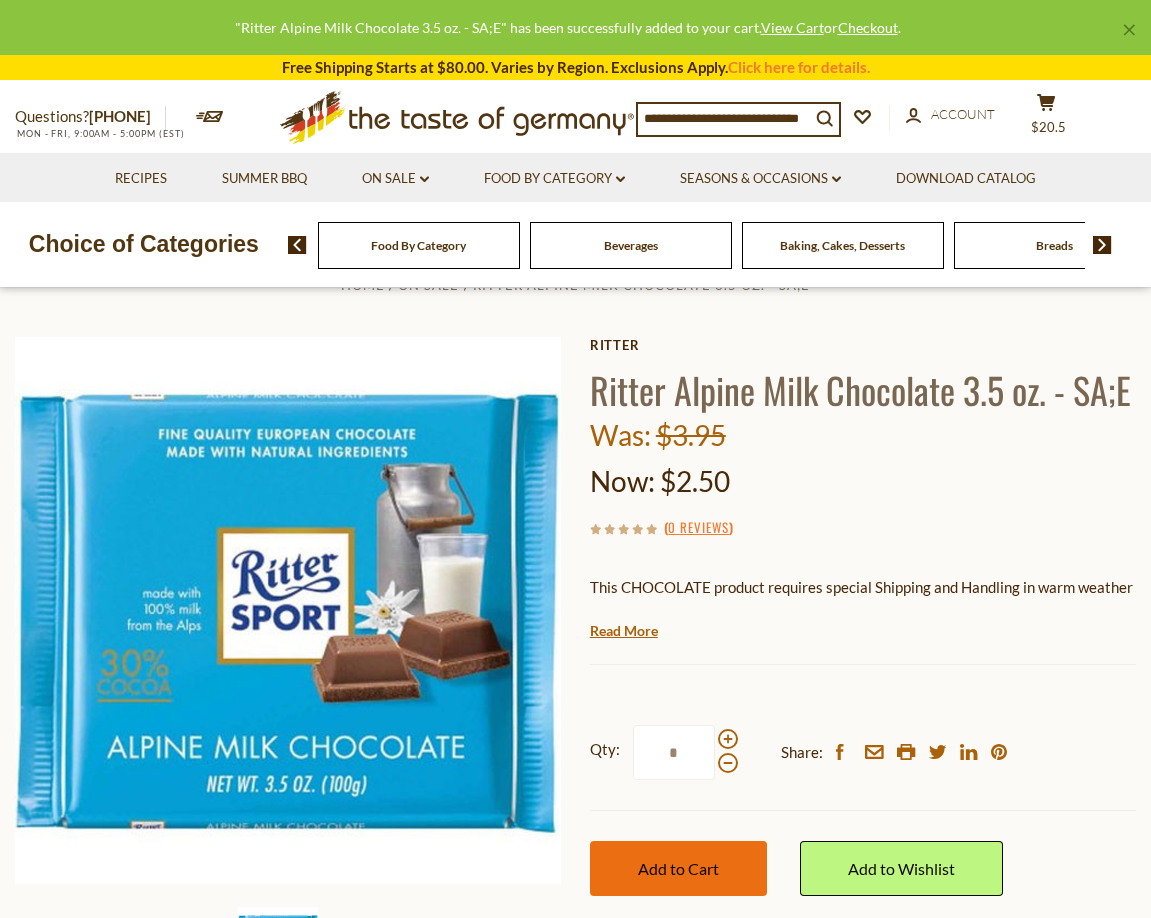 click on "Add to Cart" at bounding box center [678, 868] 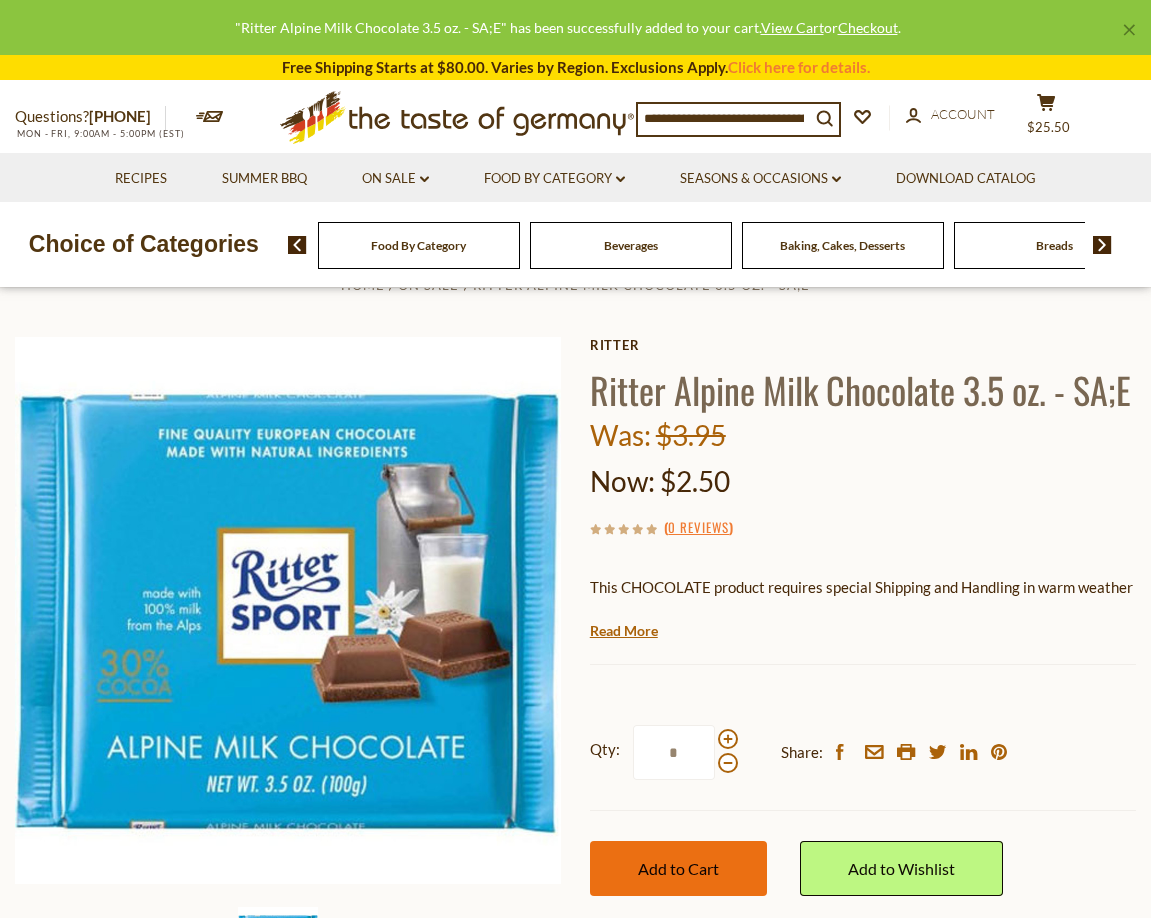 click on "Add to Cart" at bounding box center [678, 868] 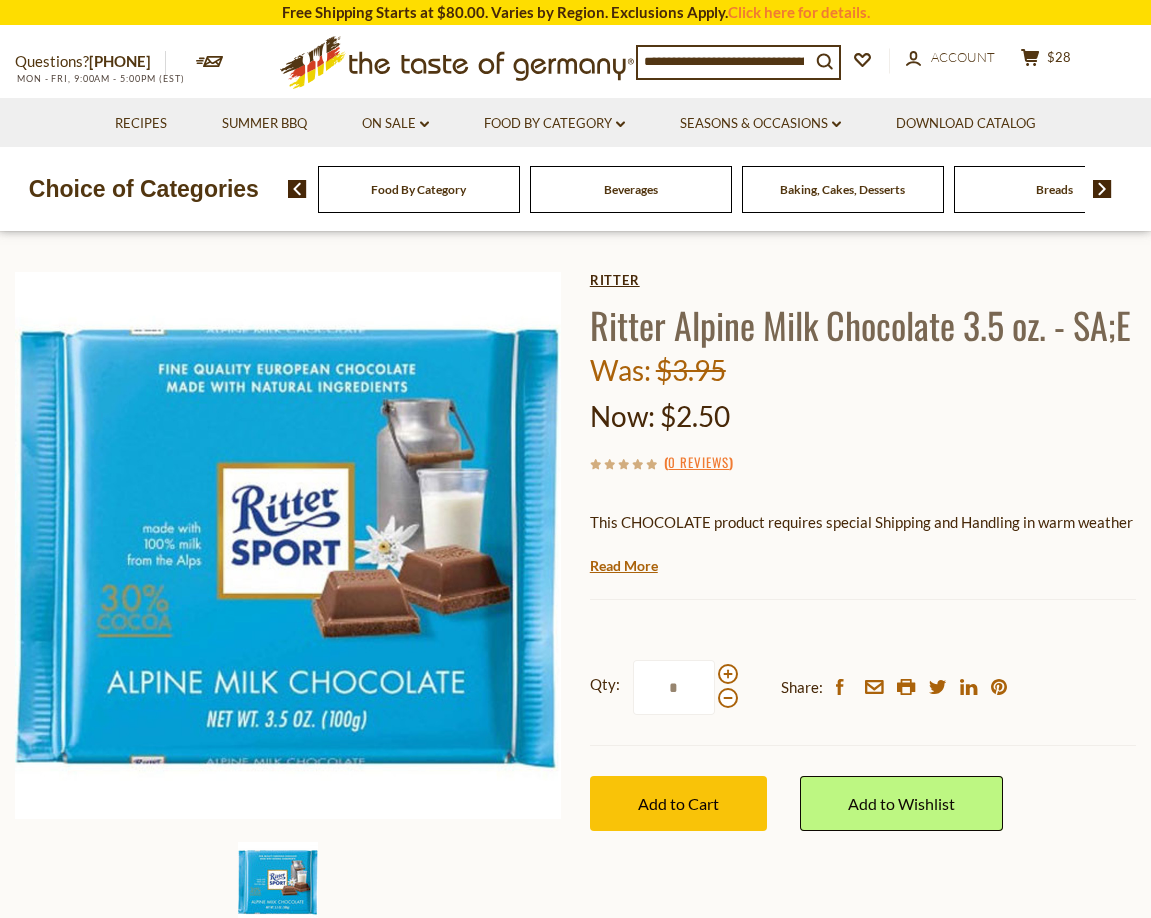scroll, scrollTop: 100, scrollLeft: 0, axis: vertical 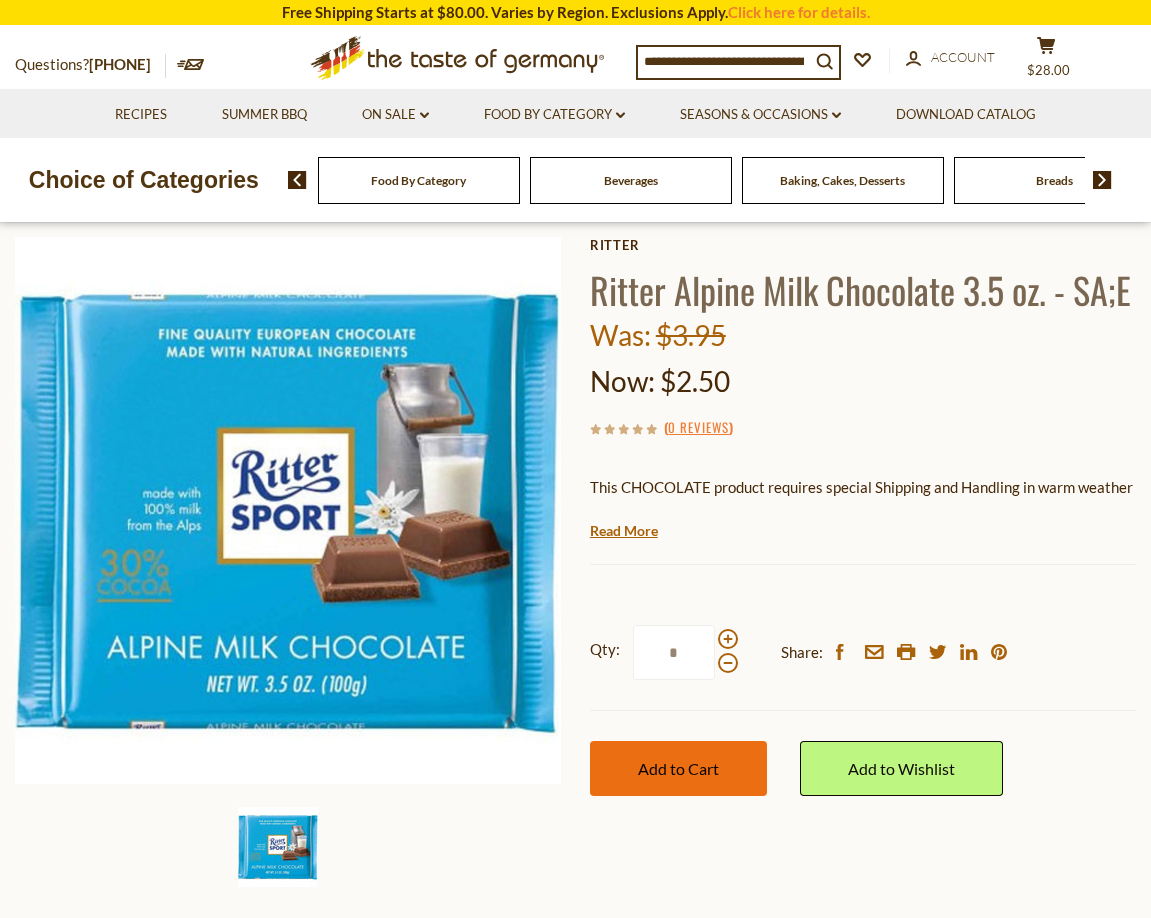click on "Add to Cart" at bounding box center [678, 768] 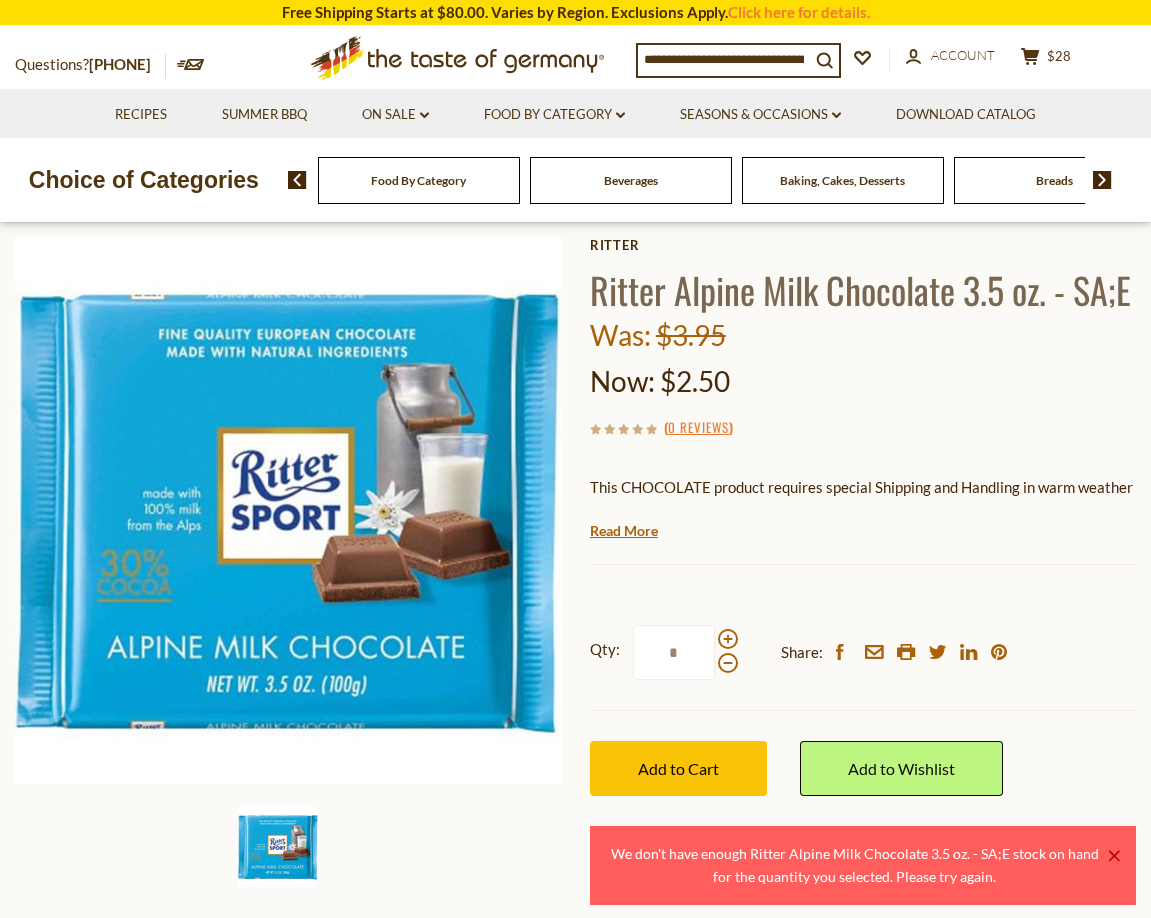 click on "Ritter
Ritter Alpine Milk Chocolate 3.5 oz. - SA;E
Was:
$3.95
Now:
$2.50
(  0 Reviews  )
This CHOCOLATE product requires special Shipping and Handling in warm weather
We will ship this product in heat-protective packaging and ice during warm weather months or to warm weather regions throughout the year.
A heat-protective packaging charge will be added automatically to your cart." at bounding box center [863, 578] 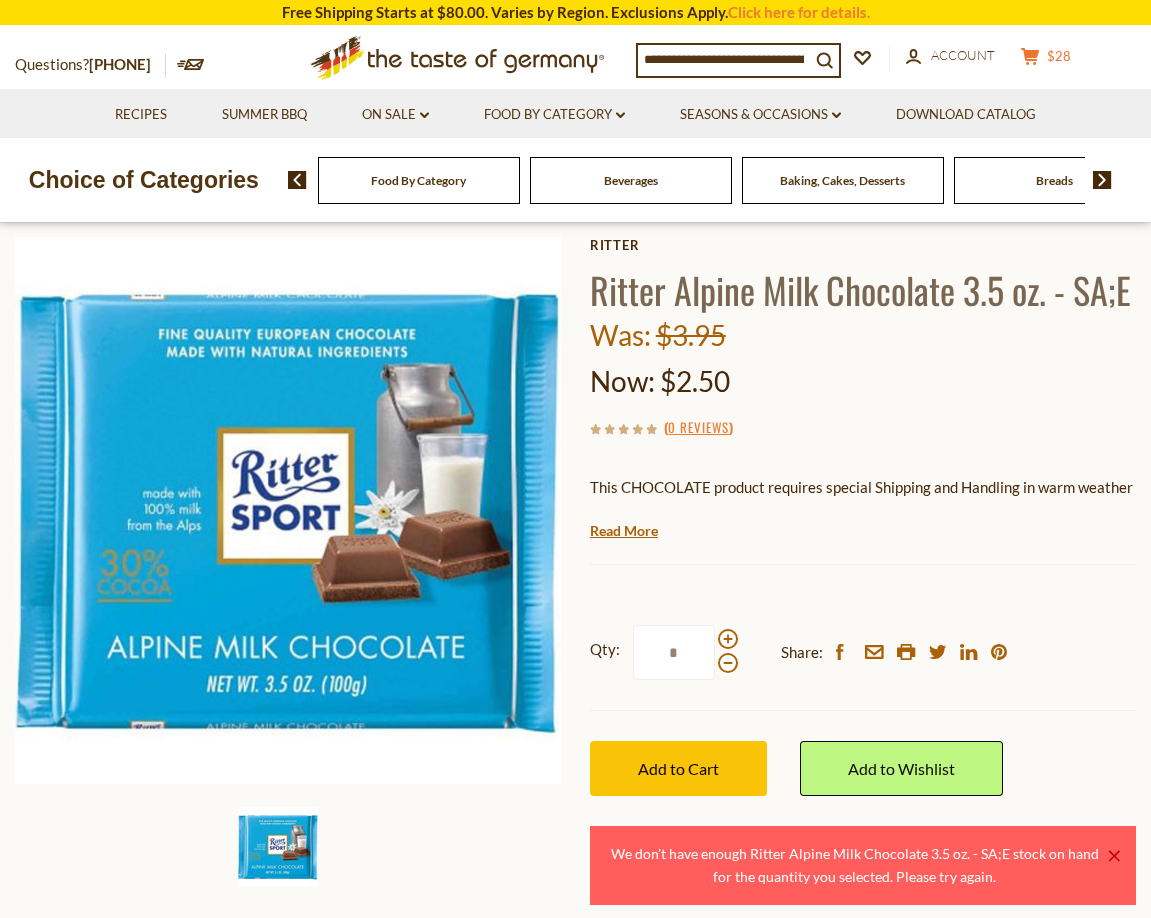 click on "$28" at bounding box center (1059, 56) 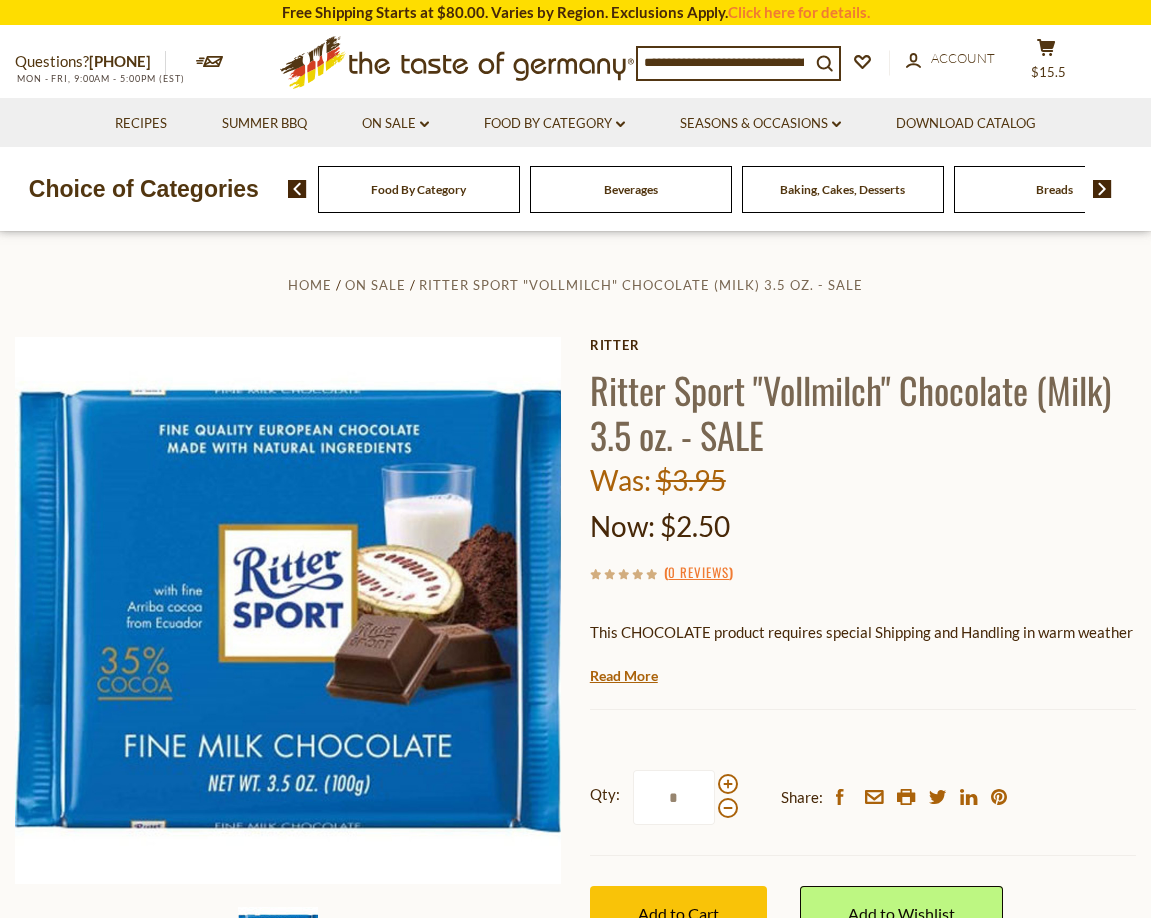 scroll, scrollTop: 0, scrollLeft: 0, axis: both 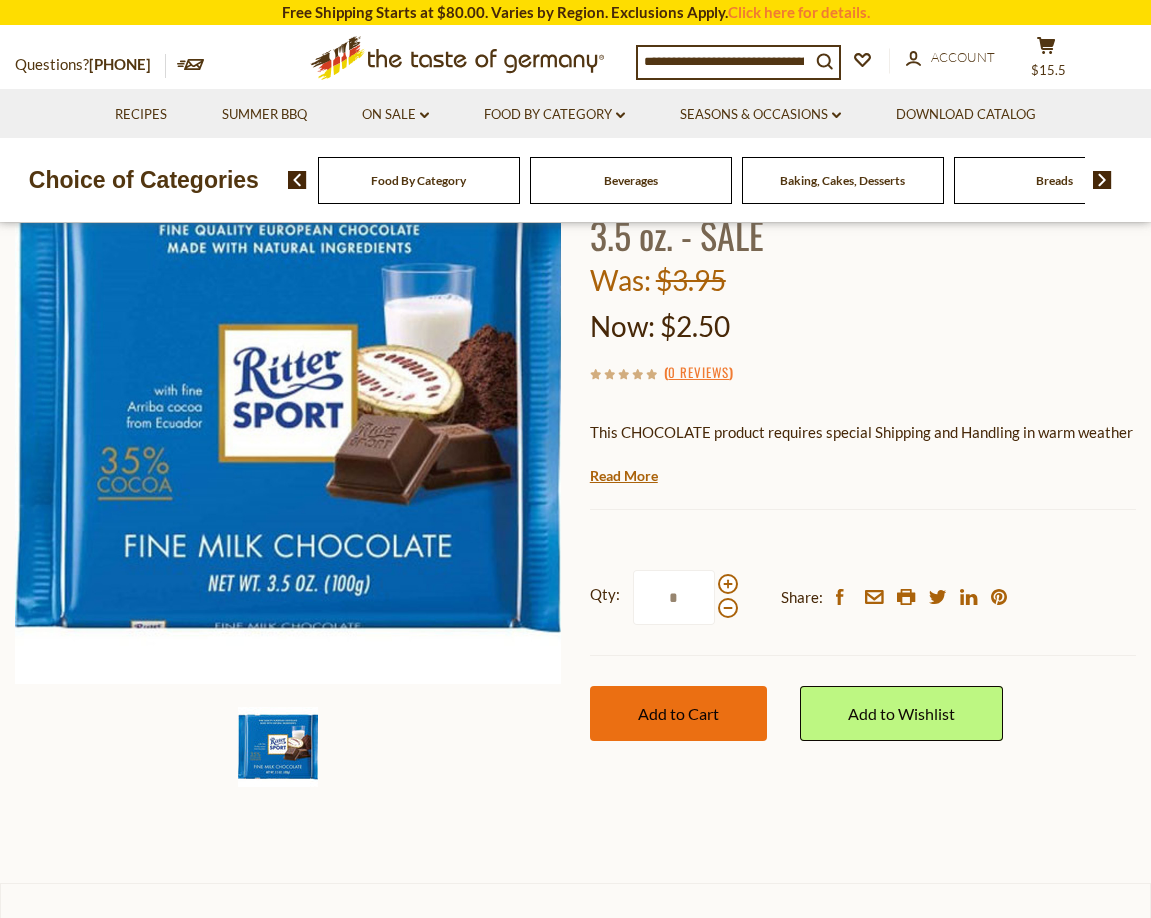 click on "Add to Cart" at bounding box center [678, 713] 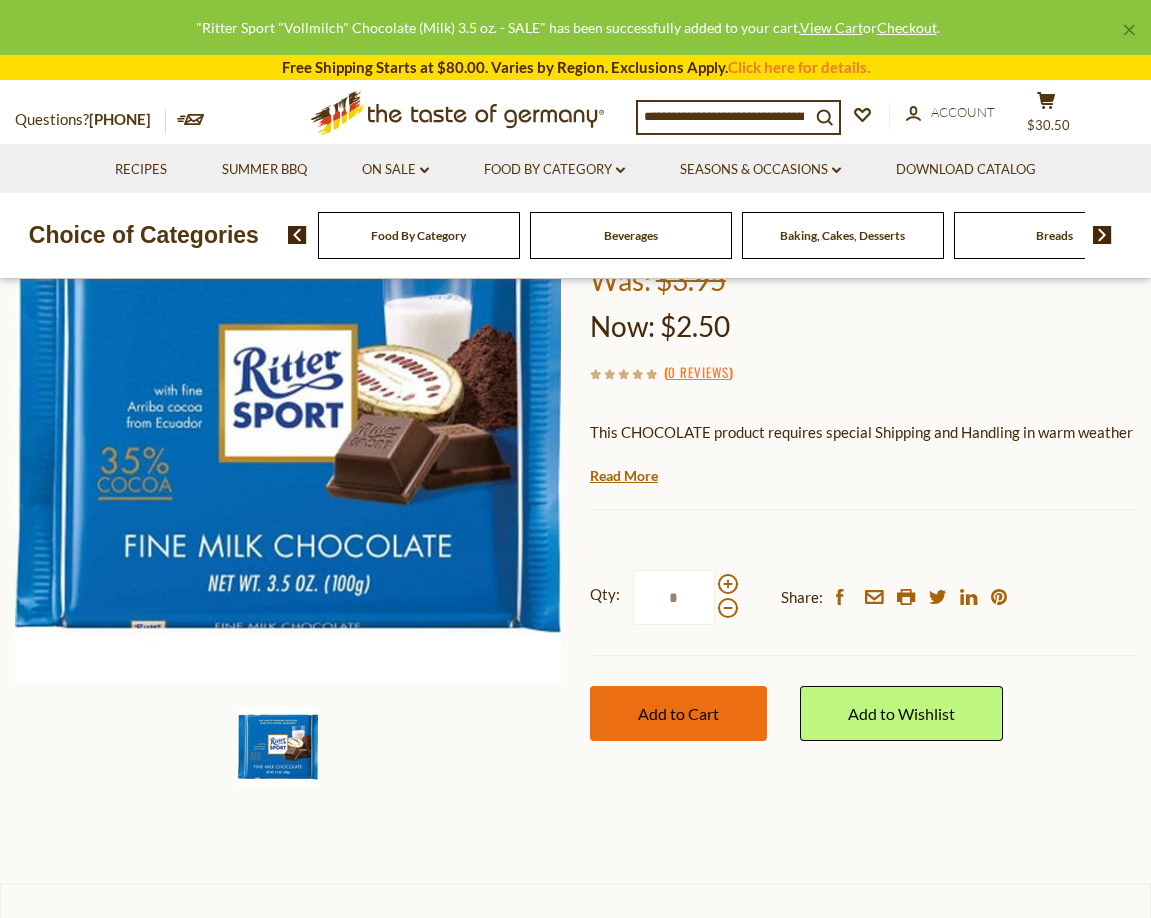 click on "Add to Cart" at bounding box center (678, 713) 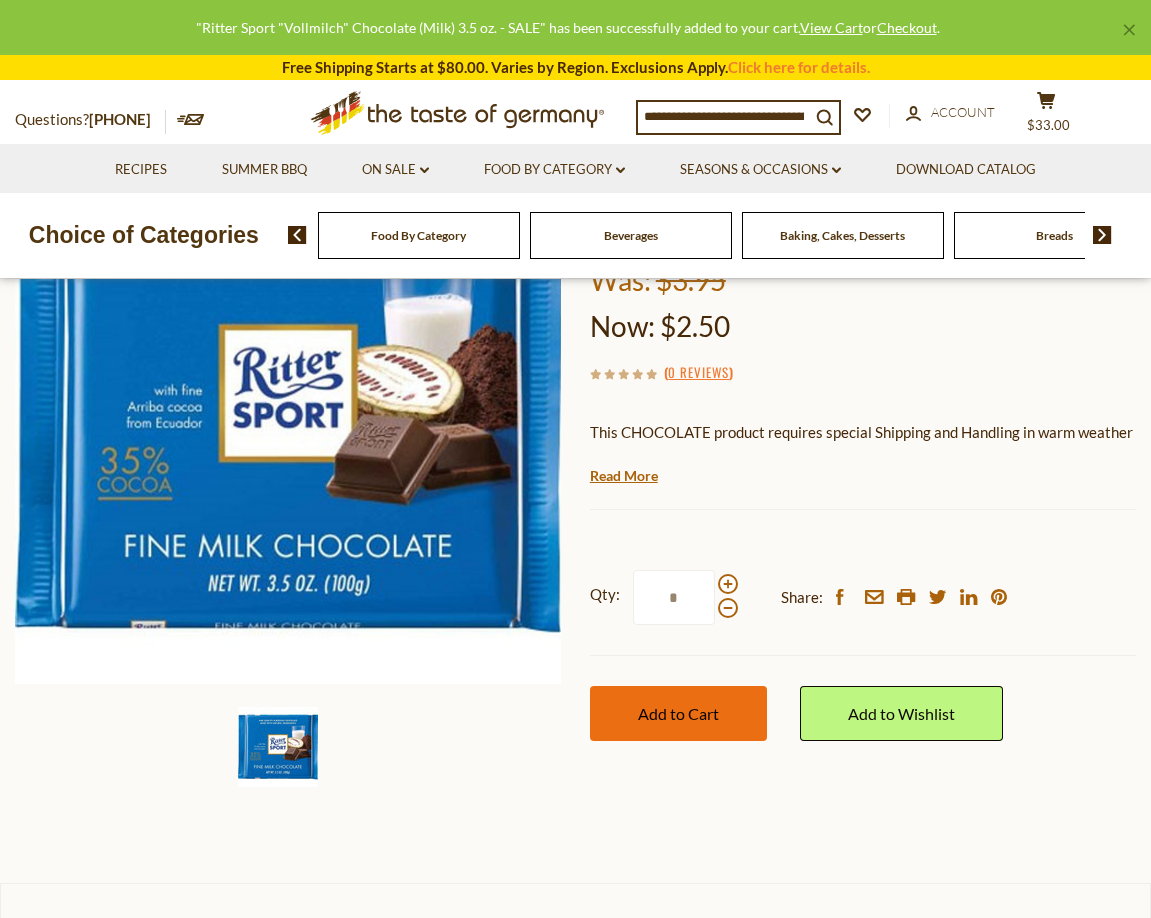 click on "Add to Cart" at bounding box center [678, 713] 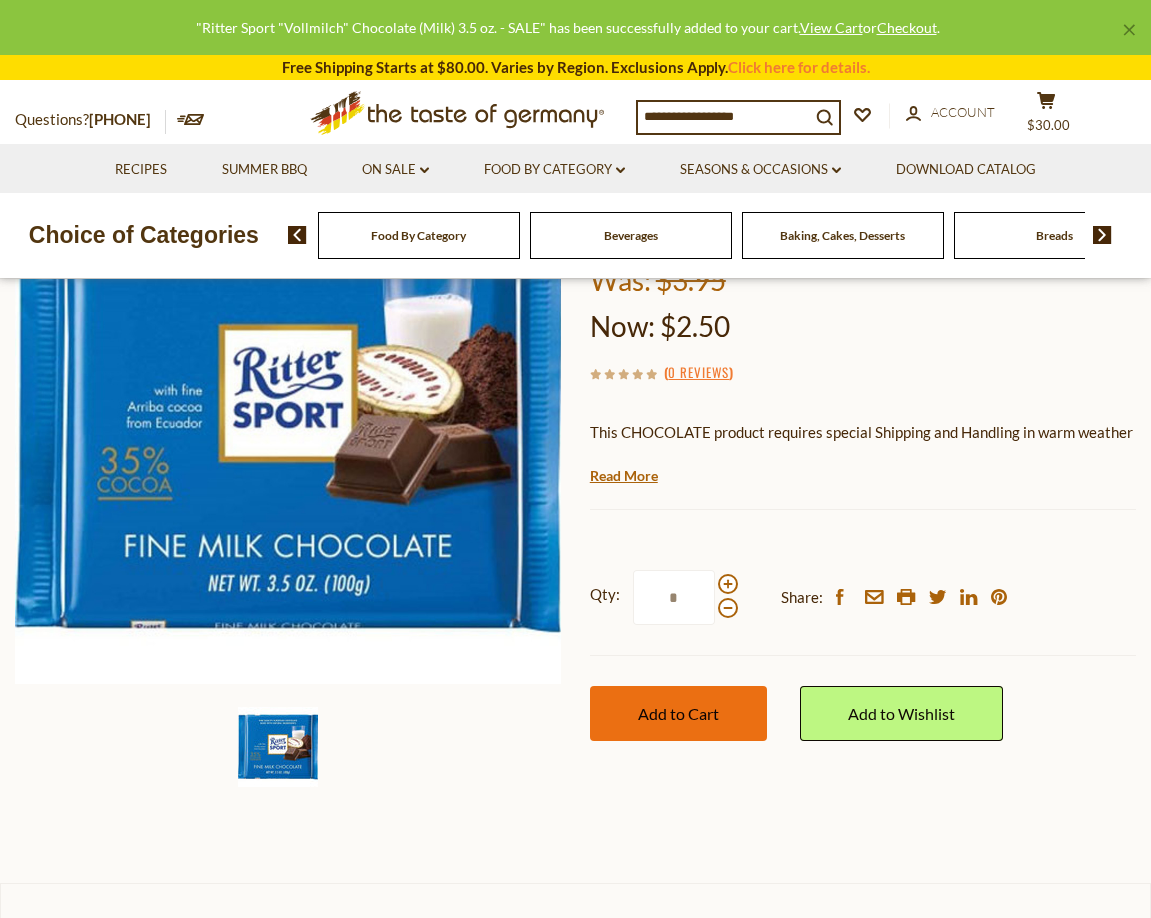 click on "Add to Cart" at bounding box center (678, 713) 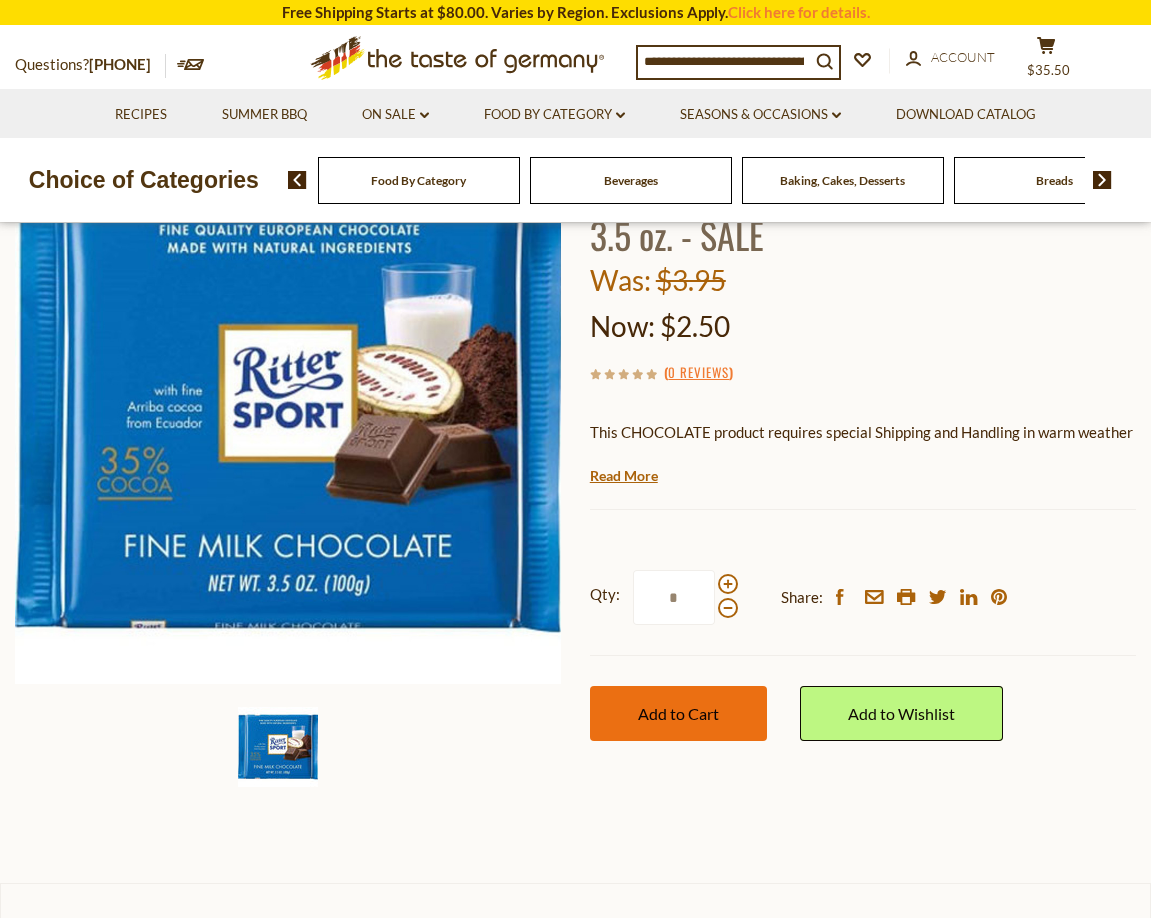 click on "Add to Cart" at bounding box center [678, 713] 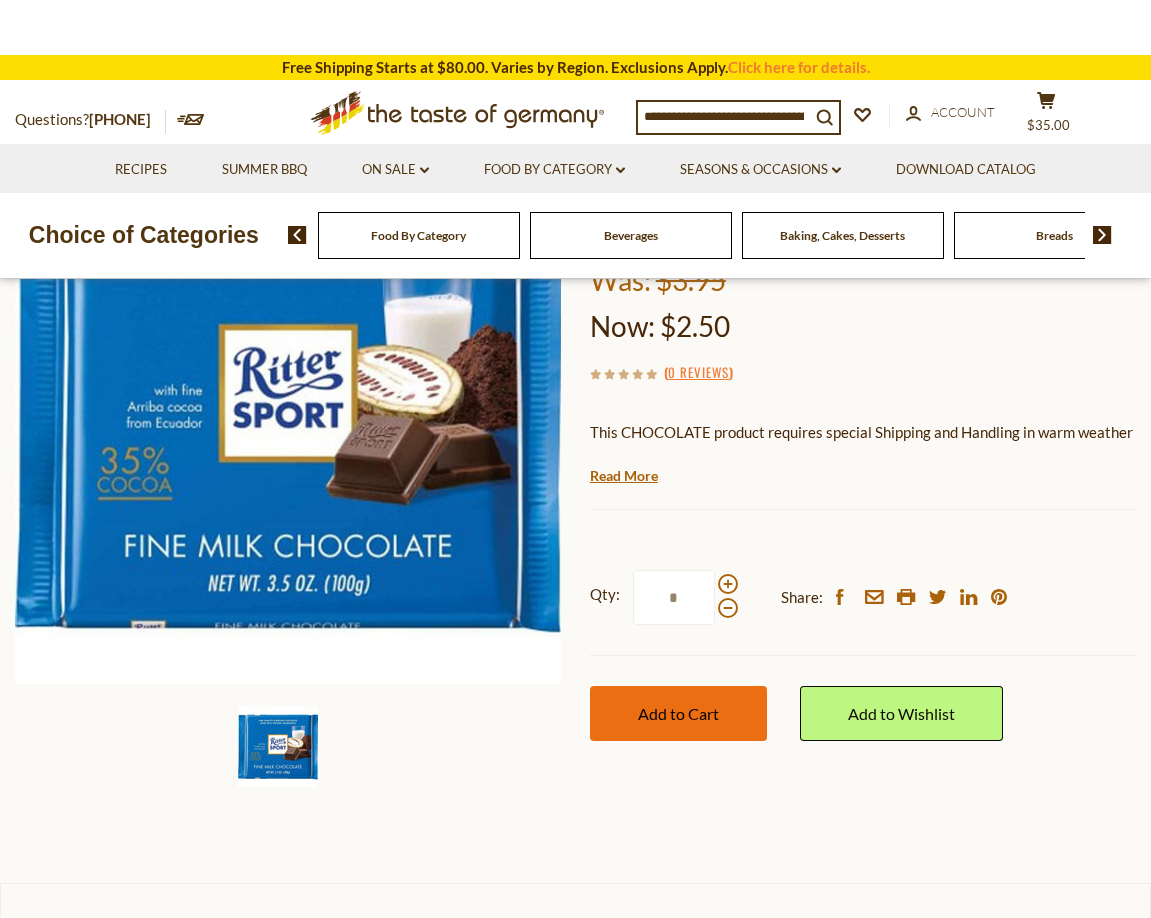 click on "Add to Cart" at bounding box center (678, 713) 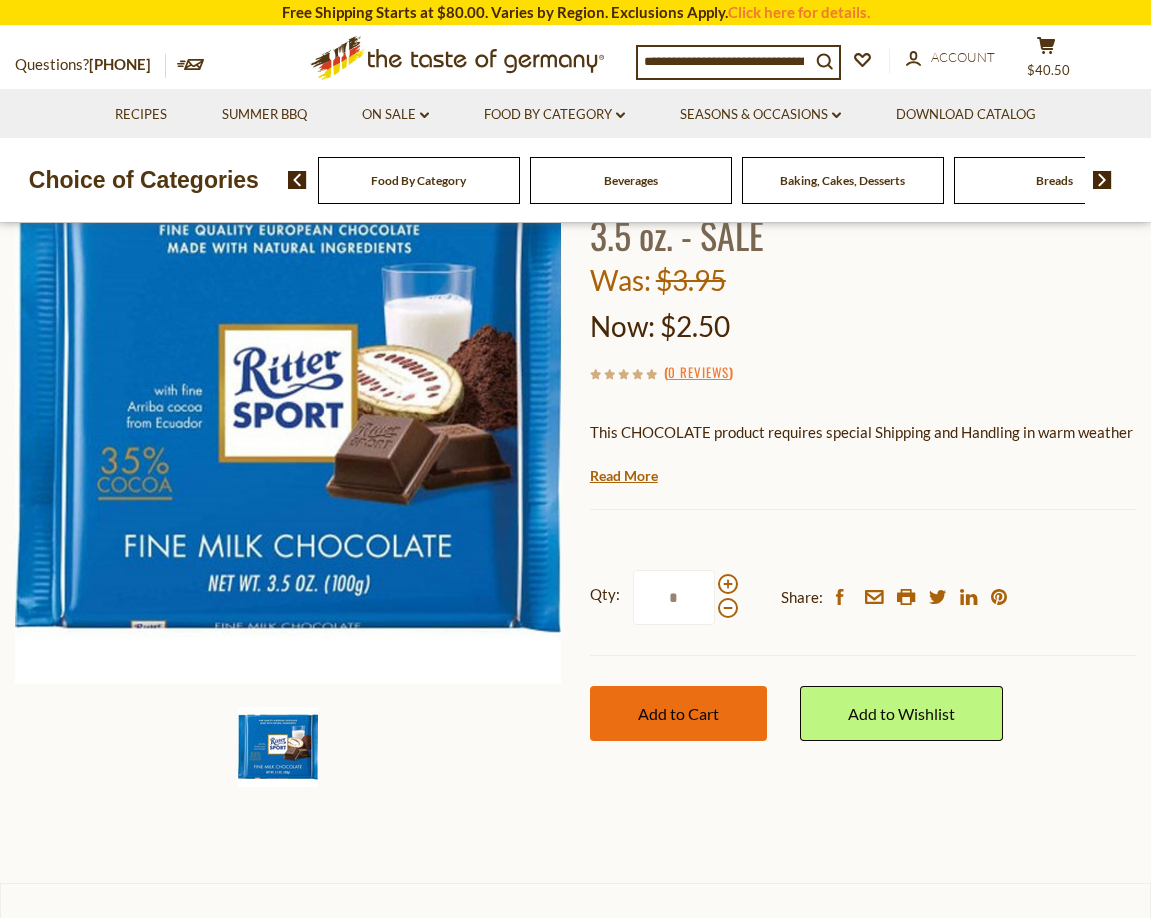 click on "Add to Cart" at bounding box center [678, 713] 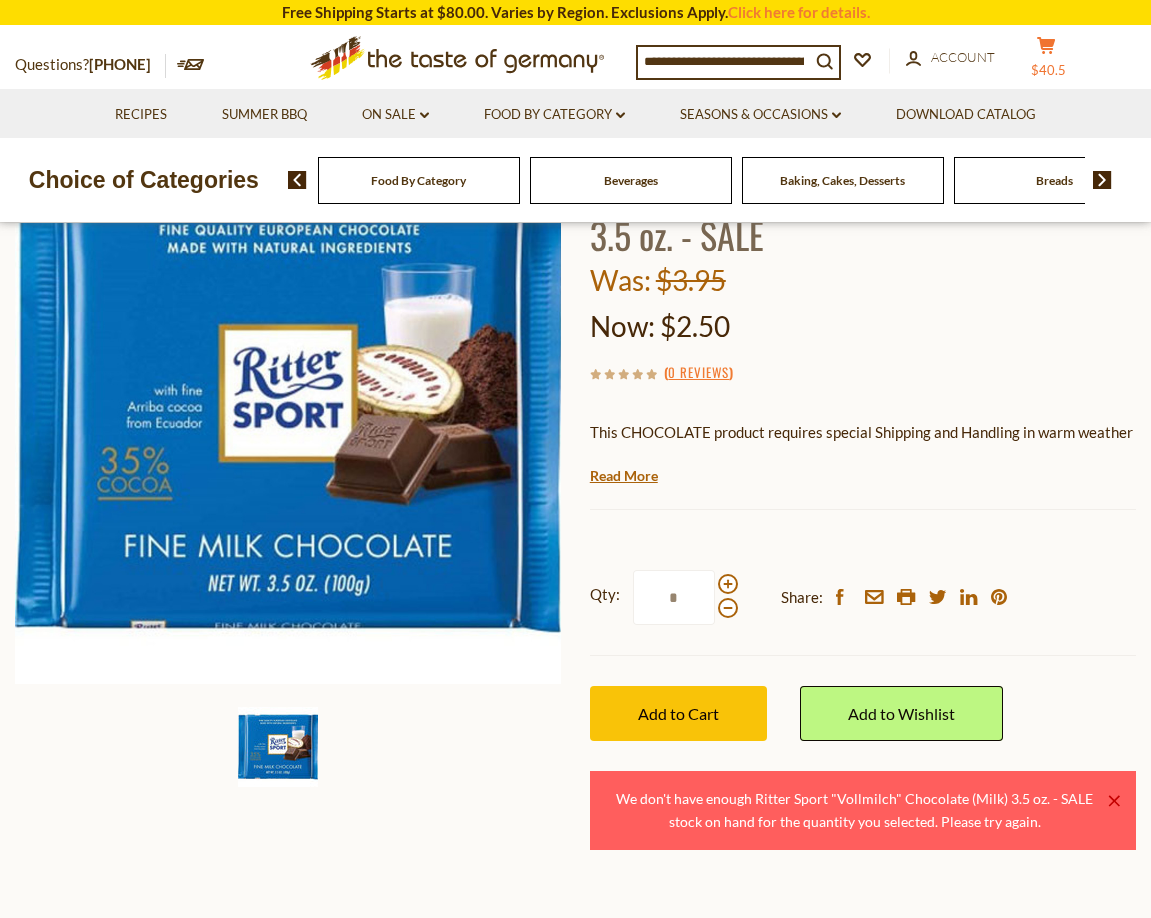 click on "$40.5" at bounding box center [1048, 70] 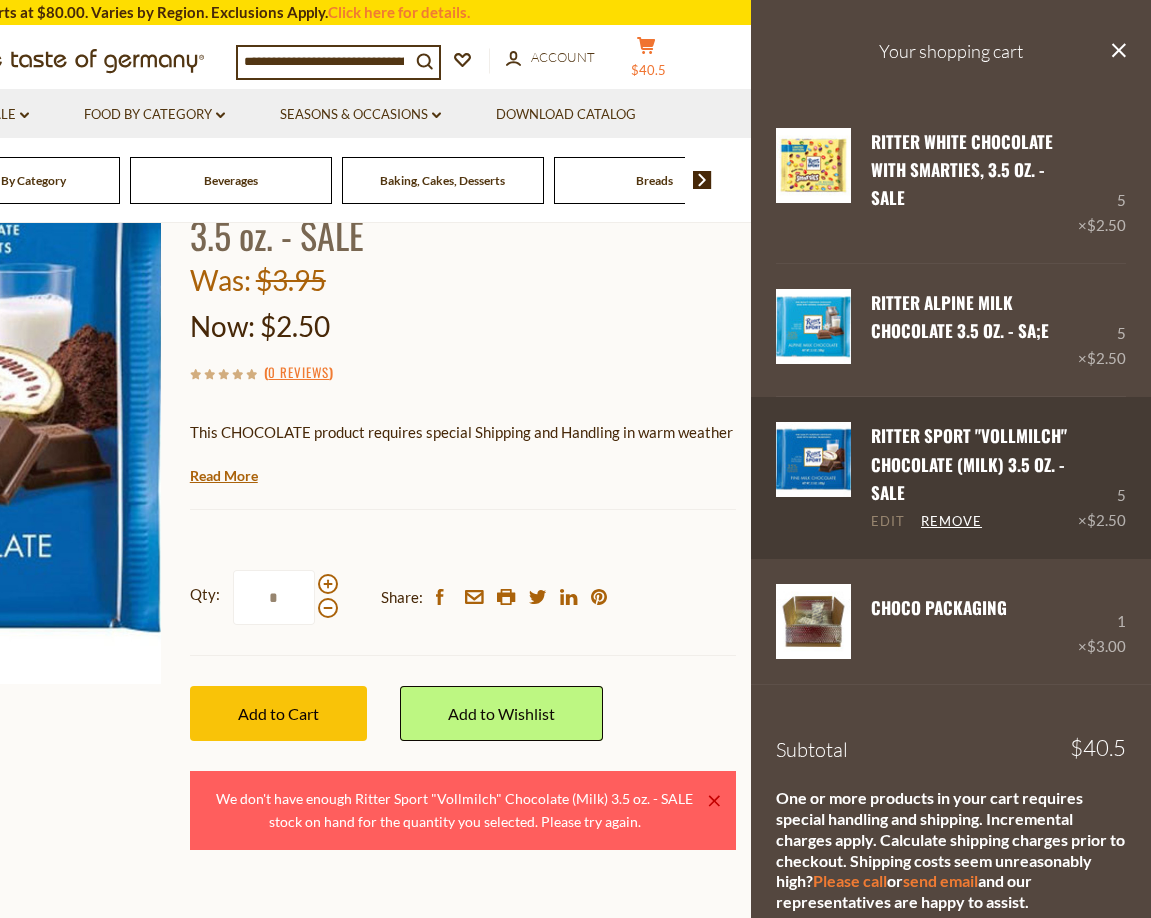 scroll, scrollTop: 85, scrollLeft: 0, axis: vertical 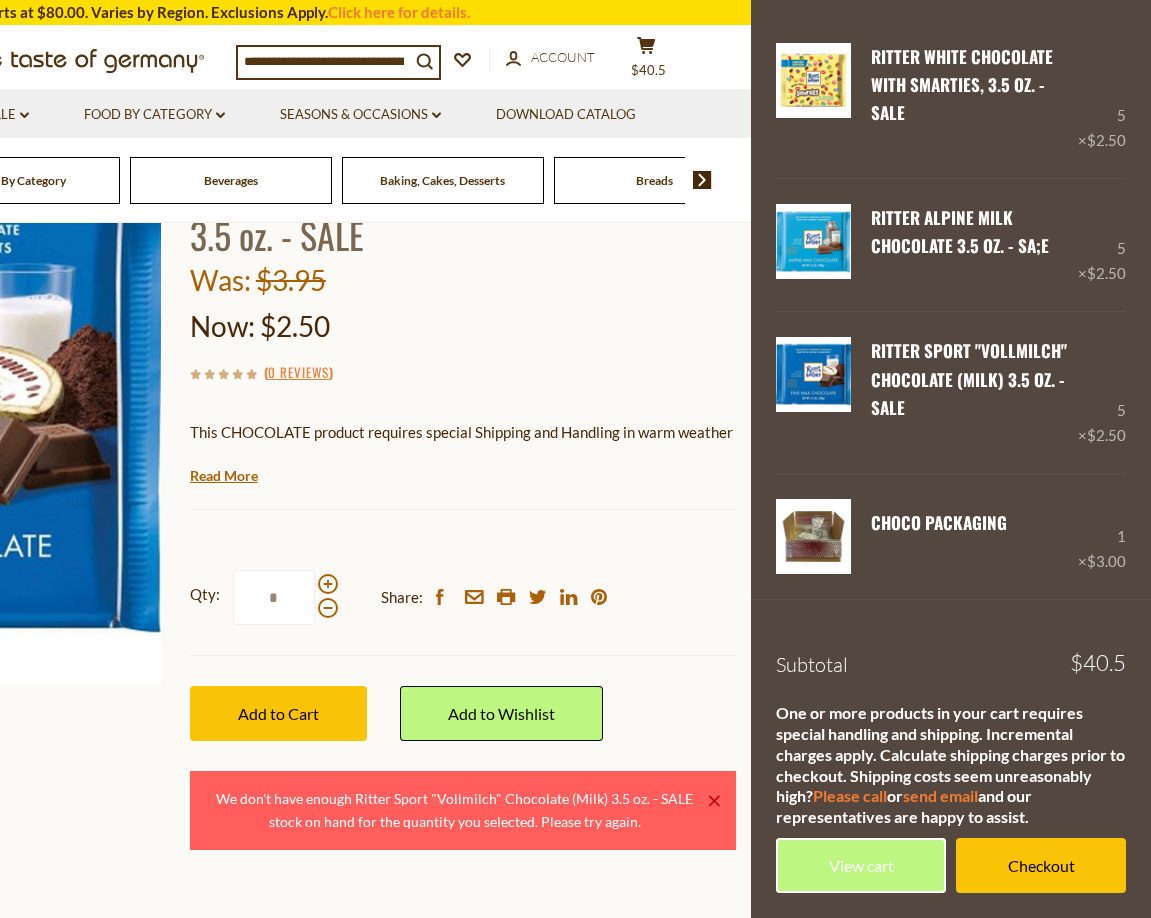 click on "Now:
$2.50" at bounding box center (463, 326) 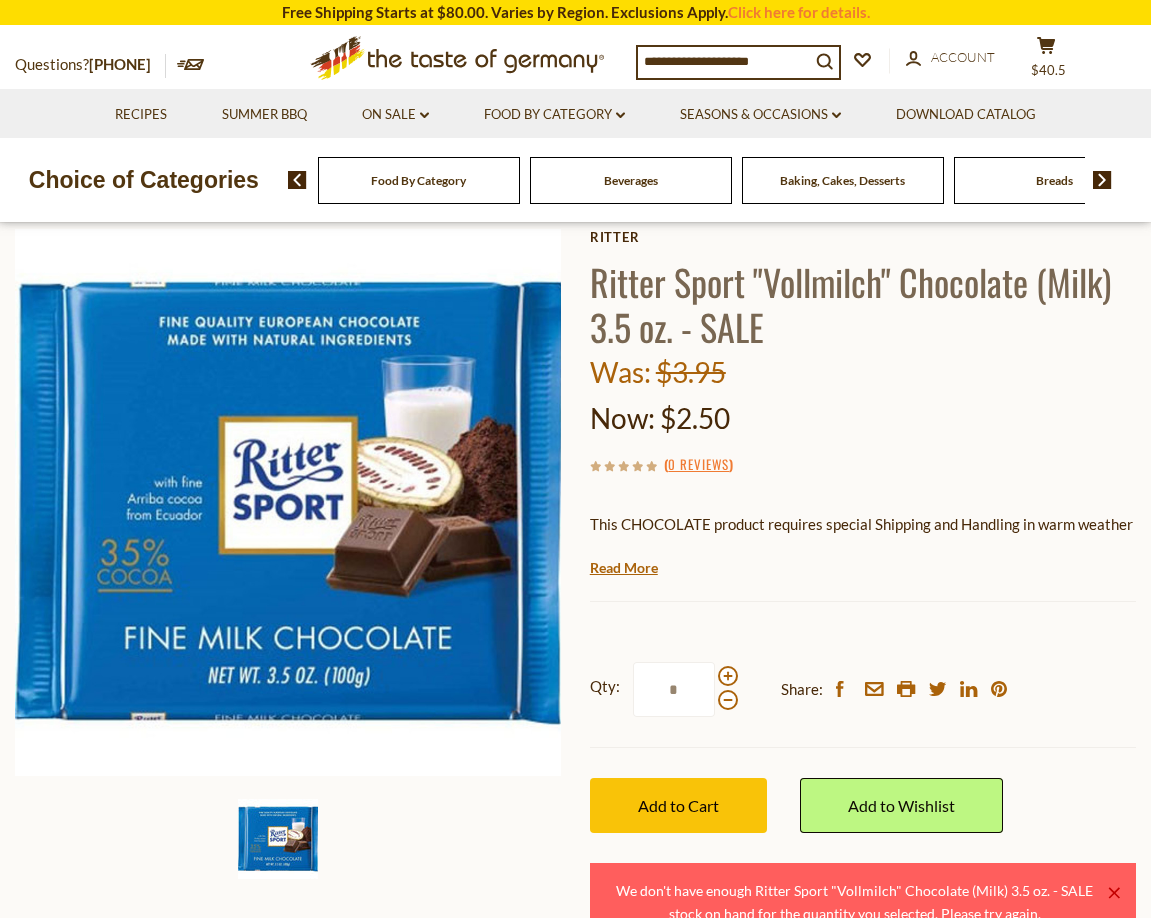 scroll, scrollTop: 0, scrollLeft: 0, axis: both 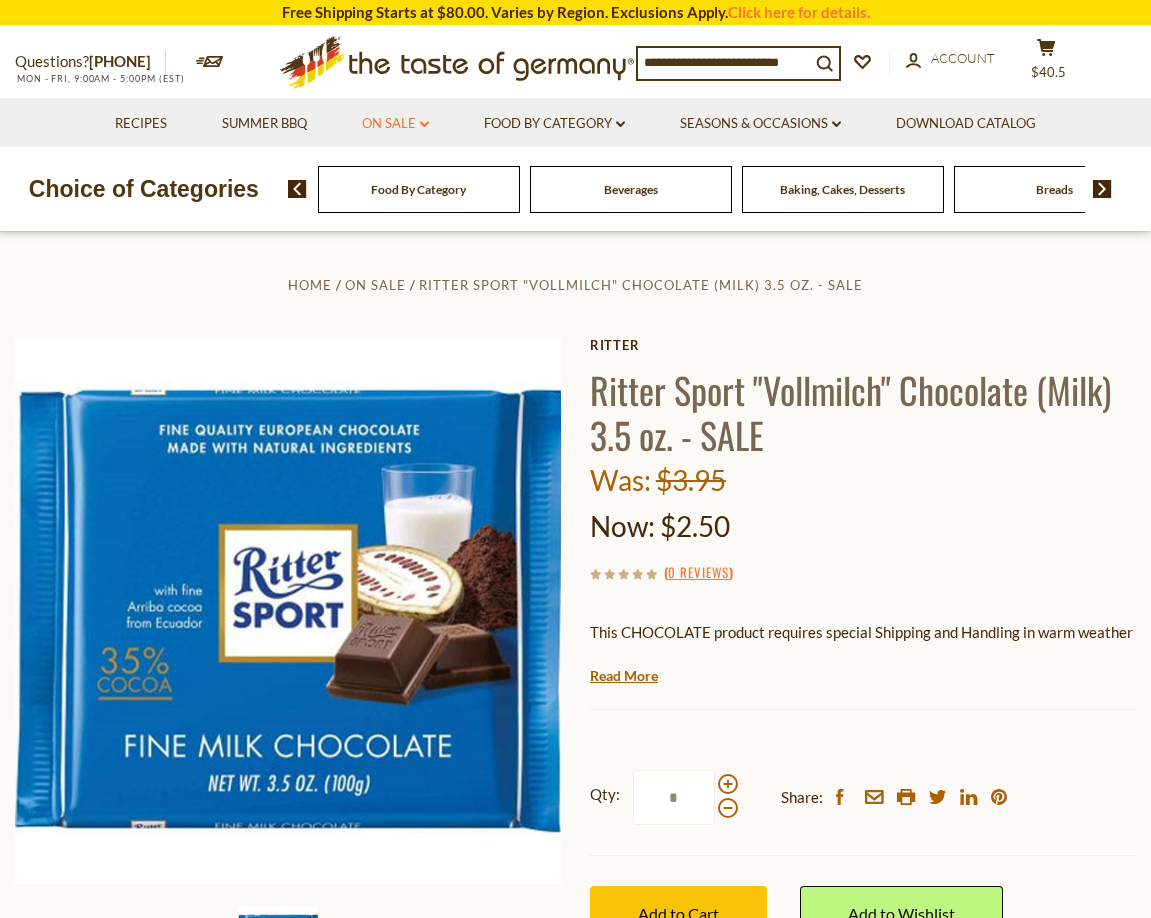 click on "On Sale
dropdown_arrow" at bounding box center [395, 124] 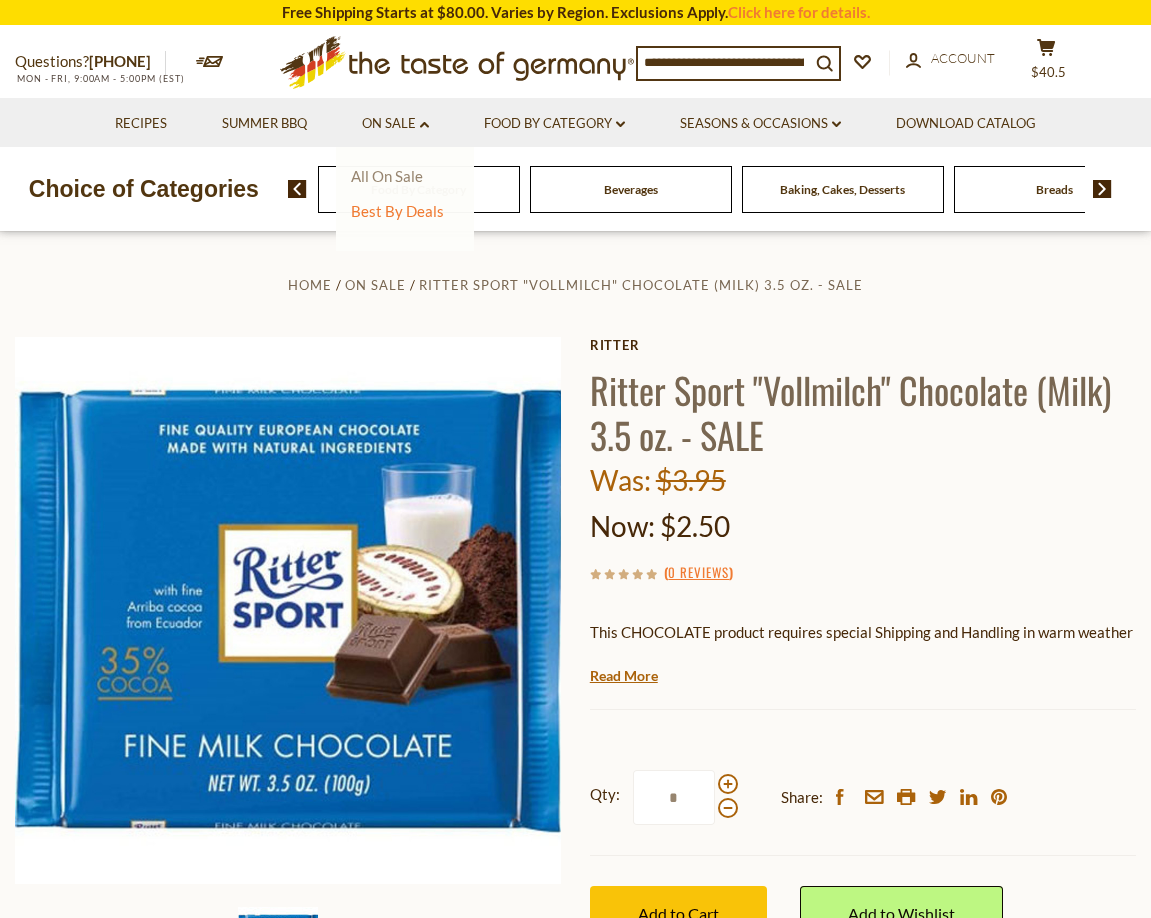 click on "All On Sale" at bounding box center (387, 176) 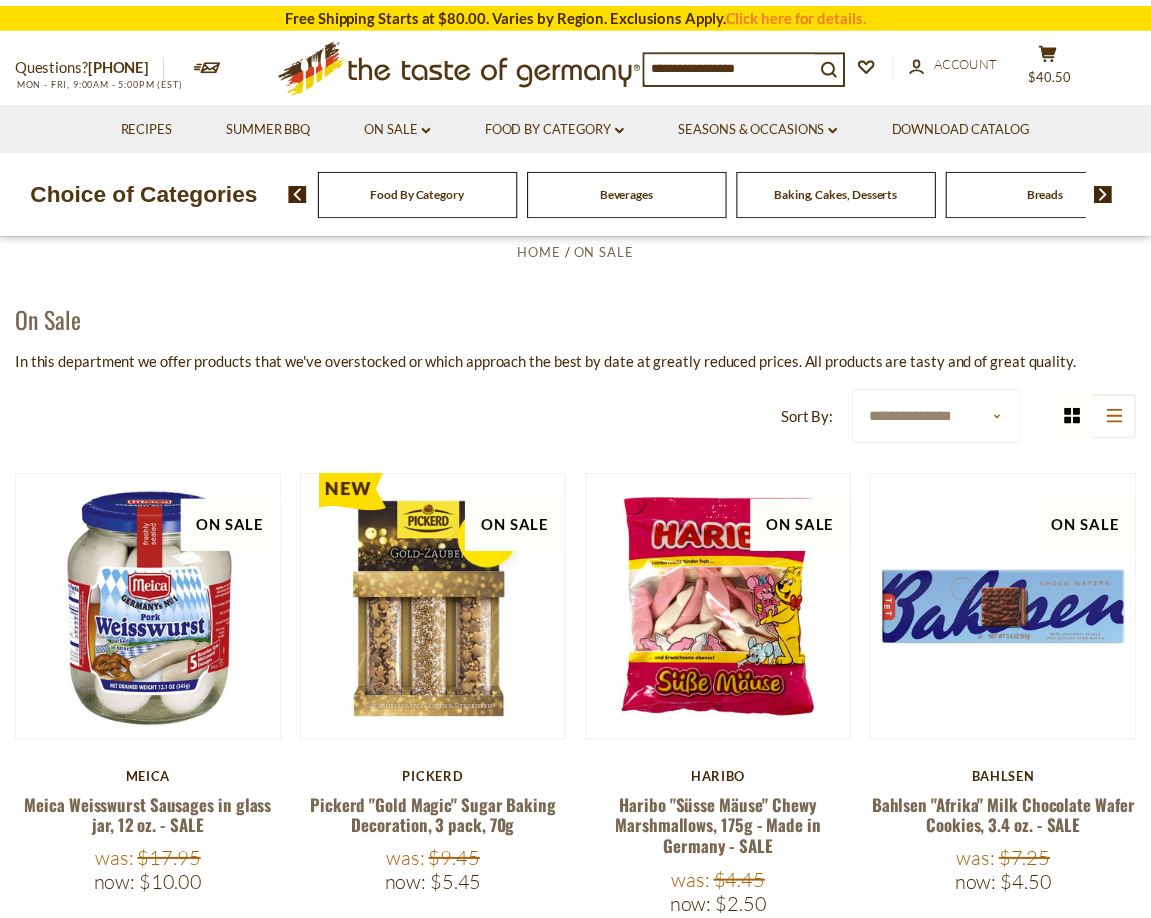 scroll, scrollTop: 0, scrollLeft: 0, axis: both 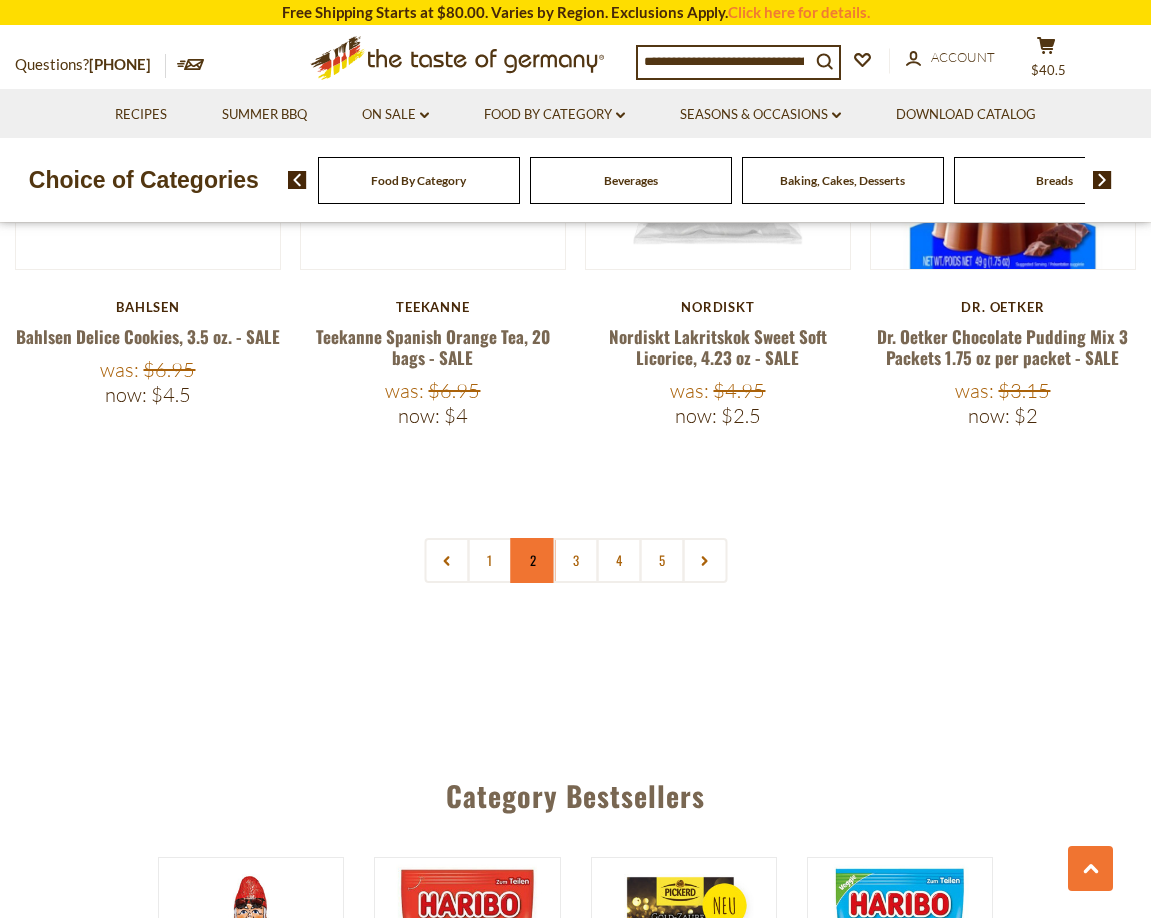 click on "2" at bounding box center [532, 560] 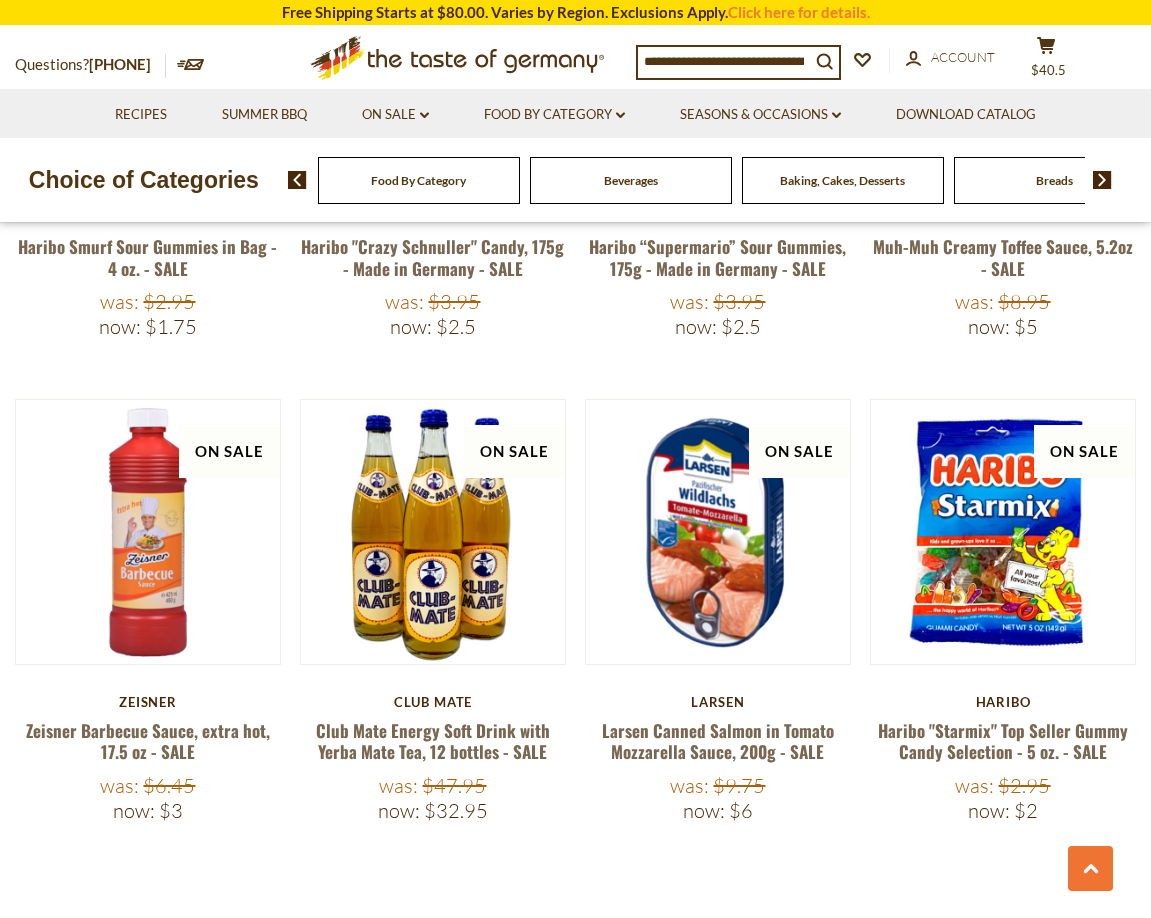scroll, scrollTop: 4300, scrollLeft: 0, axis: vertical 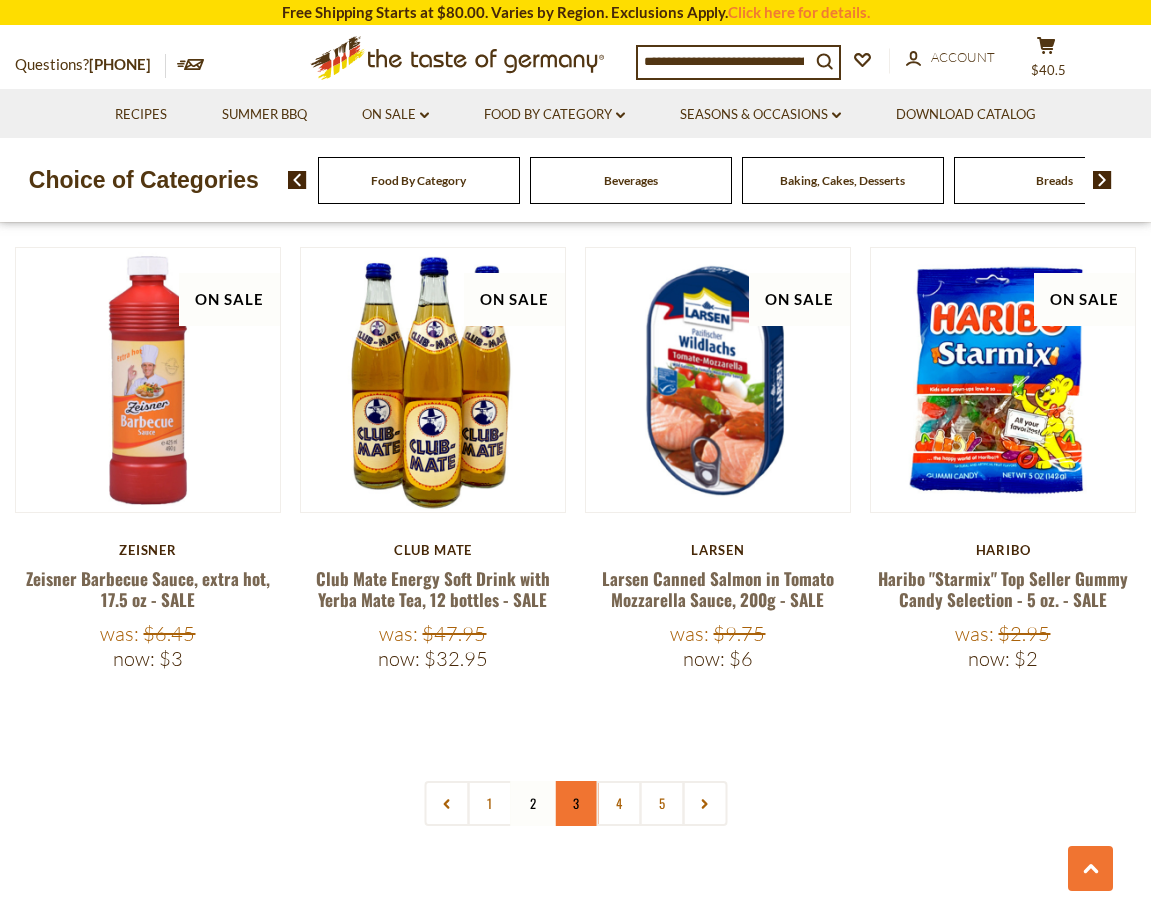 click on "3" at bounding box center [575, 803] 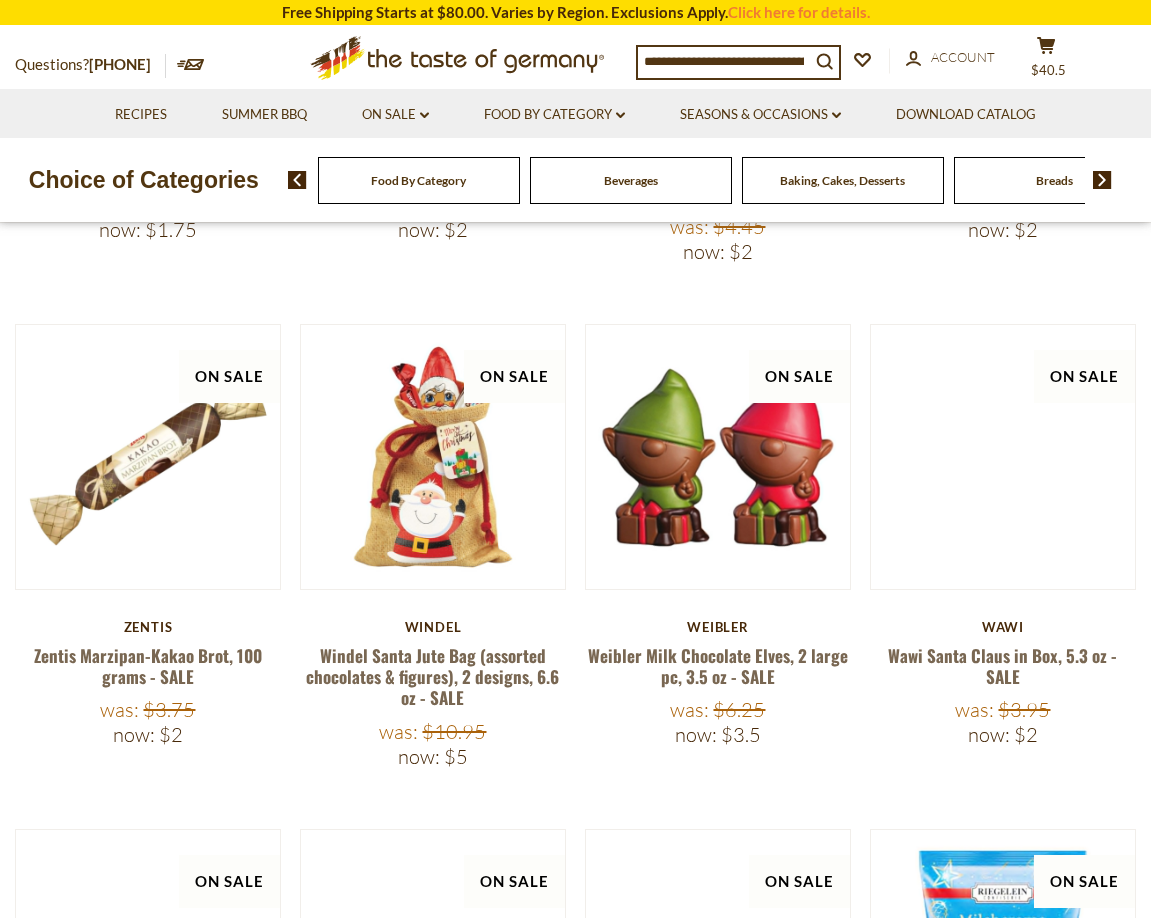 scroll, scrollTop: 762, scrollLeft: 0, axis: vertical 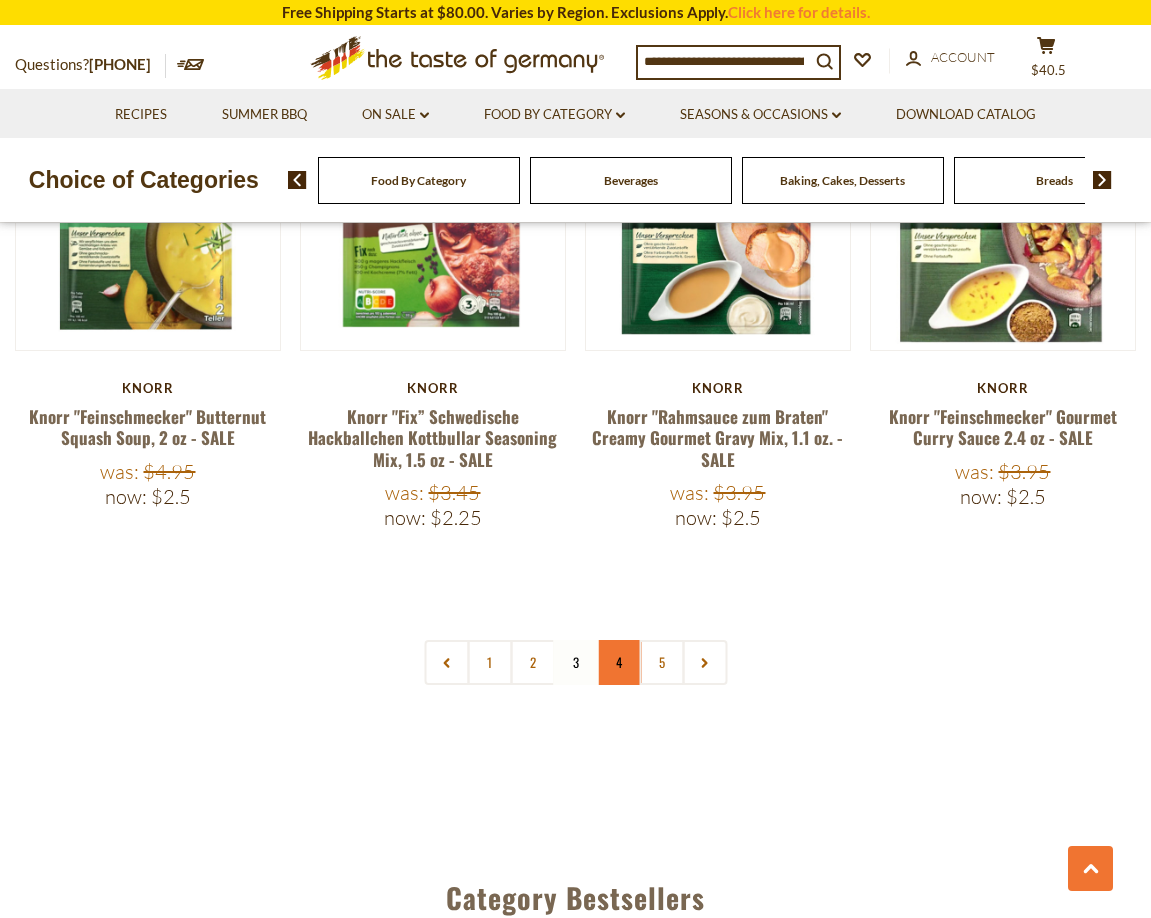 click on "4" at bounding box center (618, 662) 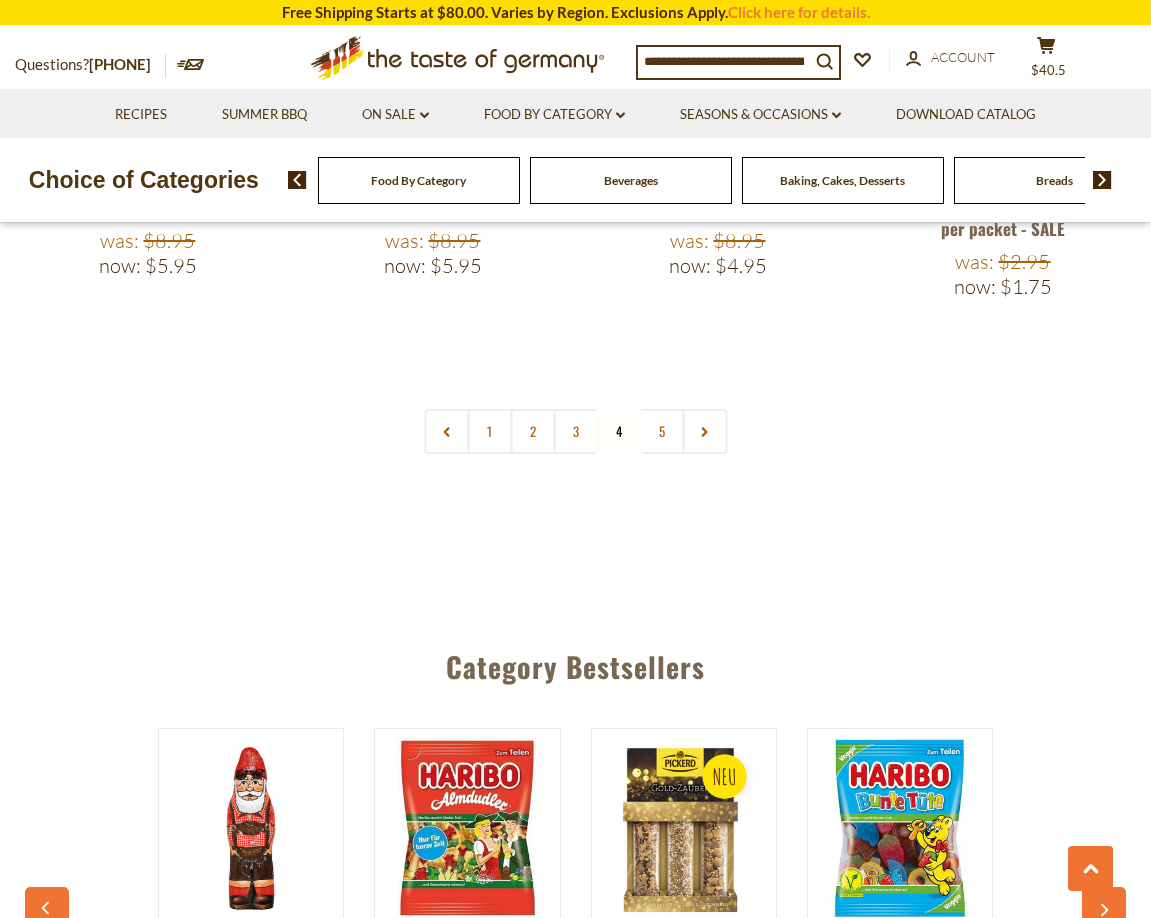 scroll, scrollTop: 4662, scrollLeft: 0, axis: vertical 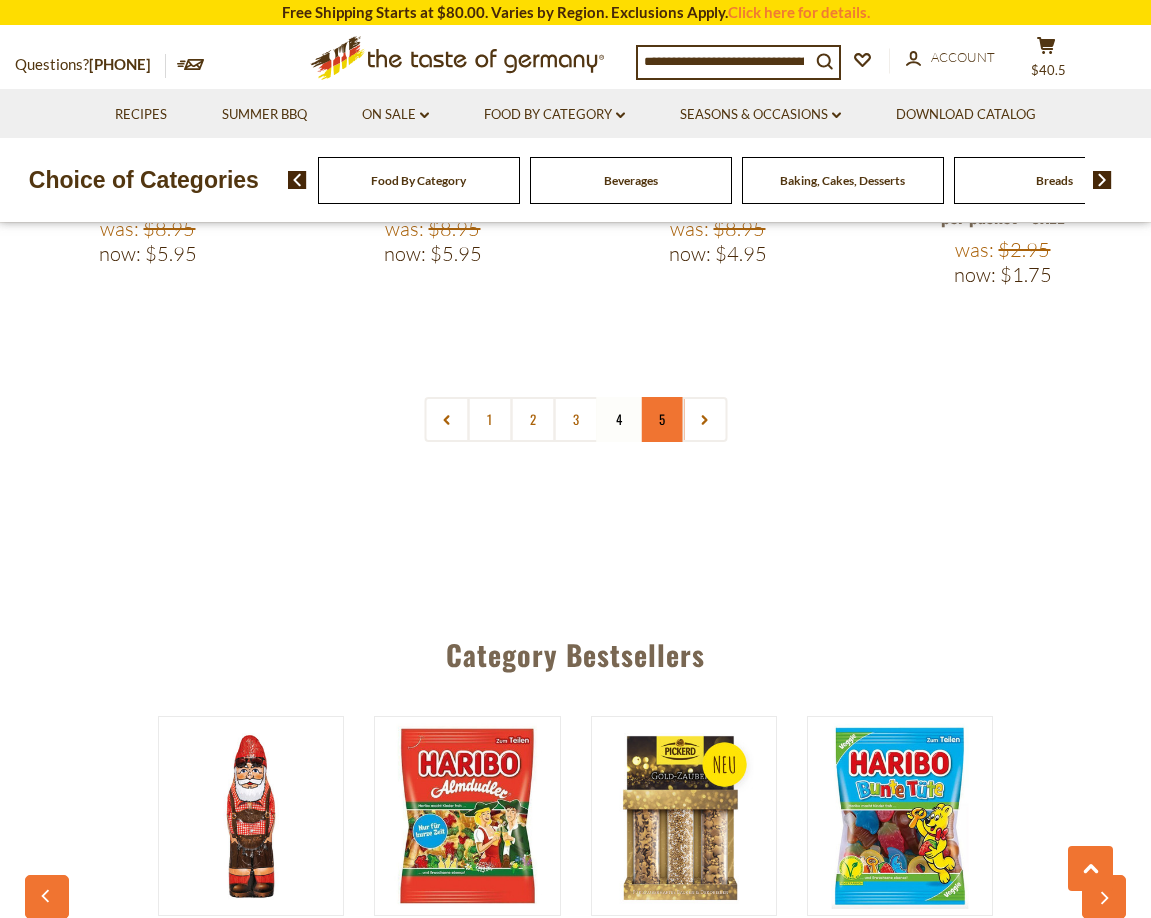 click on "5" at bounding box center (661, 419) 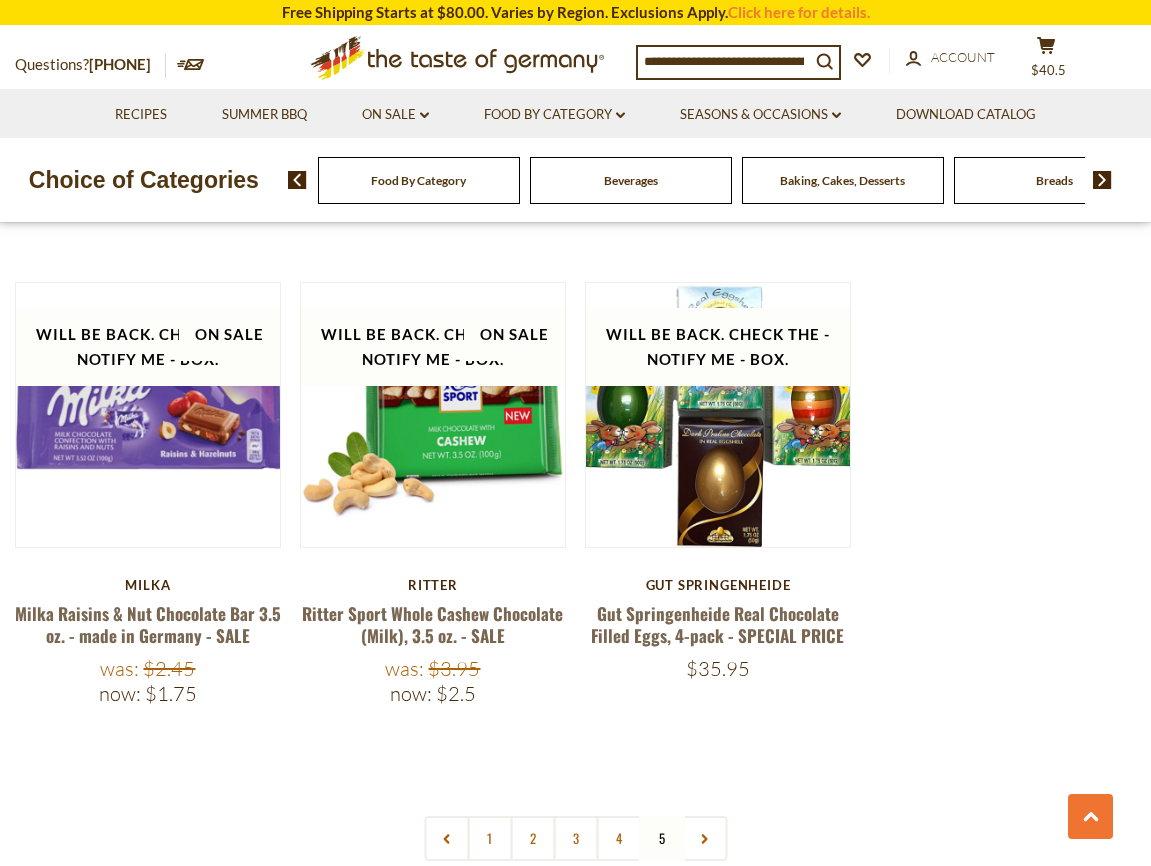 scroll, scrollTop: 2662, scrollLeft: 0, axis: vertical 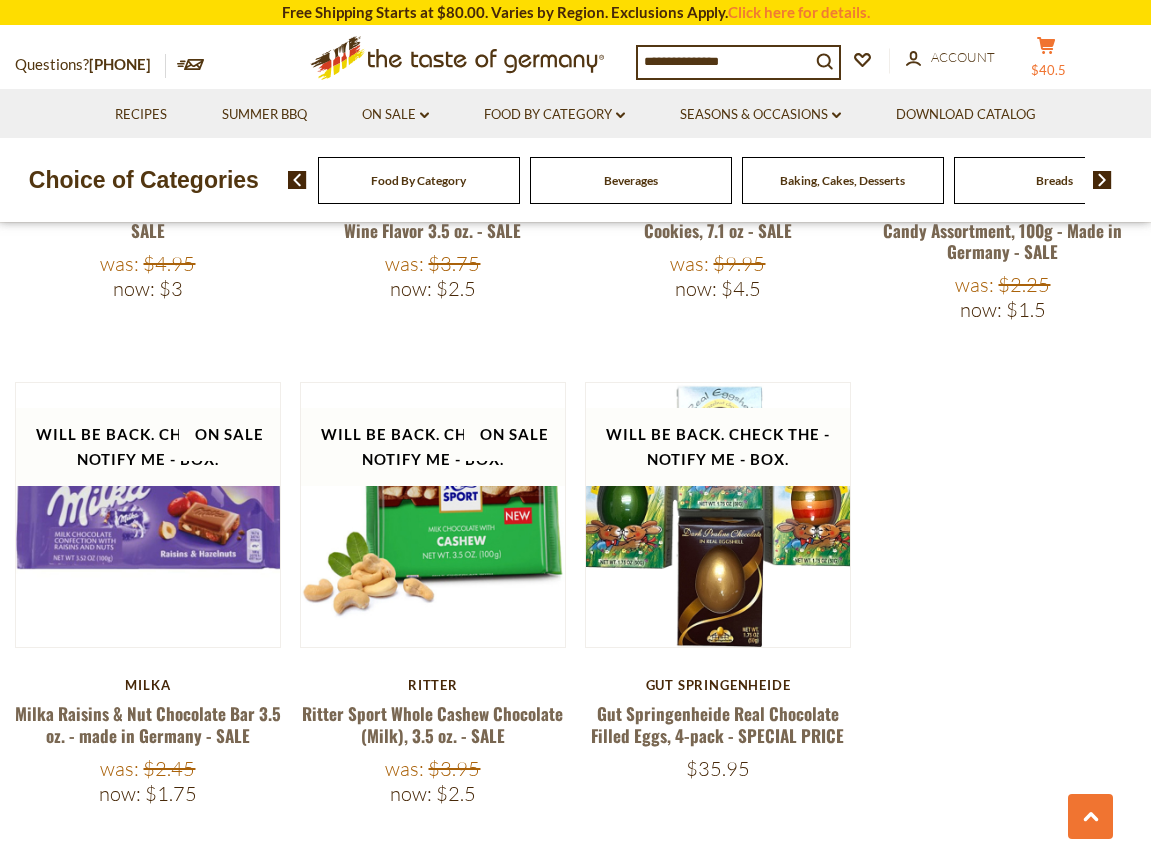 click on "$40.5" at bounding box center (1048, 70) 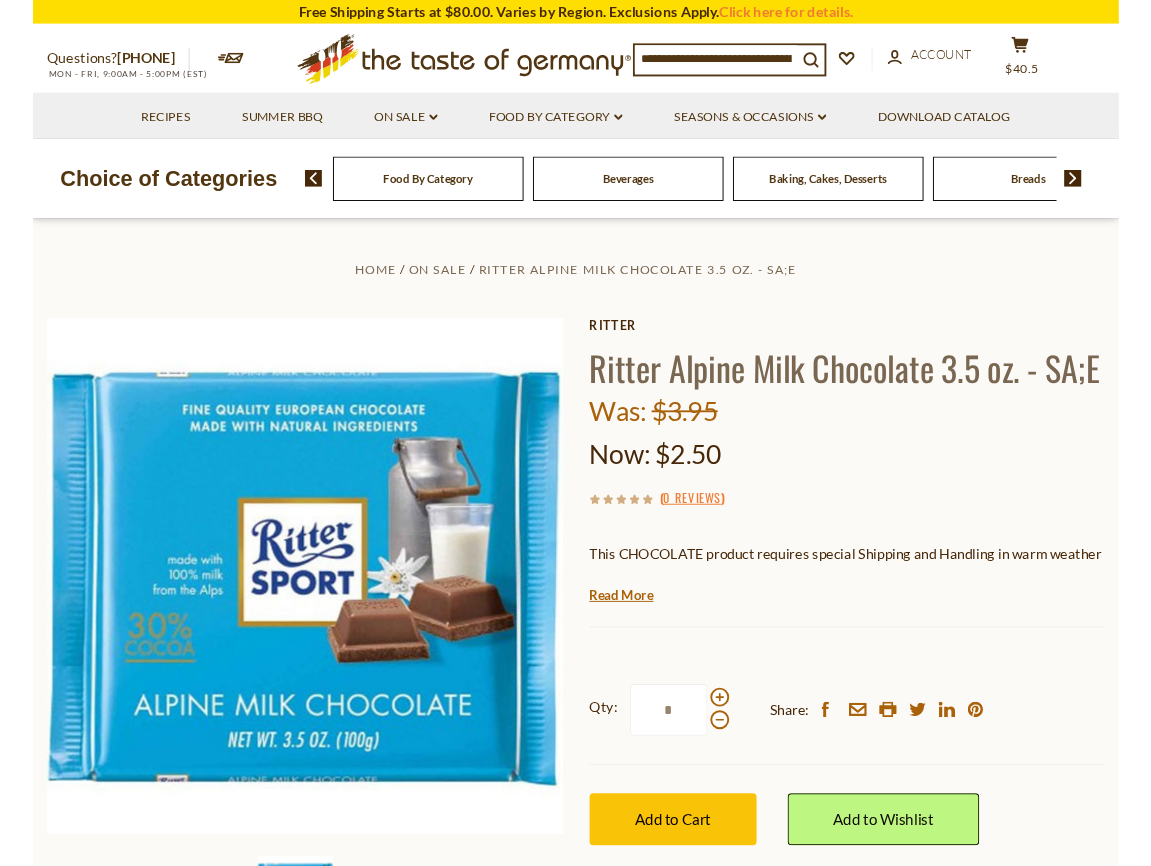 scroll, scrollTop: 0, scrollLeft: 0, axis: both 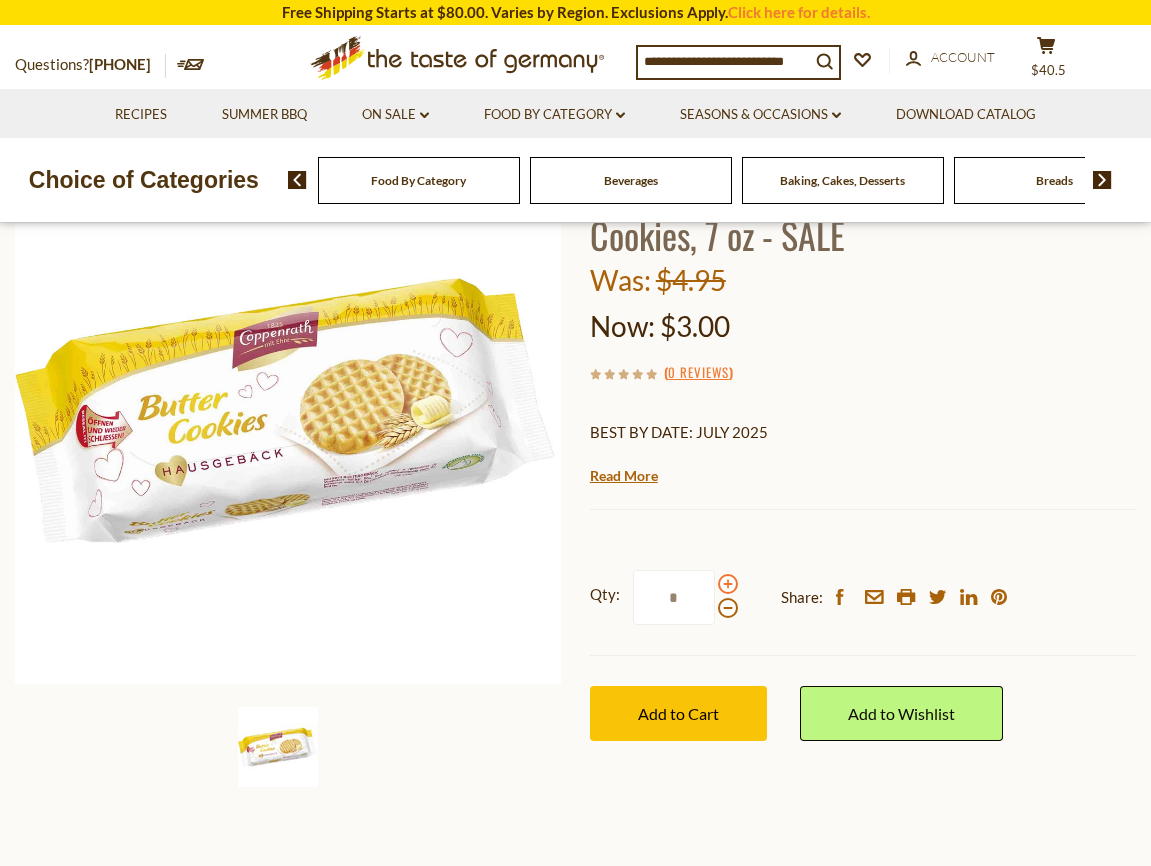click at bounding box center (728, 584) 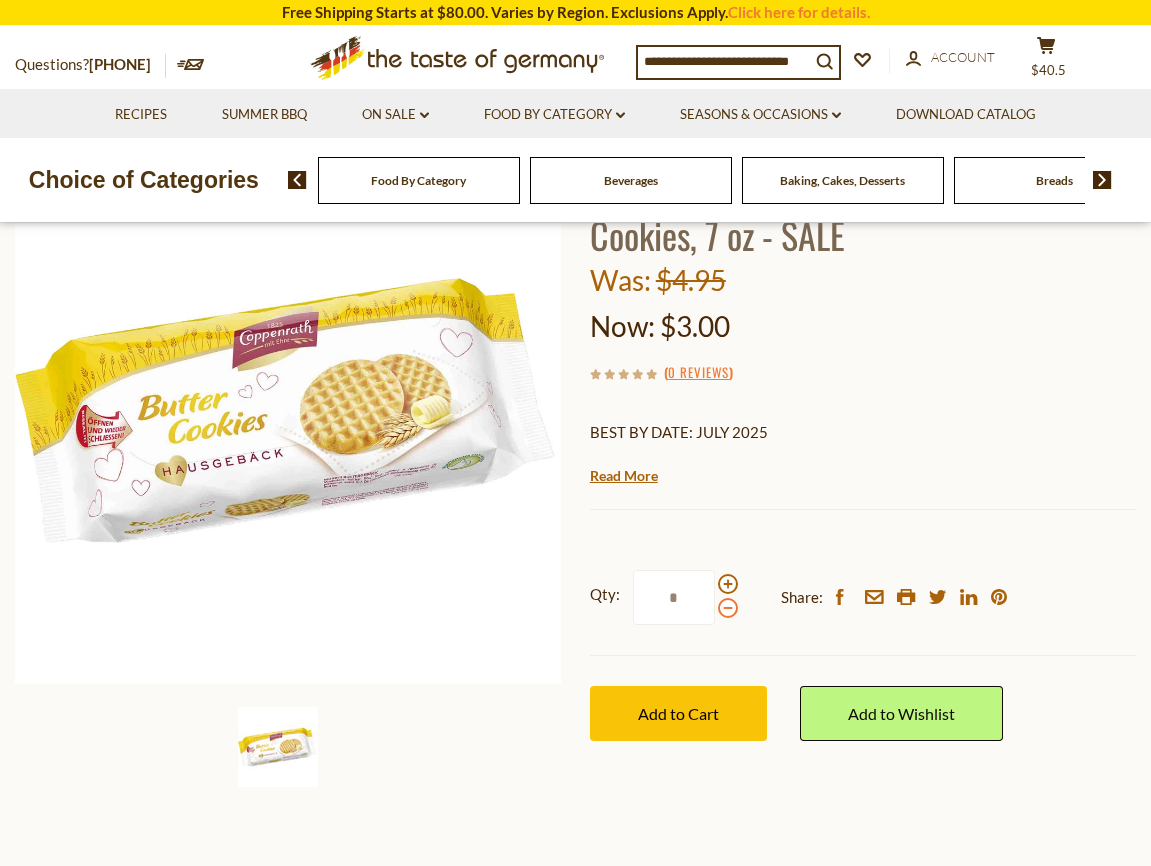 click at bounding box center [728, 608] 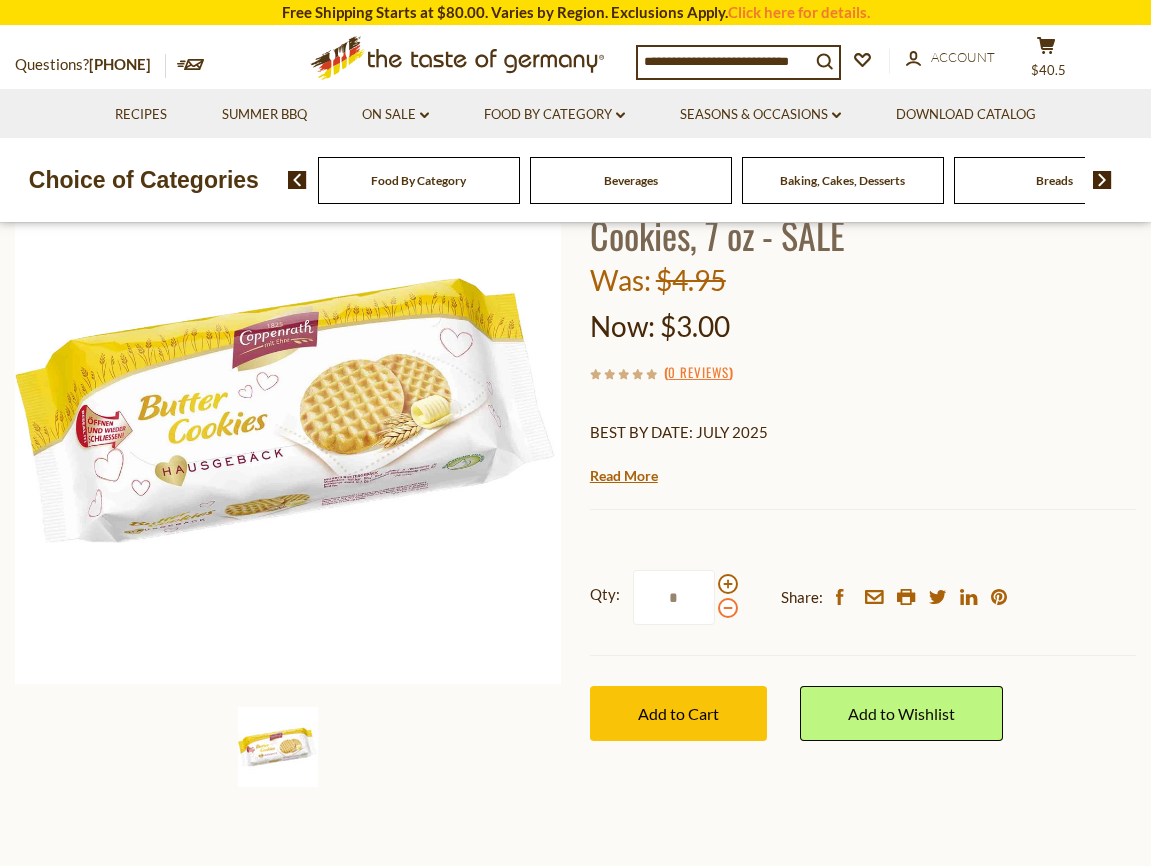 click on "*" at bounding box center [674, 597] 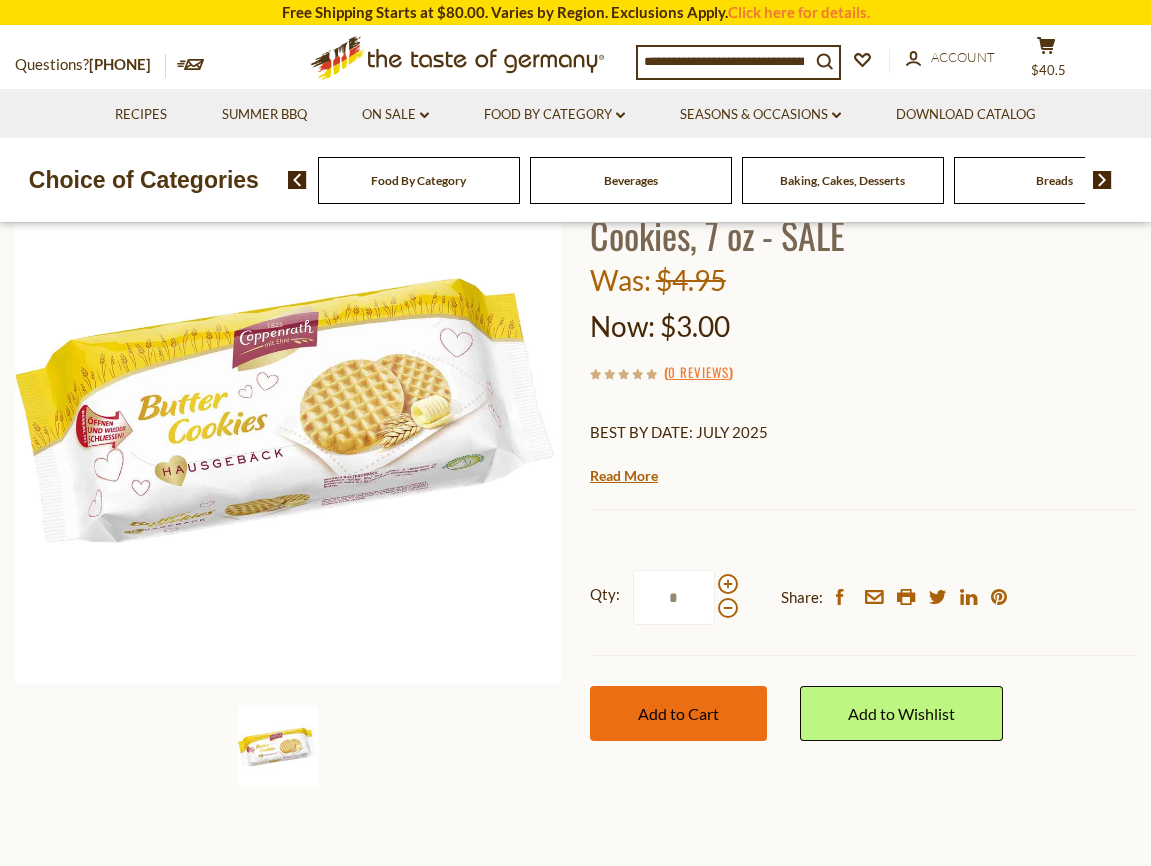 click on "Add to Cart" at bounding box center [678, 713] 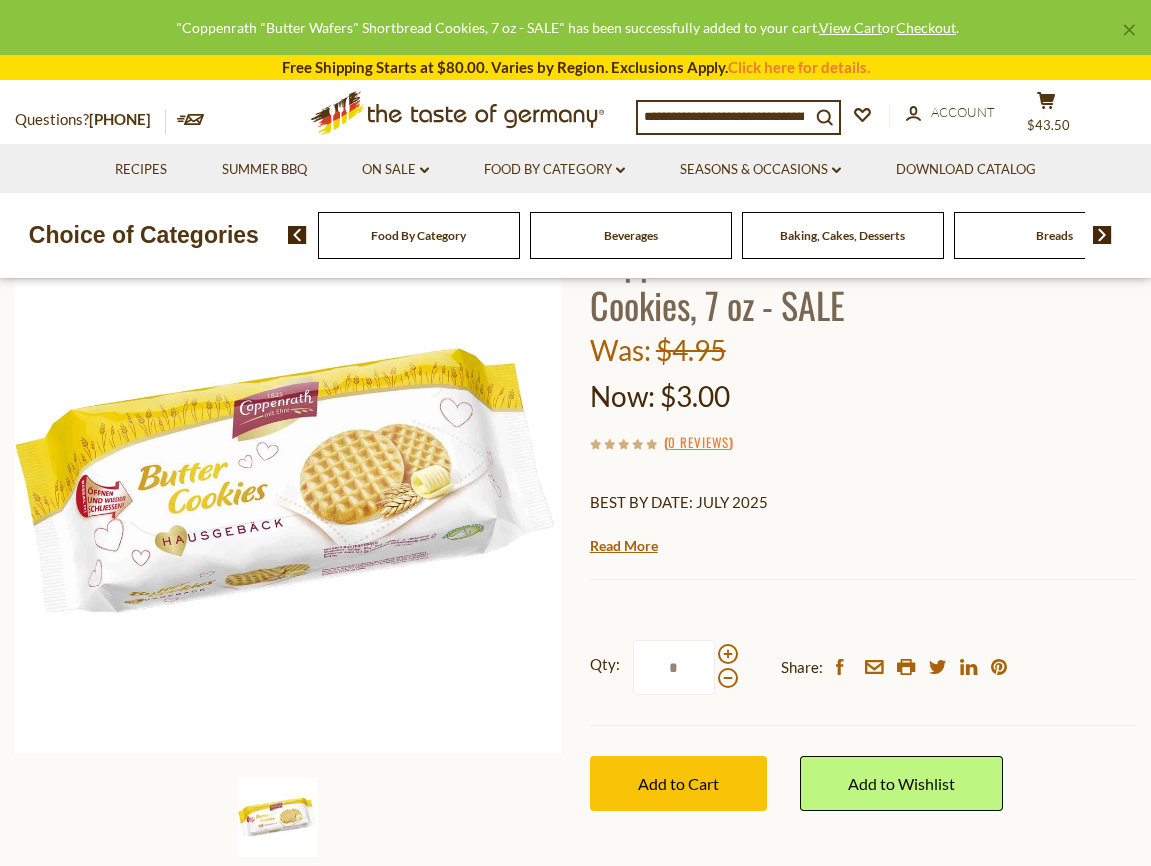 scroll, scrollTop: 100, scrollLeft: 0, axis: vertical 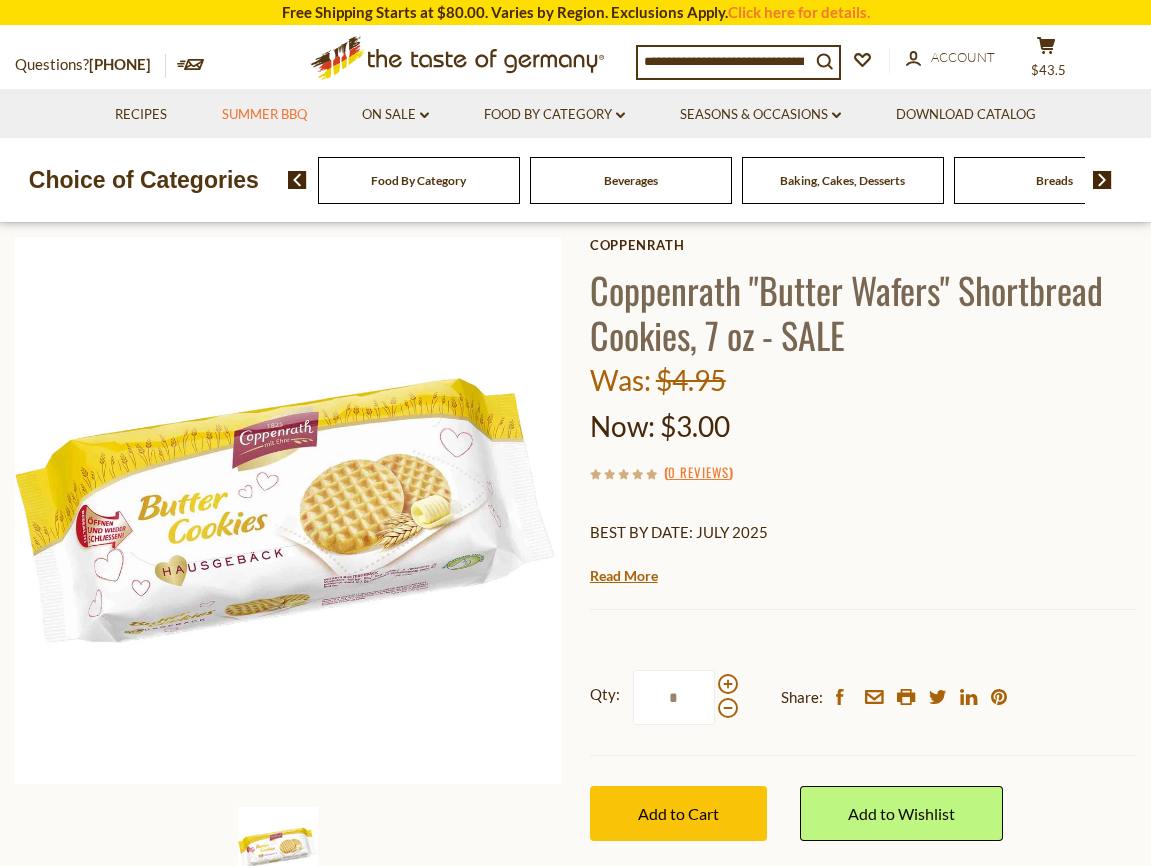 click on "Summer BBQ" at bounding box center (264, 115) 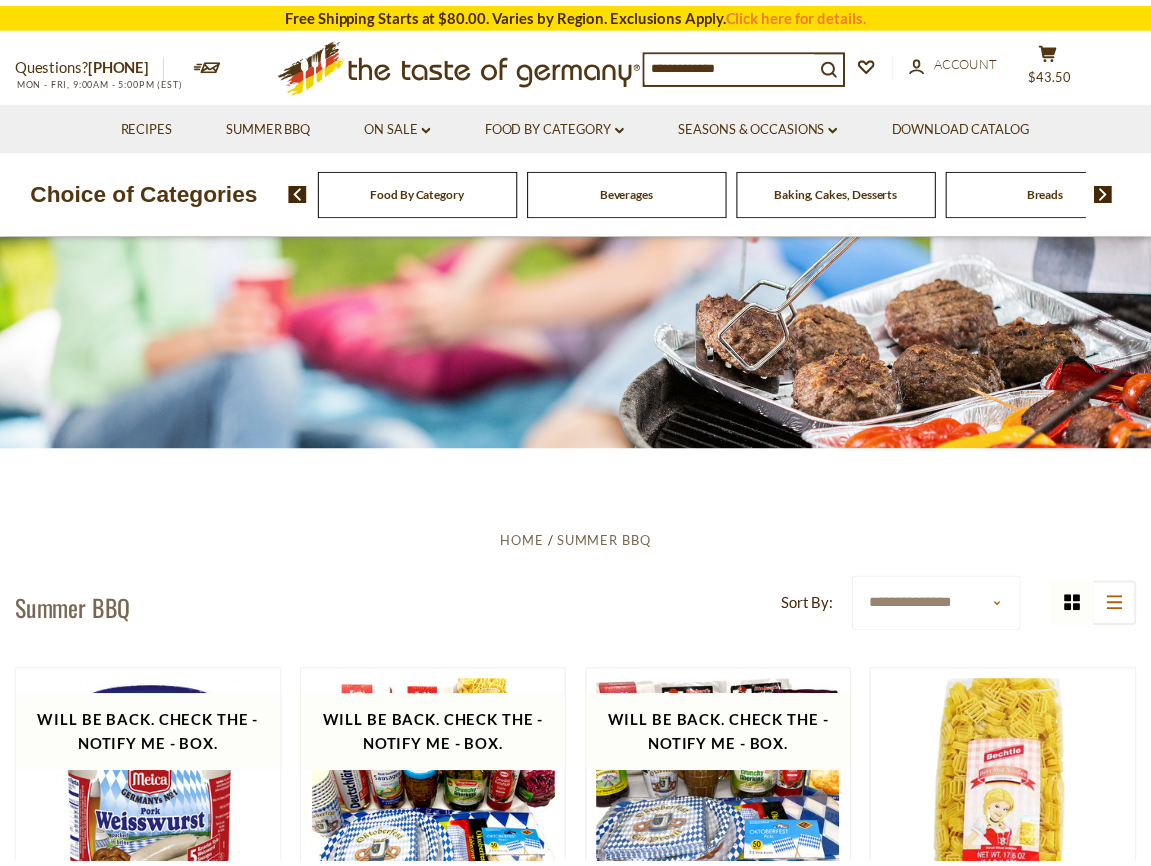 scroll, scrollTop: 0, scrollLeft: 0, axis: both 